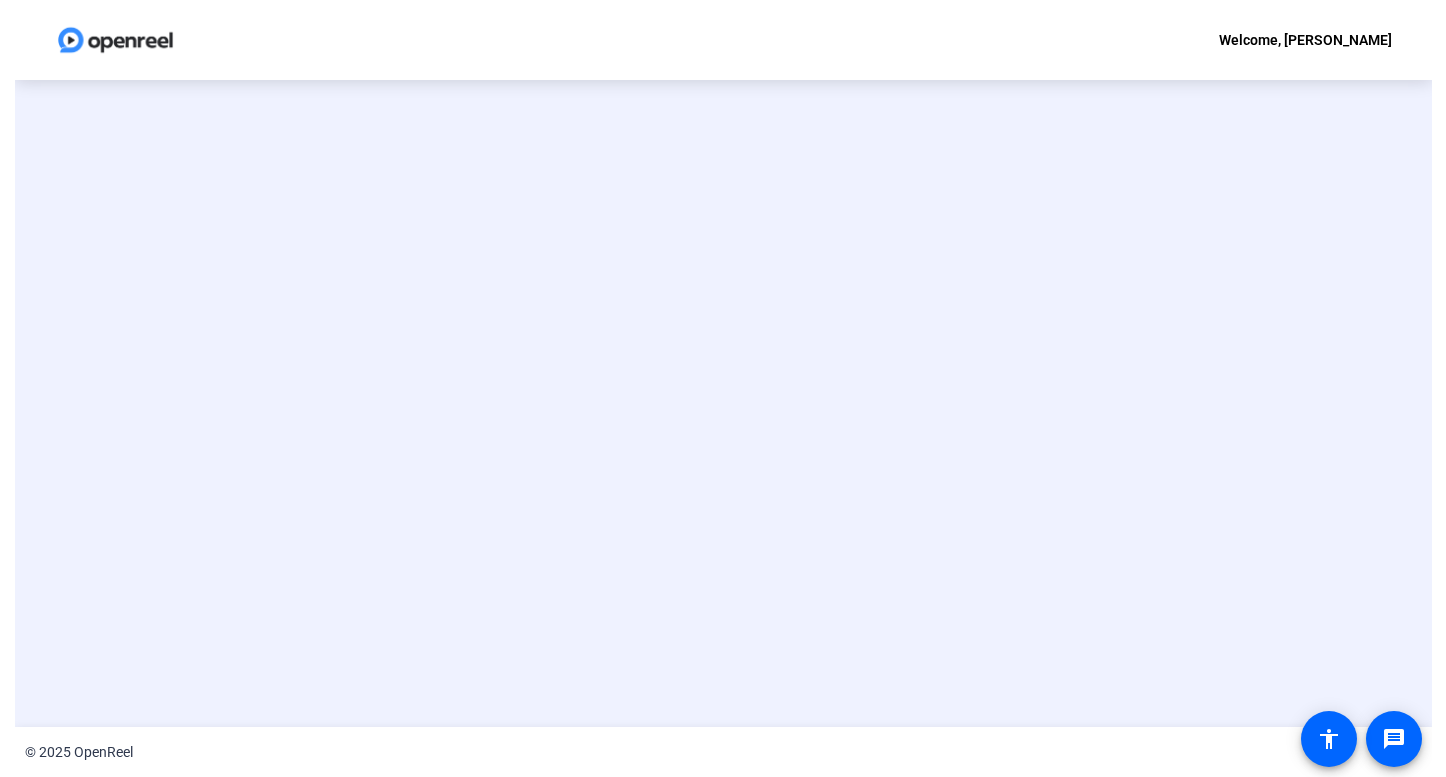 scroll, scrollTop: 0, scrollLeft: 0, axis: both 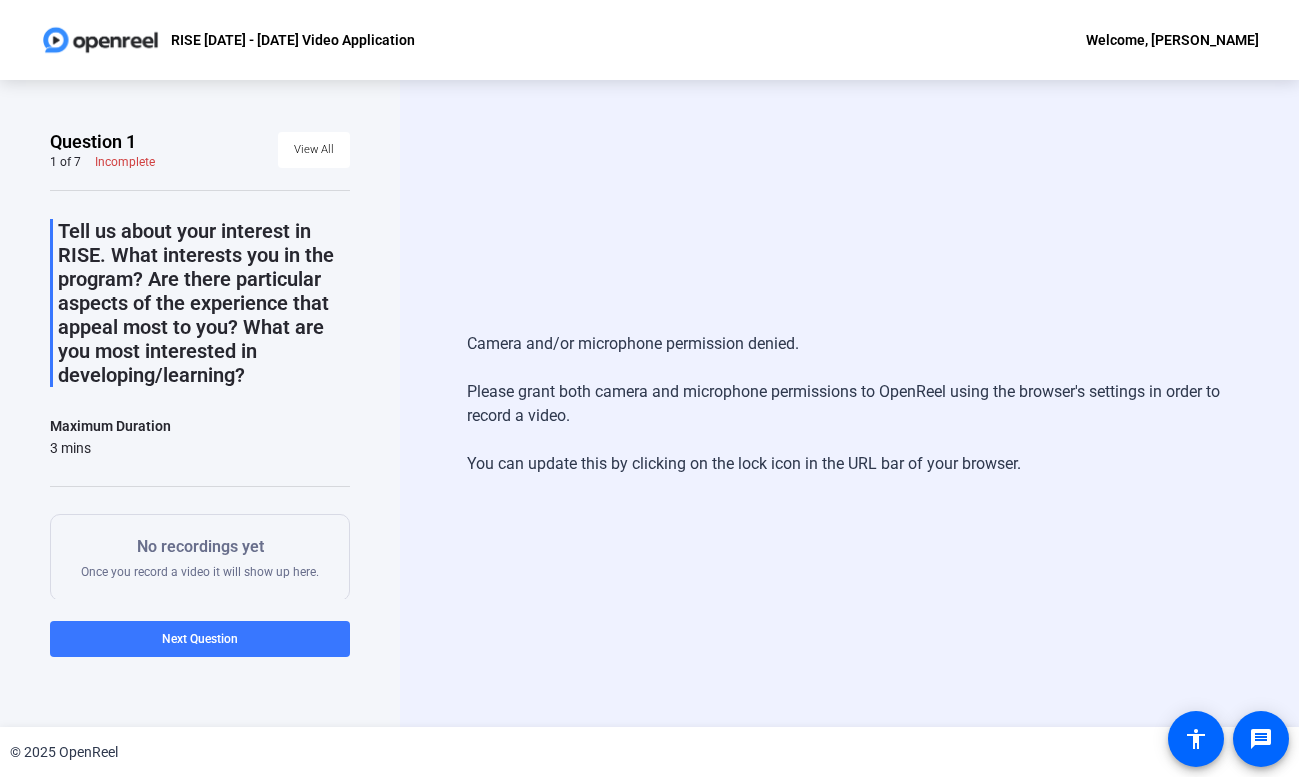 click on "Camera and/or microphone permission denied.   Please grant both camera and microphone permissions to OpenReel using the browser's settings in order to record a video.   You can update this by clicking on the lock icon in the URL bar of your browser." 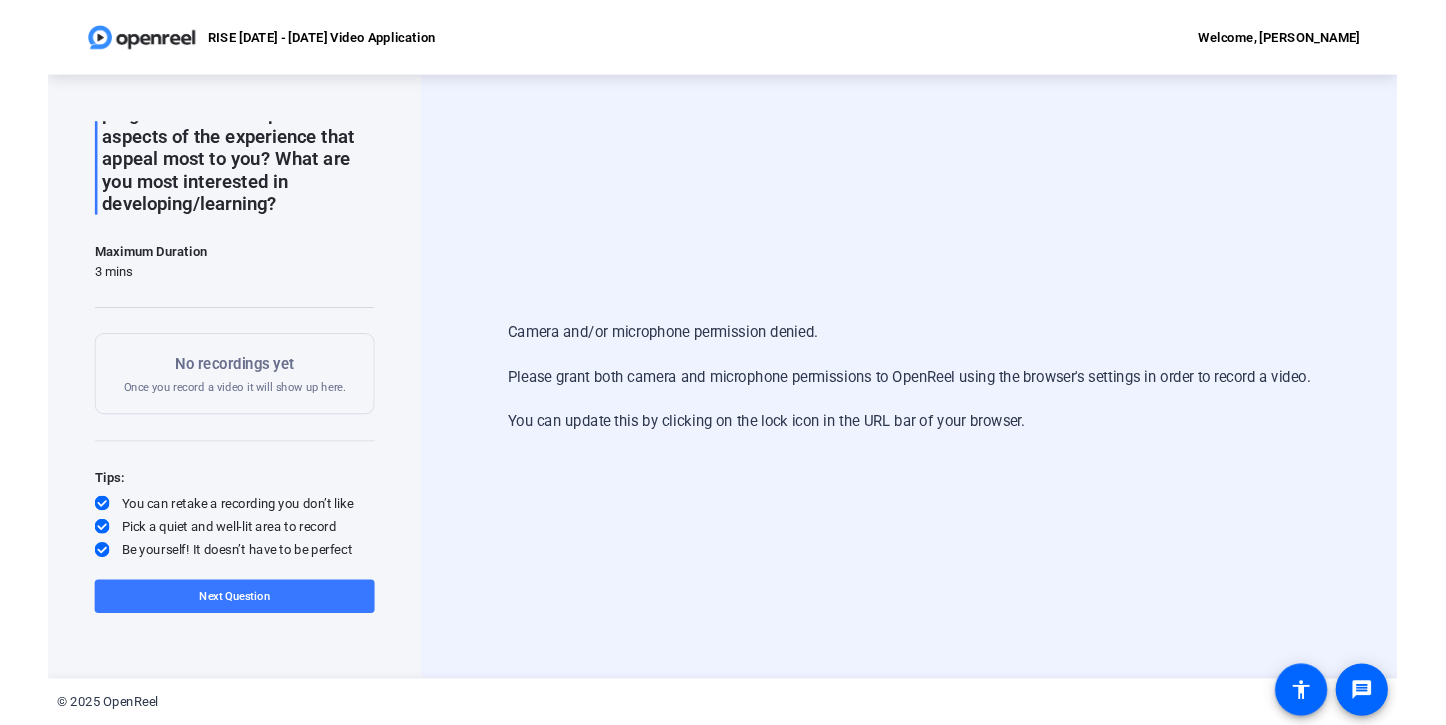 scroll, scrollTop: 0, scrollLeft: 0, axis: both 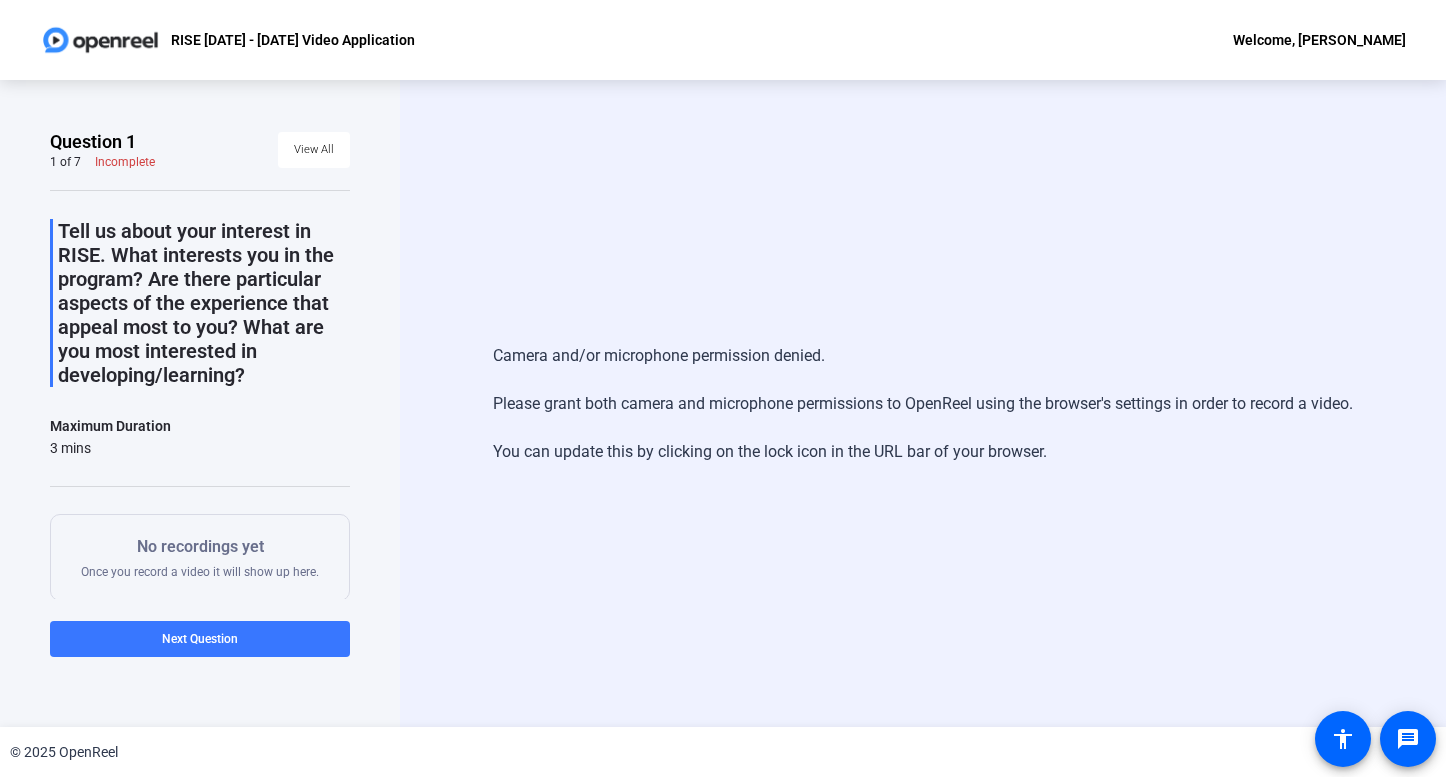 click on "Camera and/or microphone permission denied.   Please grant both camera and microphone permissions to OpenReel using the browser's settings in order to record a video.   You can update this by clicking on the lock icon in the URL bar of your browser." 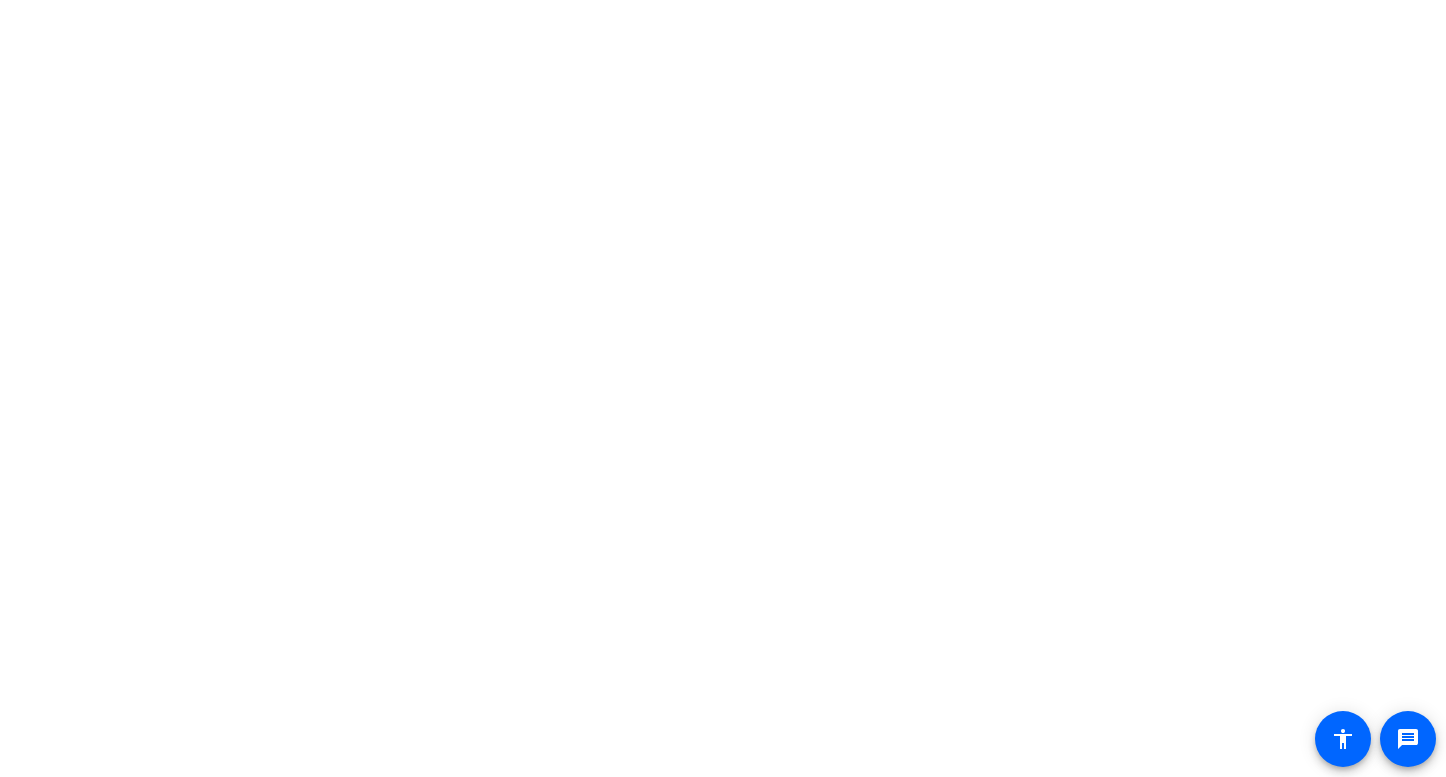 scroll, scrollTop: 0, scrollLeft: 0, axis: both 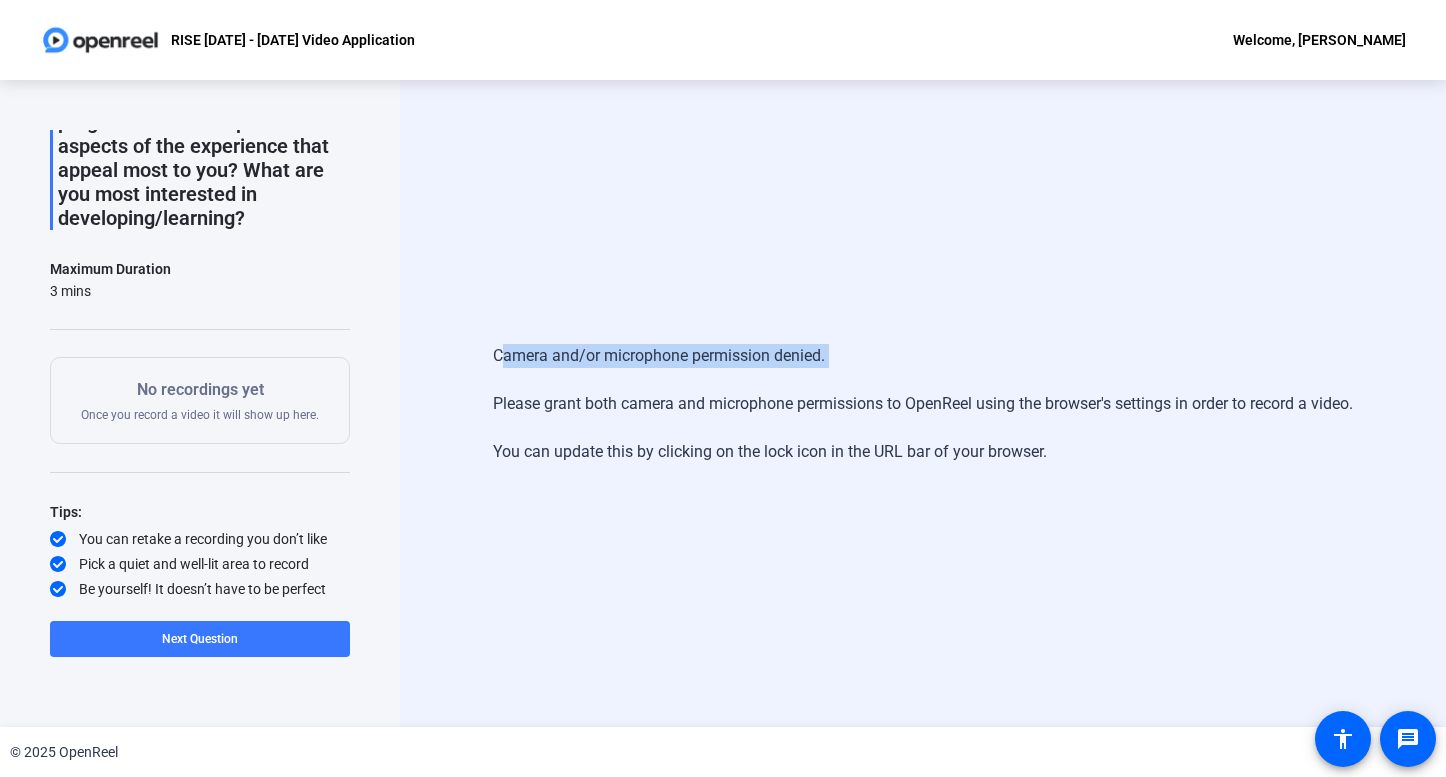 drag, startPoint x: 559, startPoint y: 353, endPoint x: 1225, endPoint y: 389, distance: 666.9723 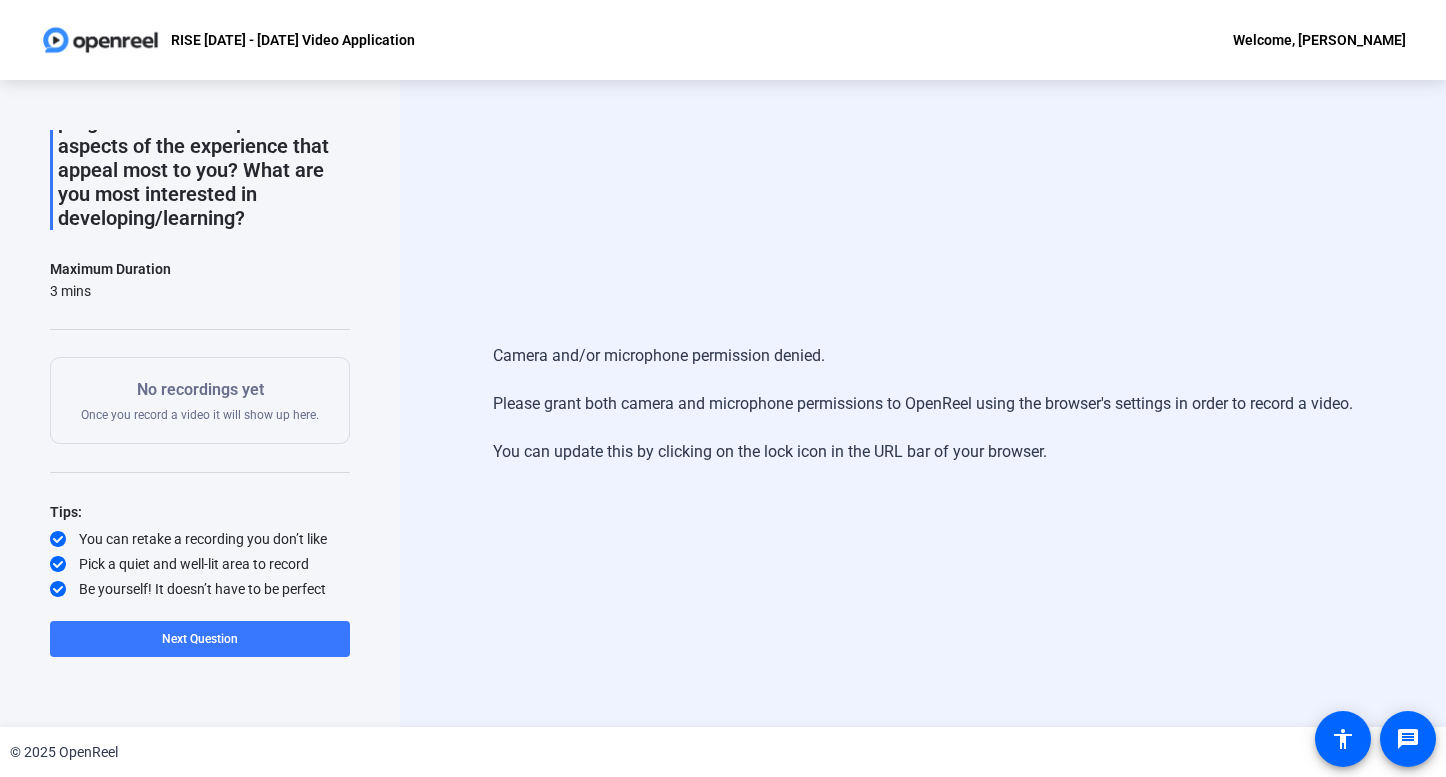 click on "Camera and/or microphone permission denied.   Please grant both camera and microphone permissions to OpenReel using the browser's settings in order to record a video.   You can update this by clicking on the lock icon in the URL bar of your browser." 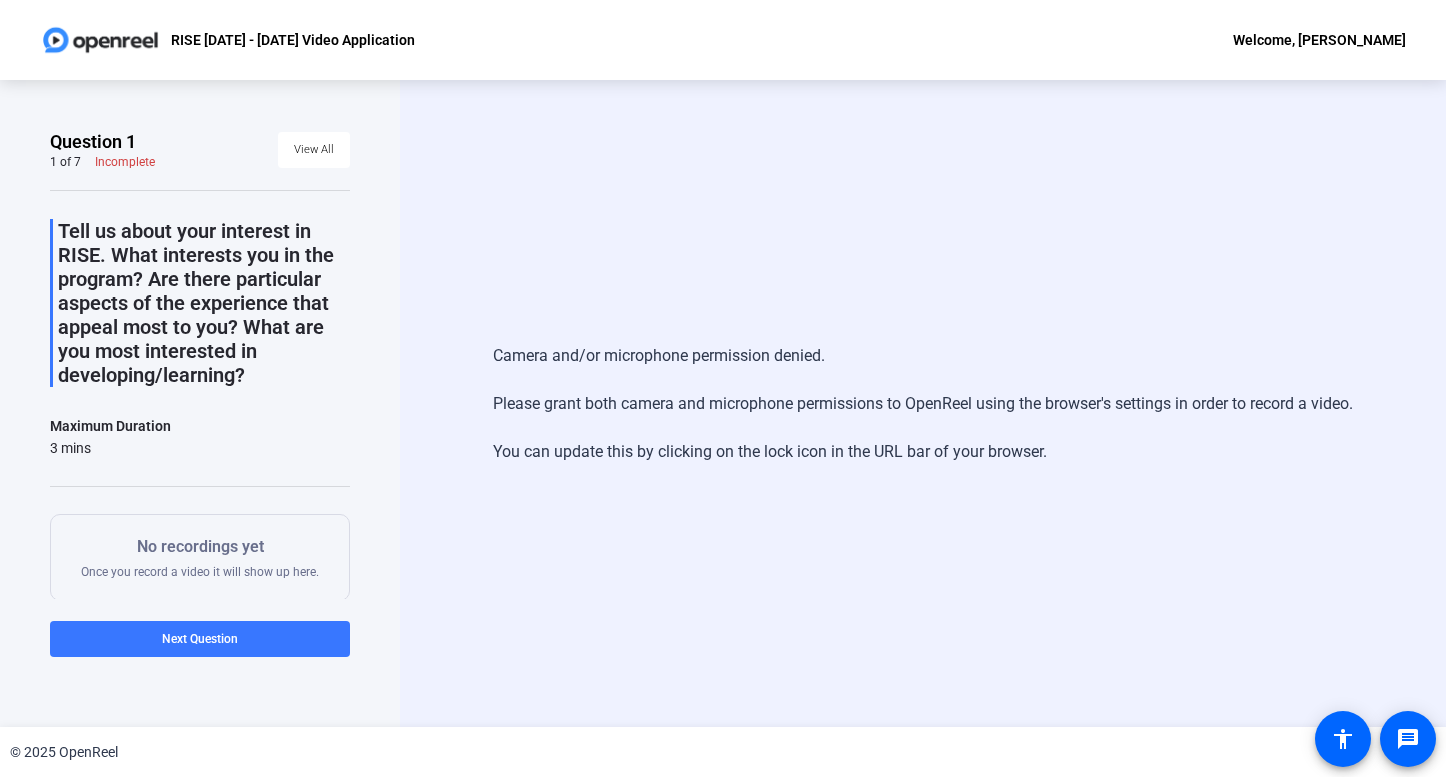 click on "Welcome, [PERSON_NAME]" 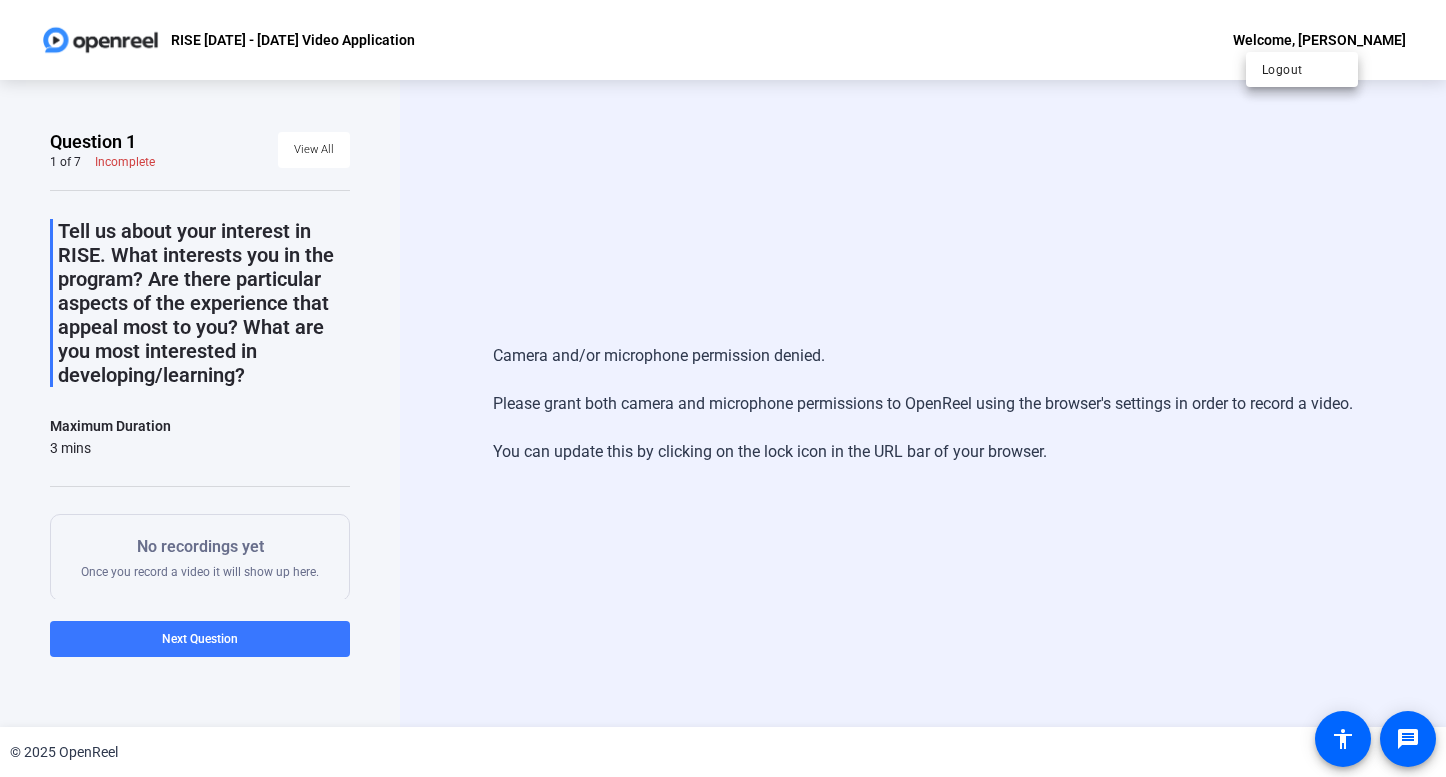 click at bounding box center (723, 388) 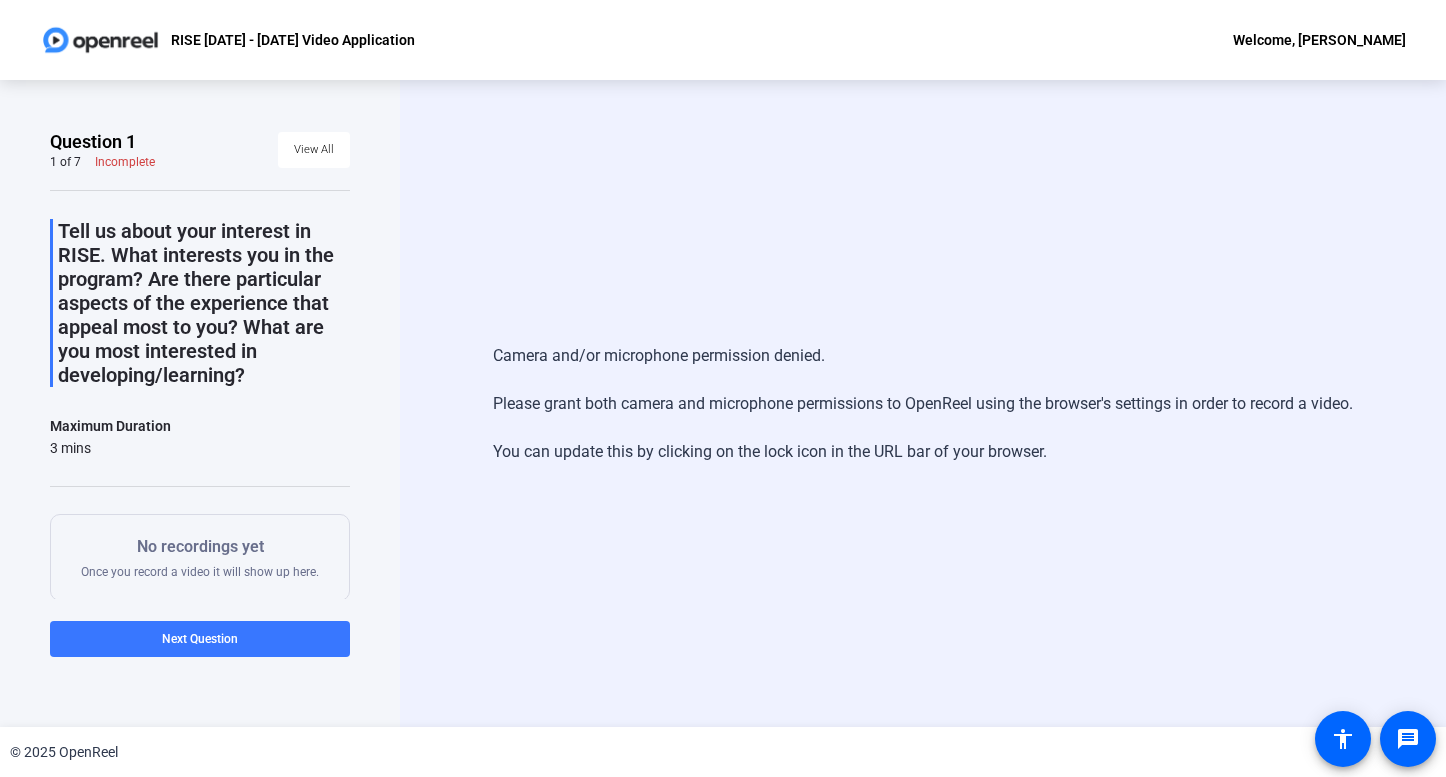 scroll, scrollTop: 157, scrollLeft: 0, axis: vertical 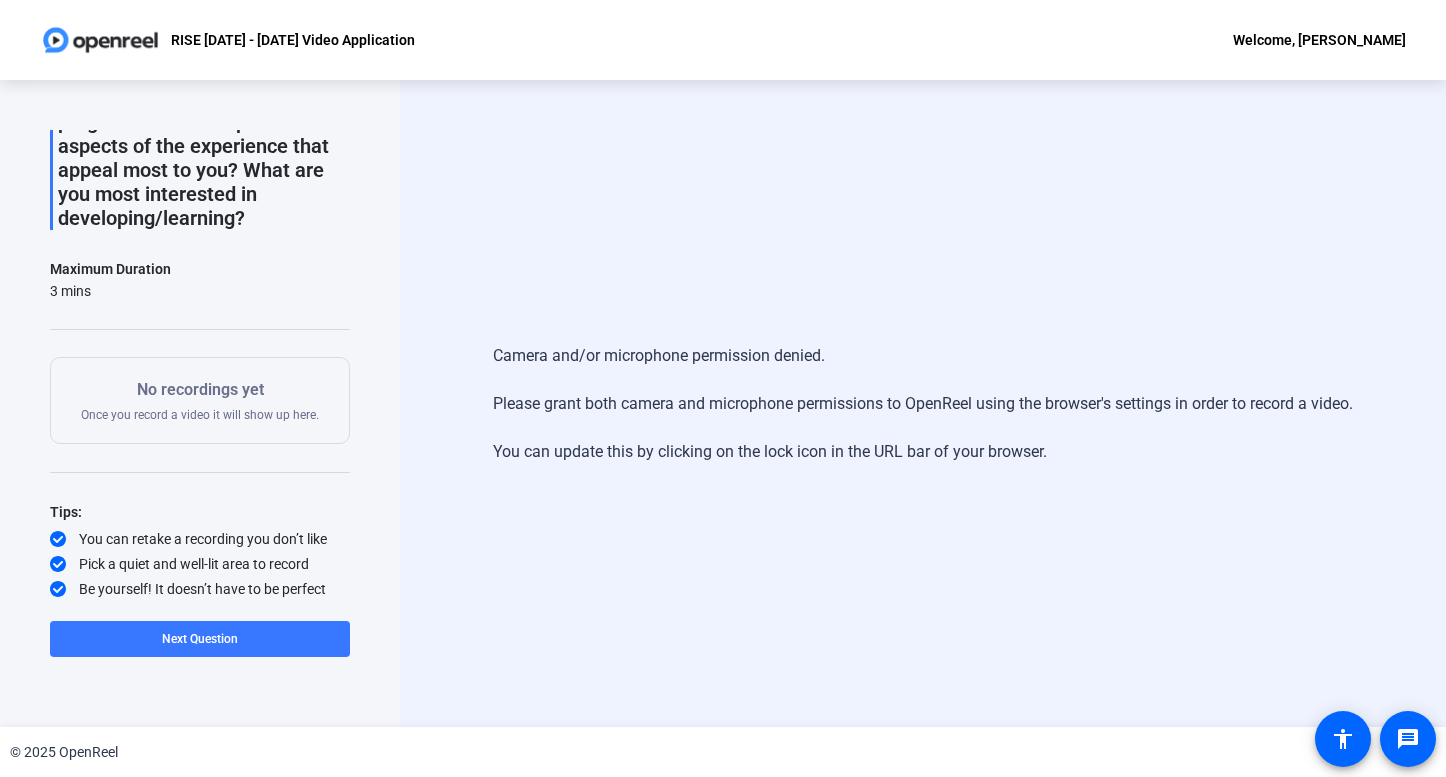 click on "No recordings yet" 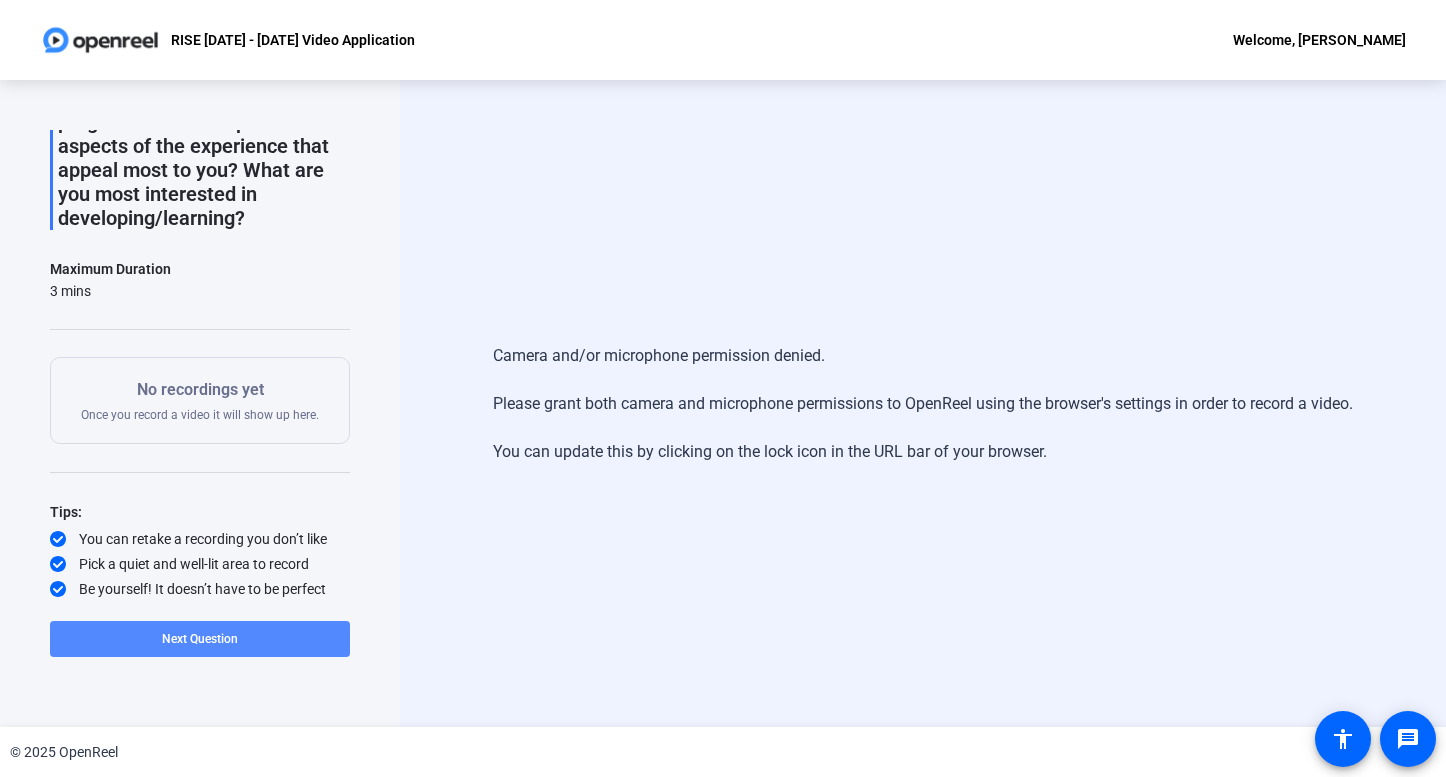 click on "Next Question" 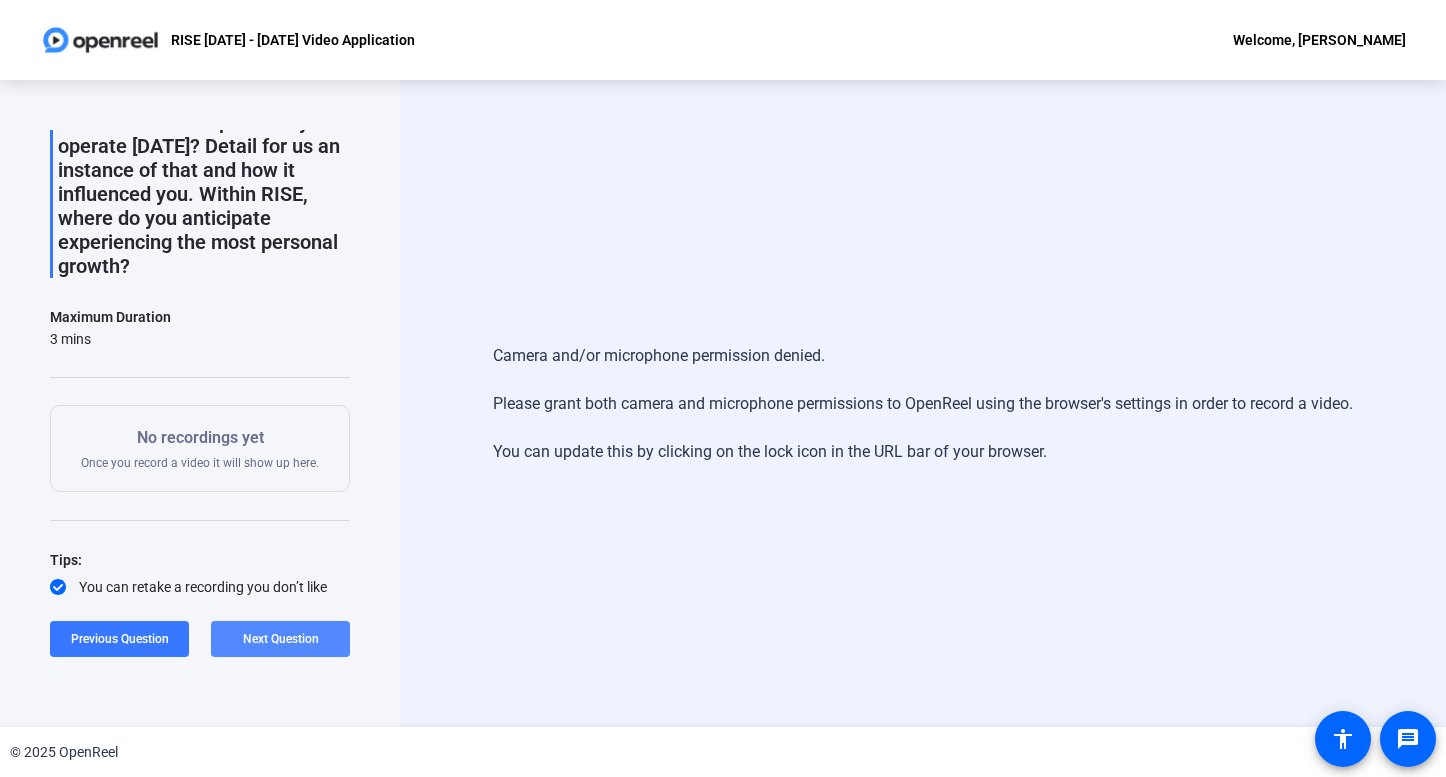 click 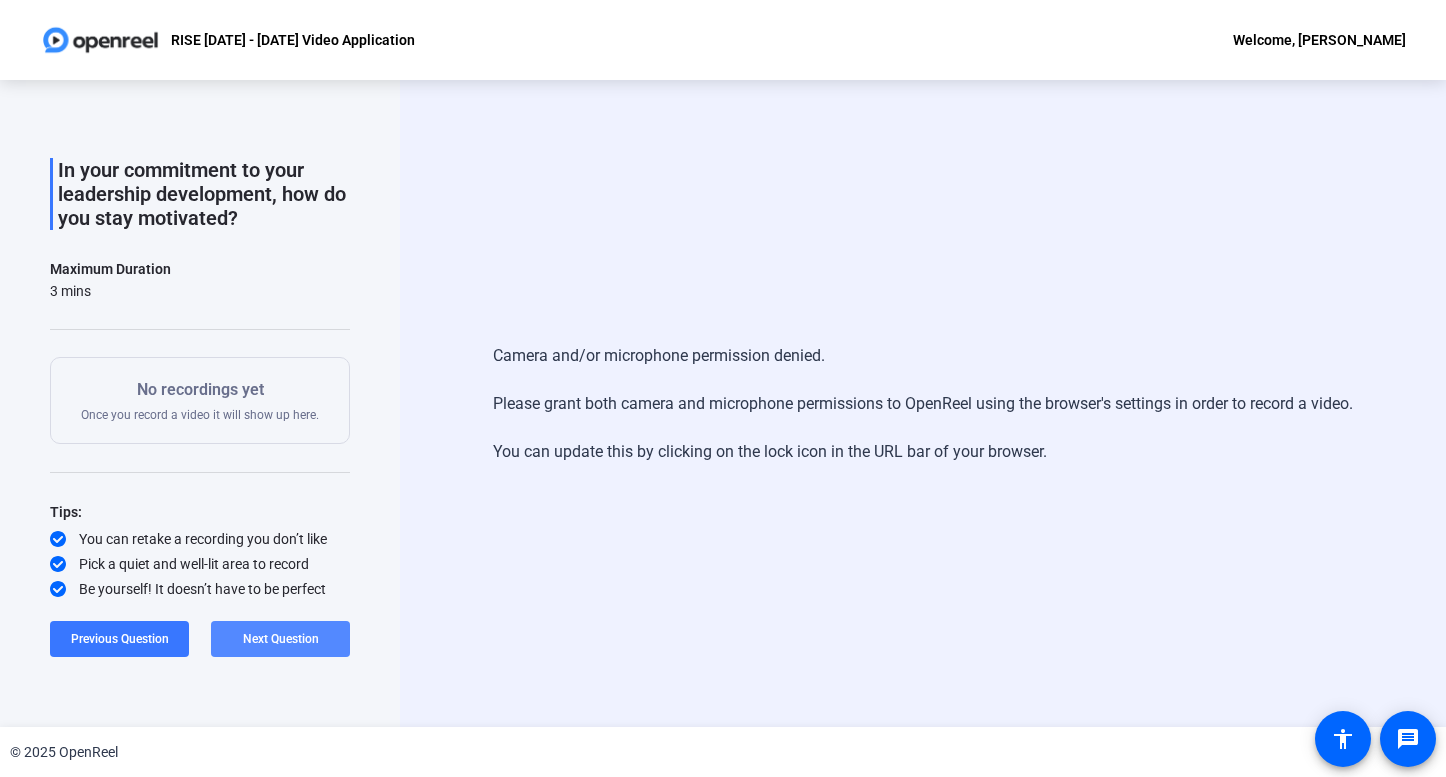 click on "Next Question" 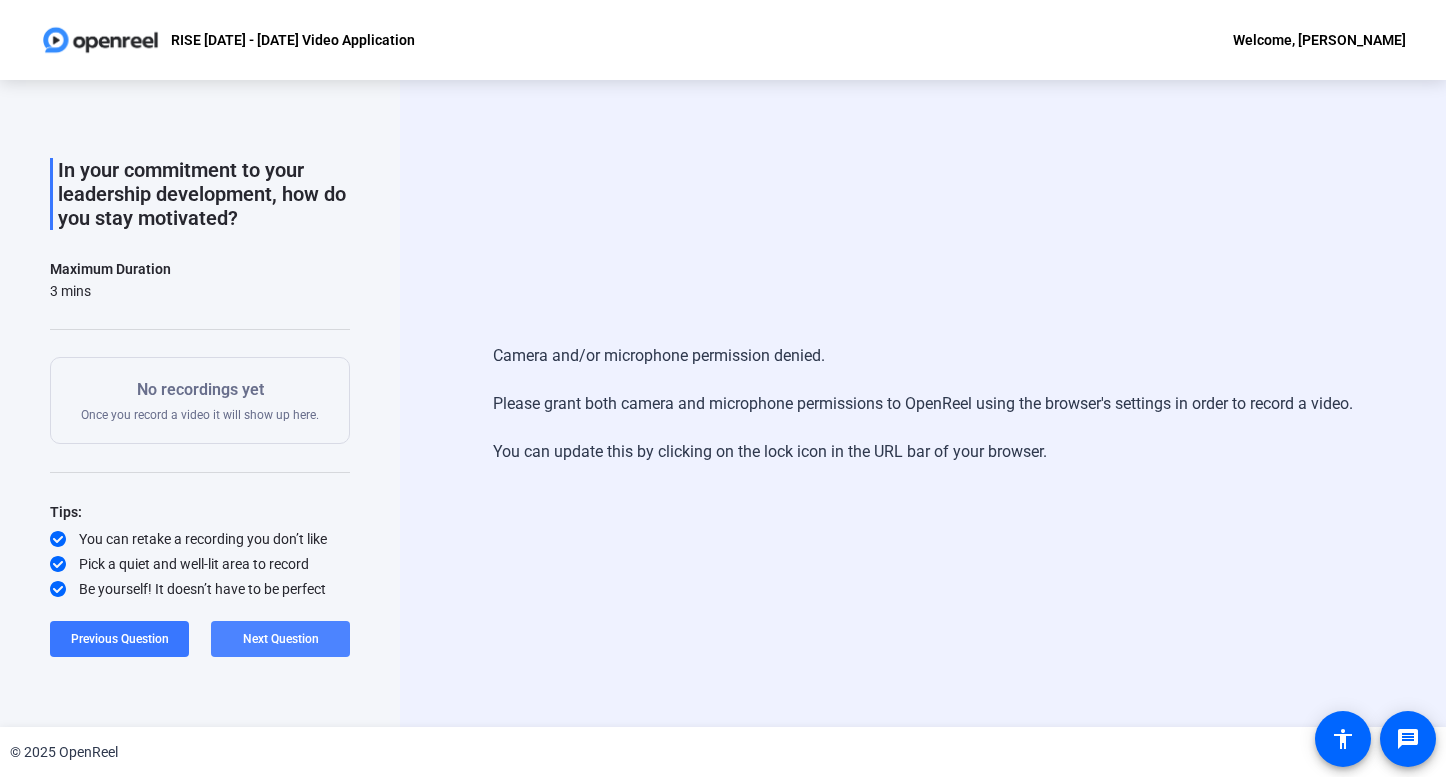 scroll, scrollTop: 157, scrollLeft: 0, axis: vertical 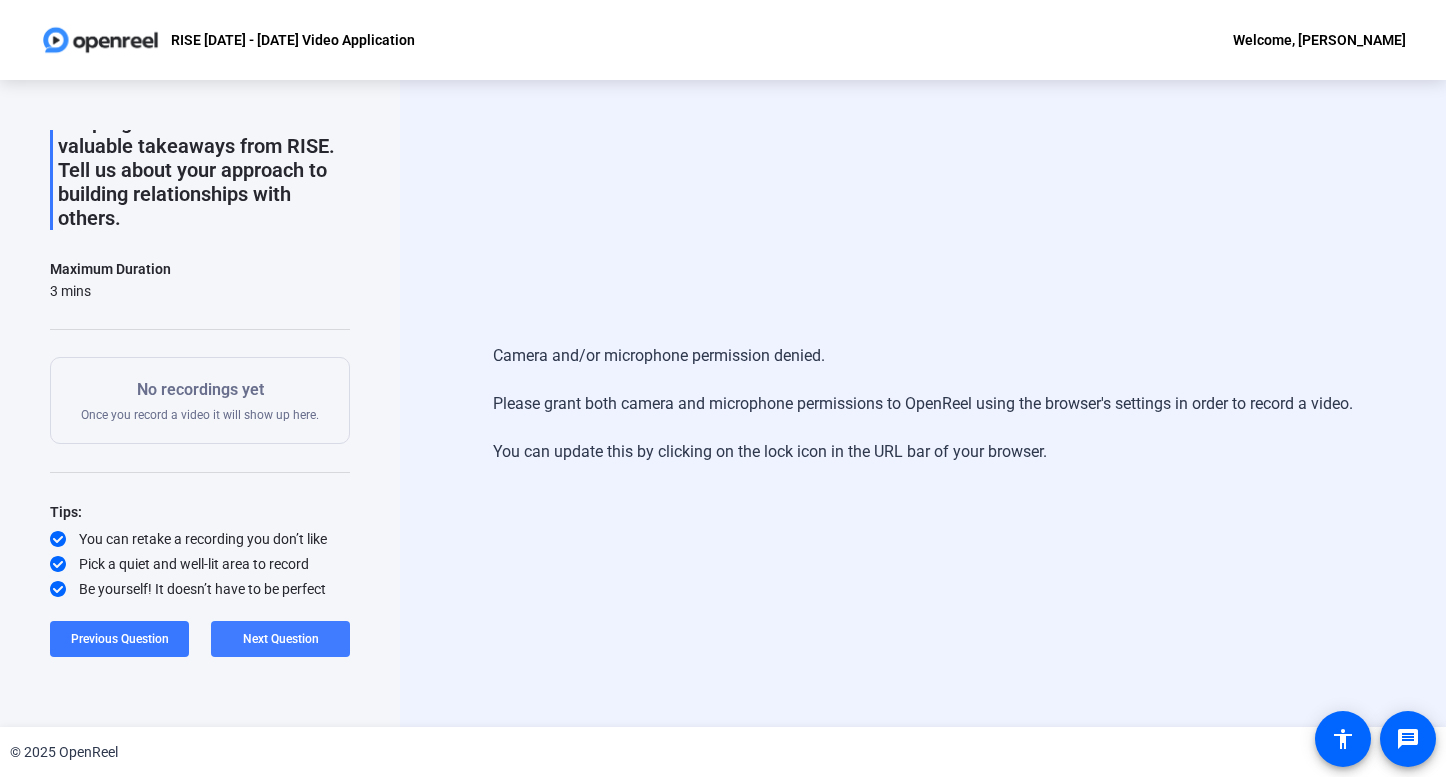 click on "Next Question" 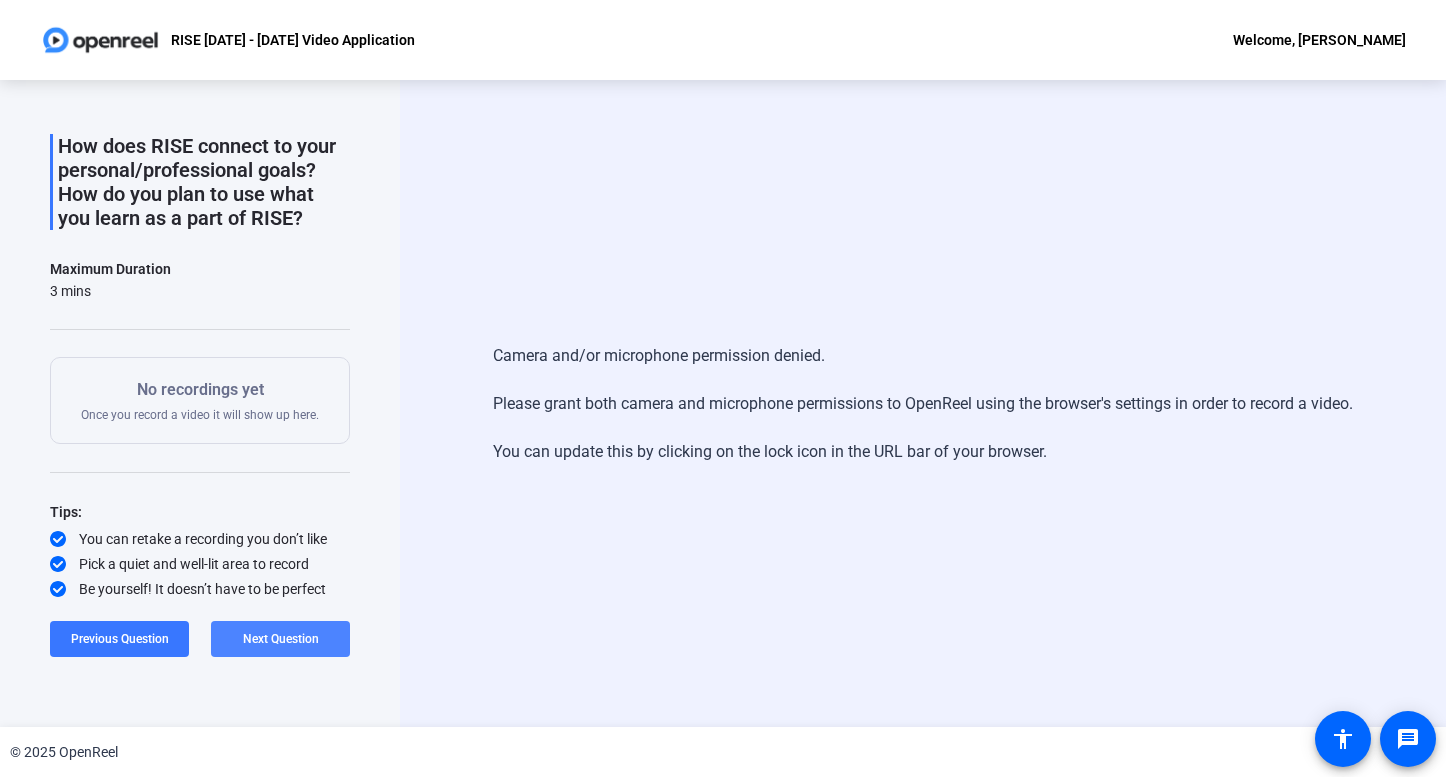 scroll, scrollTop: 85, scrollLeft: 0, axis: vertical 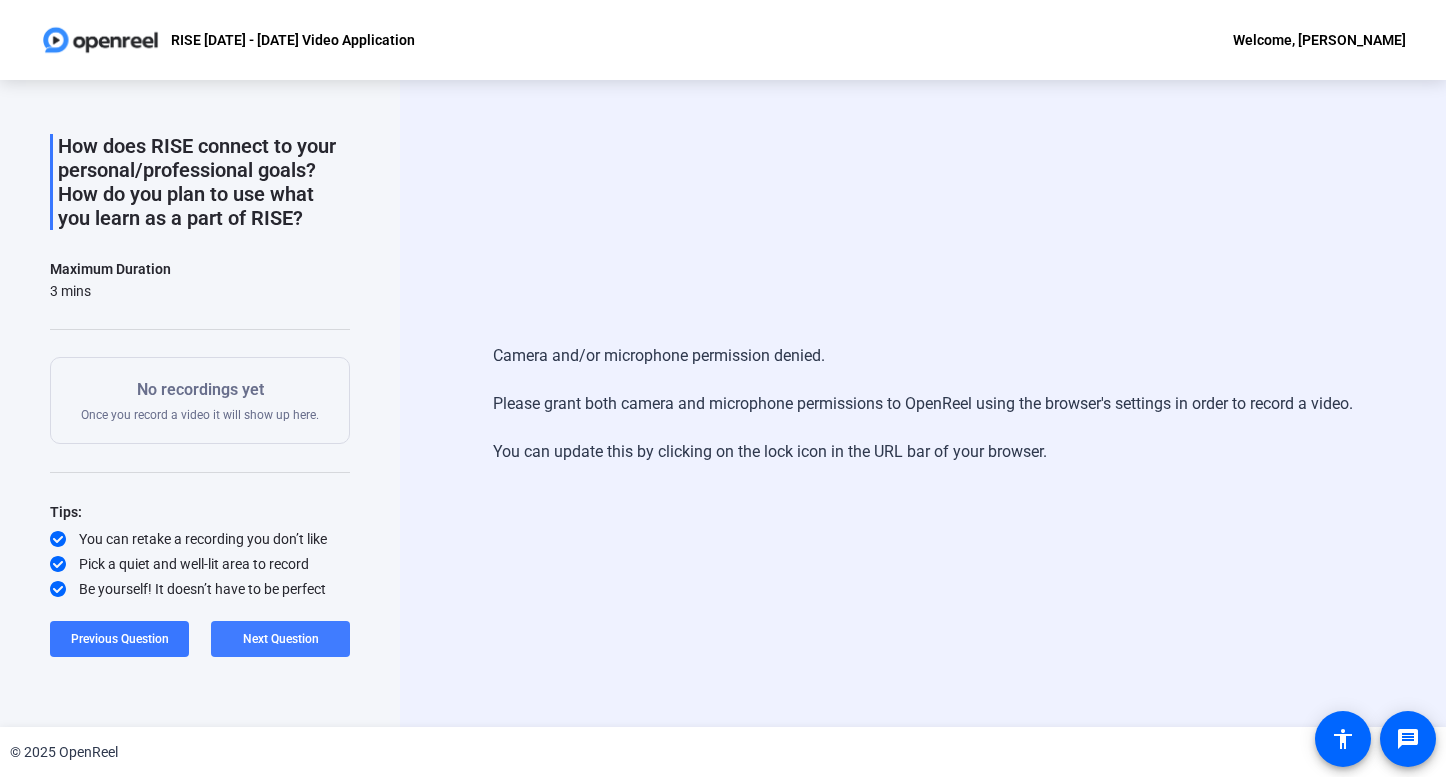 click on "Next Question" 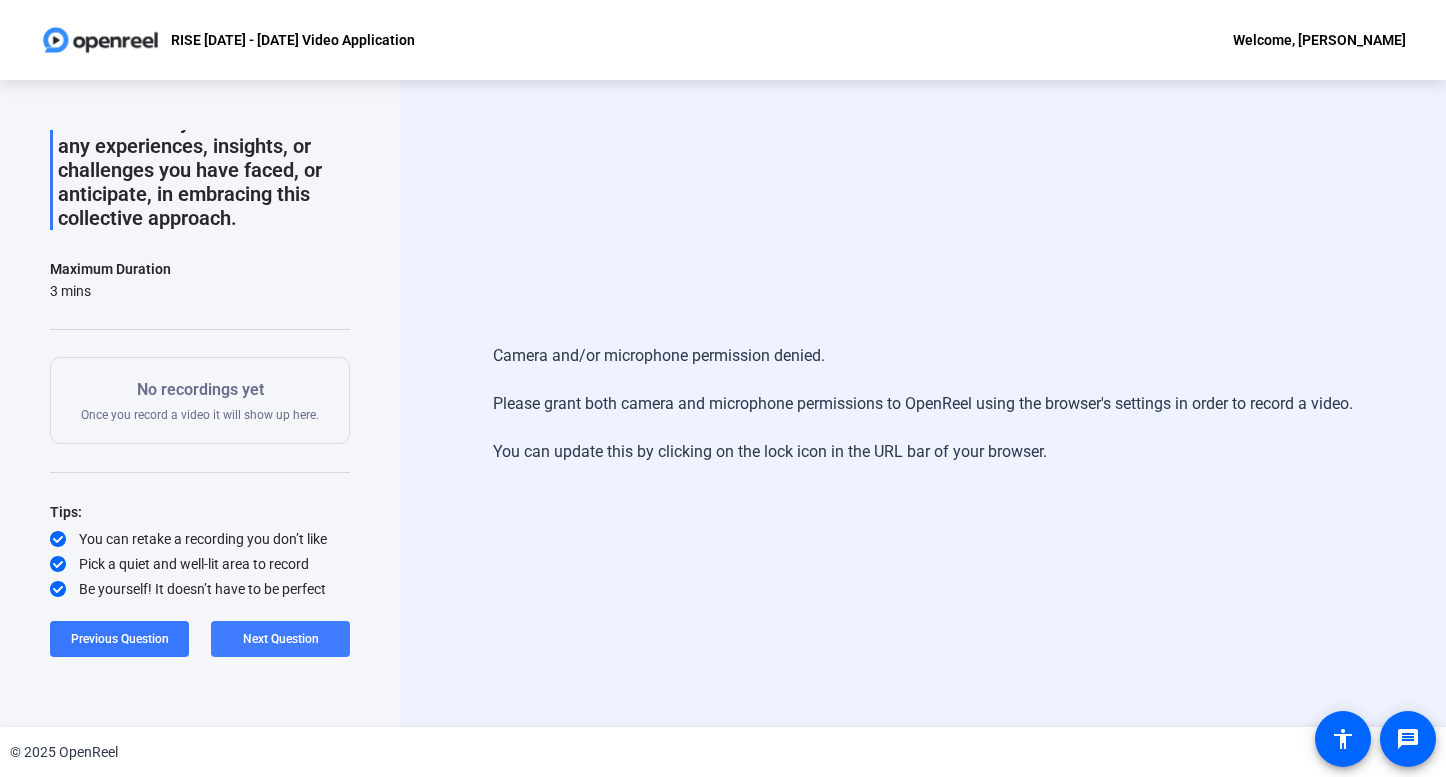 click on "Next Question" 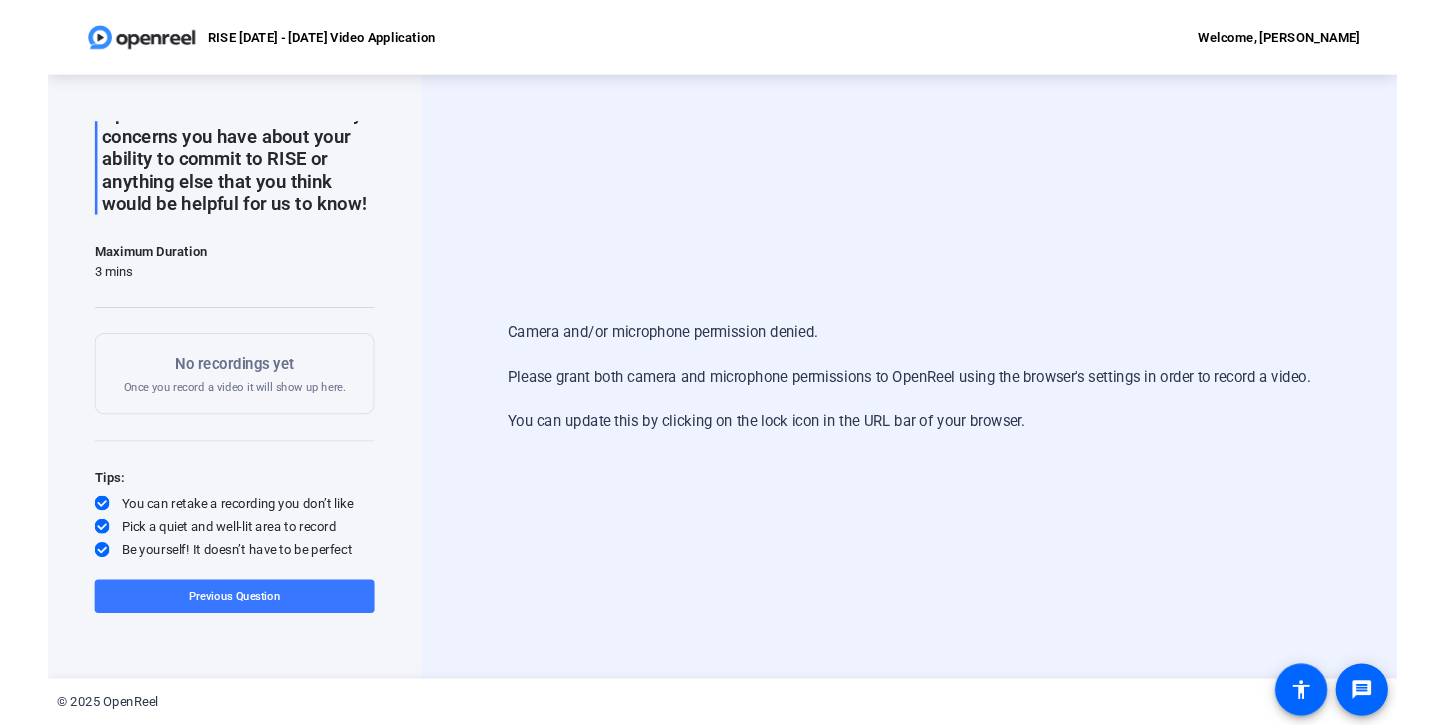 scroll, scrollTop: 0, scrollLeft: 0, axis: both 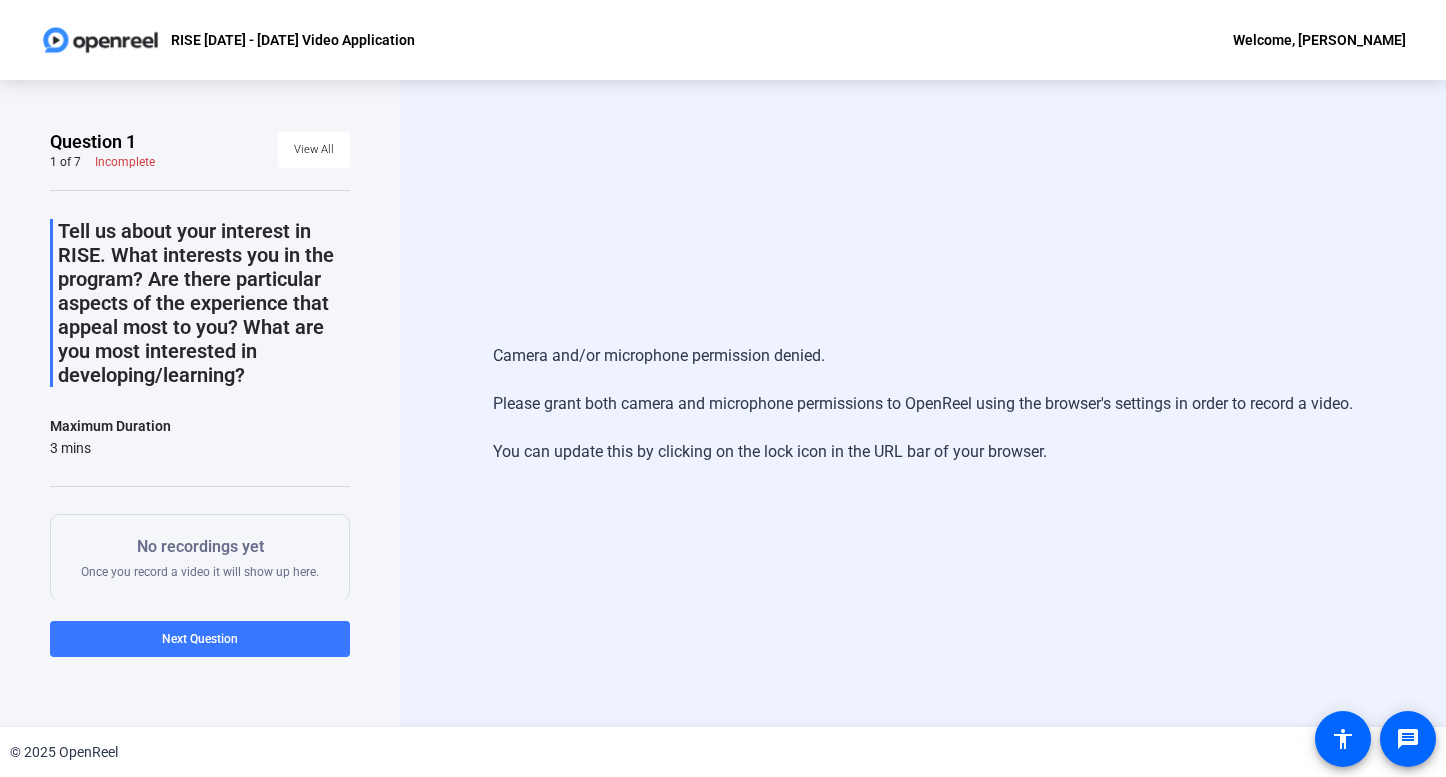 click on "RISE 2025 - 2026 Video Application Welcome, Pamela Sugrue" 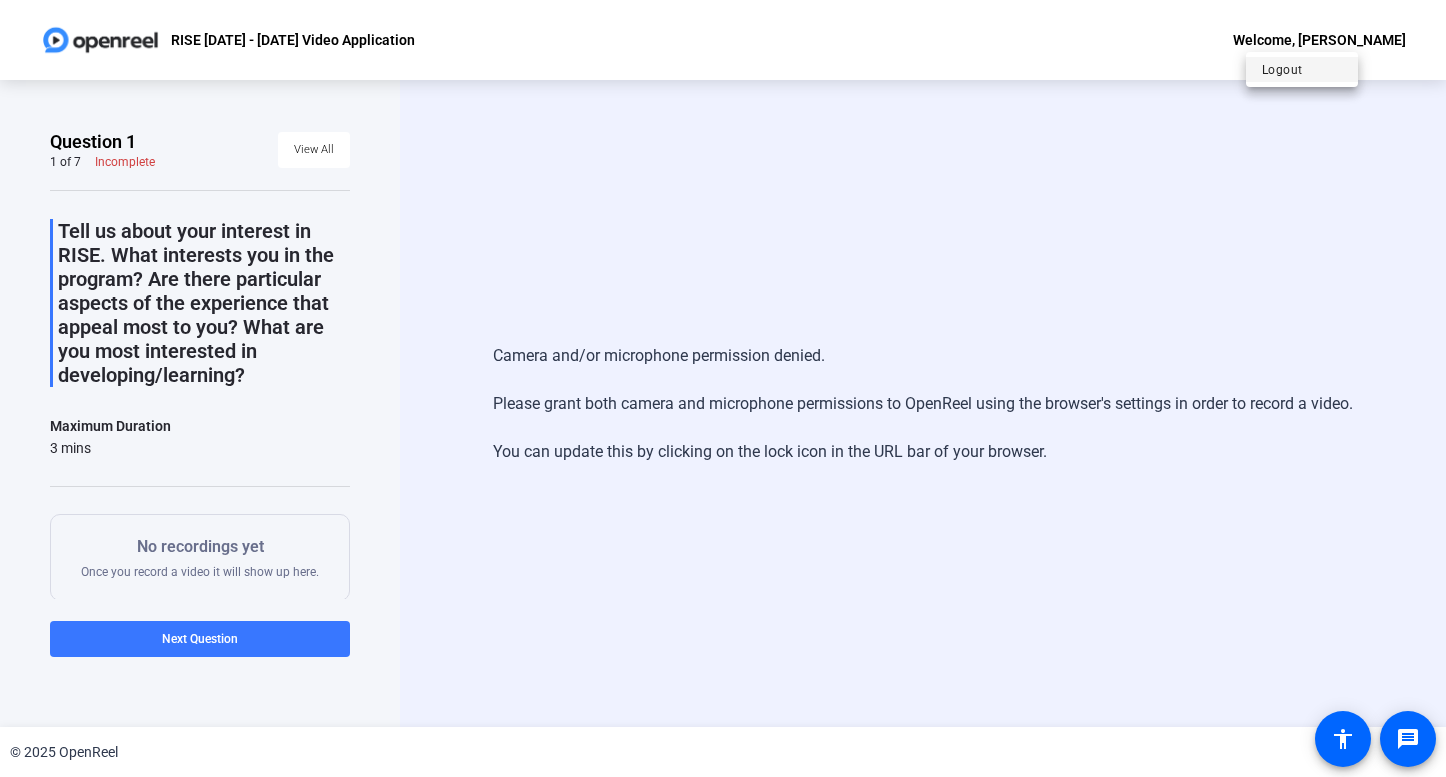 click on "Logout" at bounding box center [1302, 70] 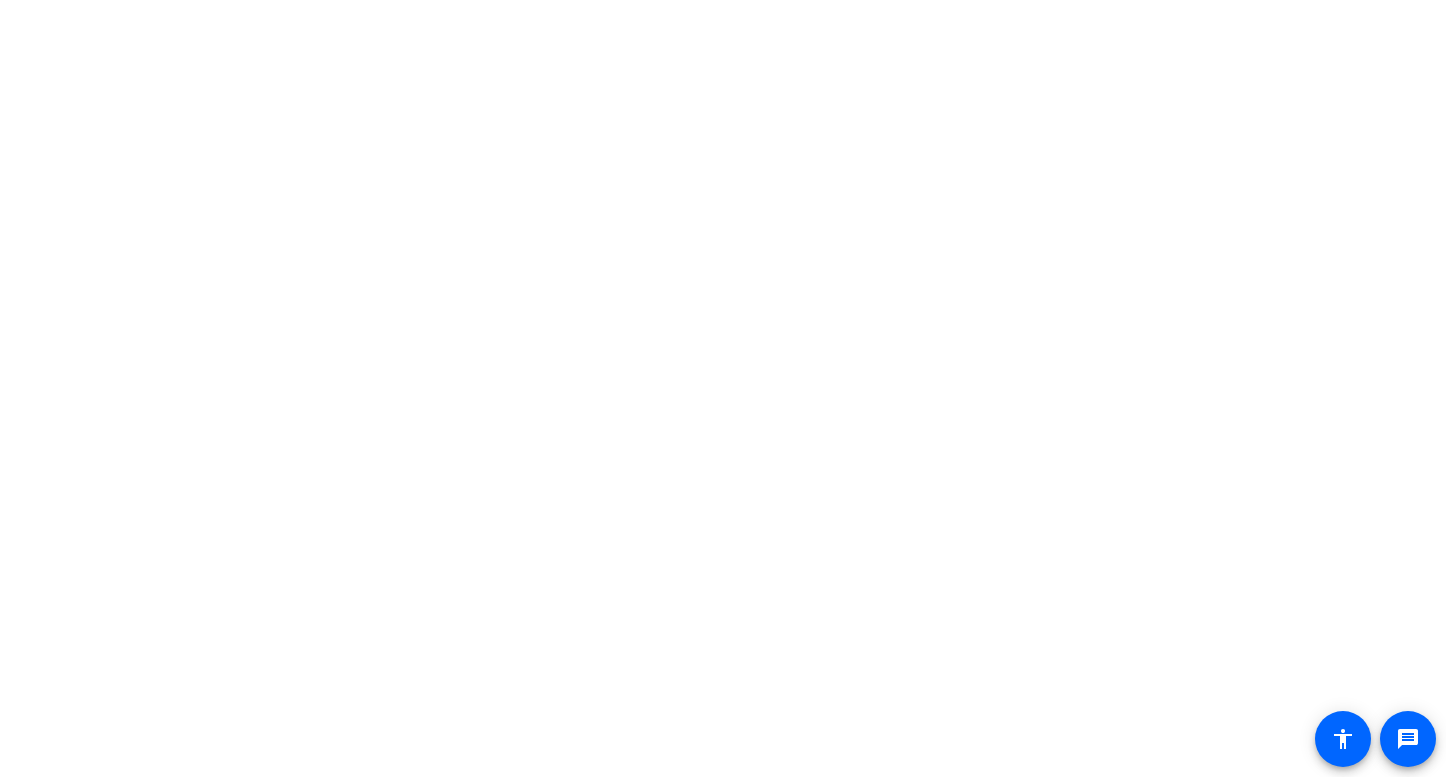 scroll, scrollTop: 0, scrollLeft: 0, axis: both 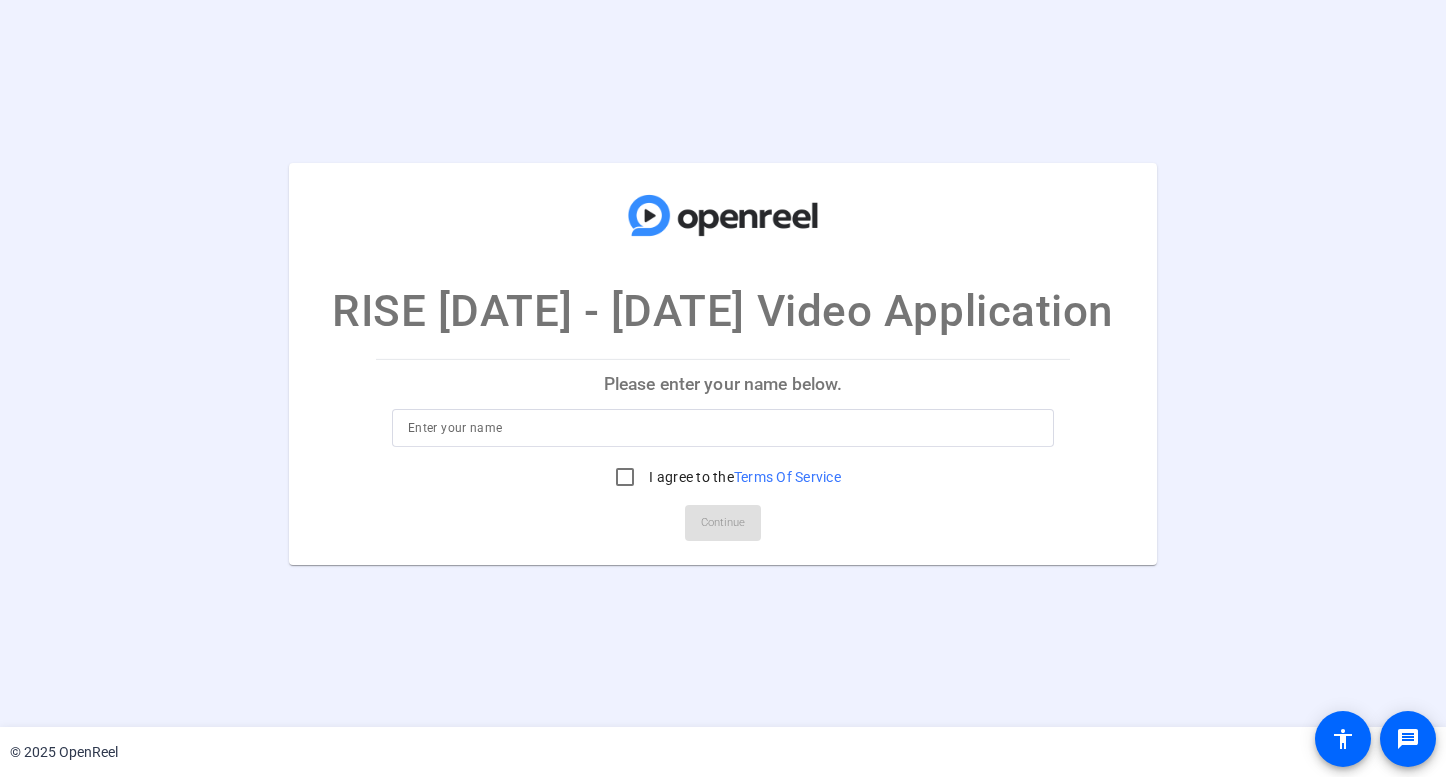 click at bounding box center (723, 428) 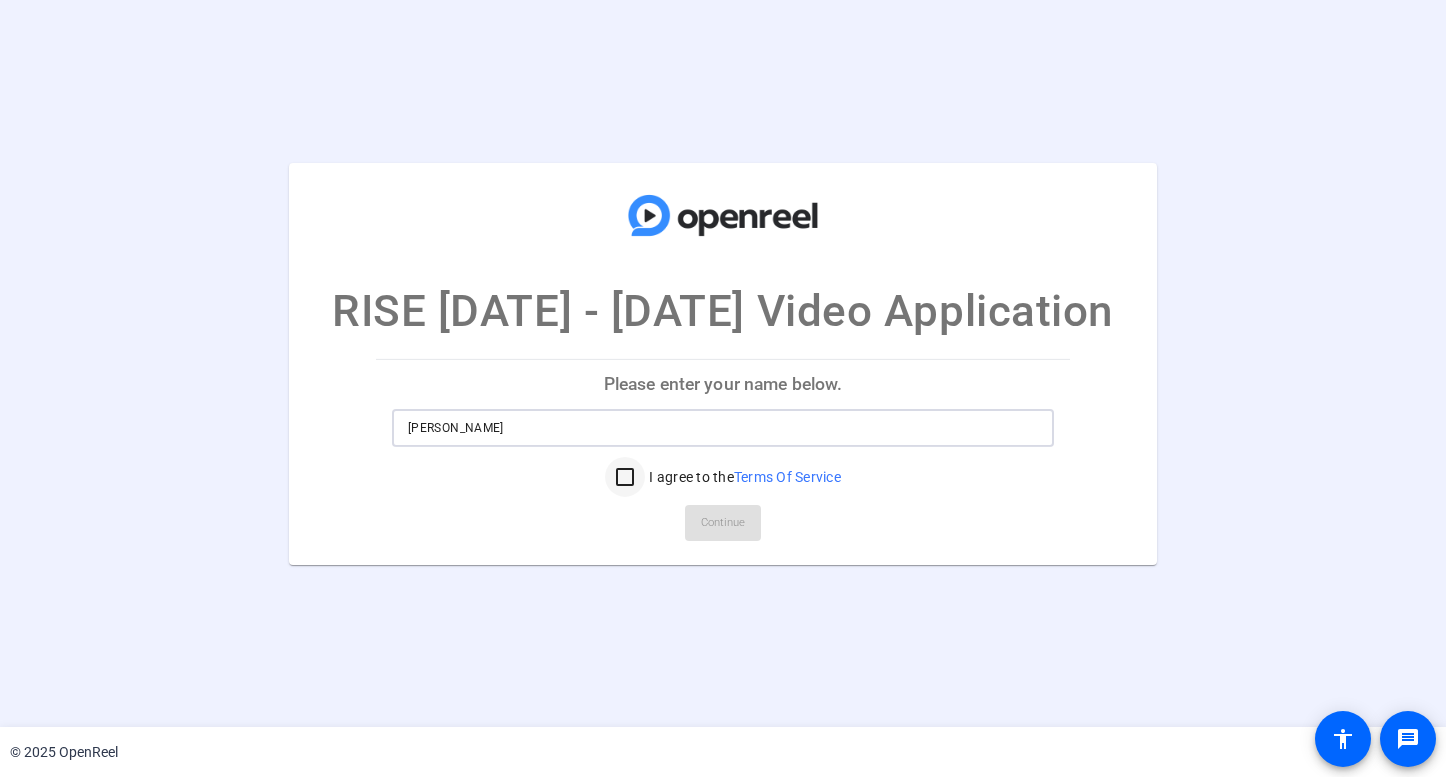 type on "Pamela Sugrue" 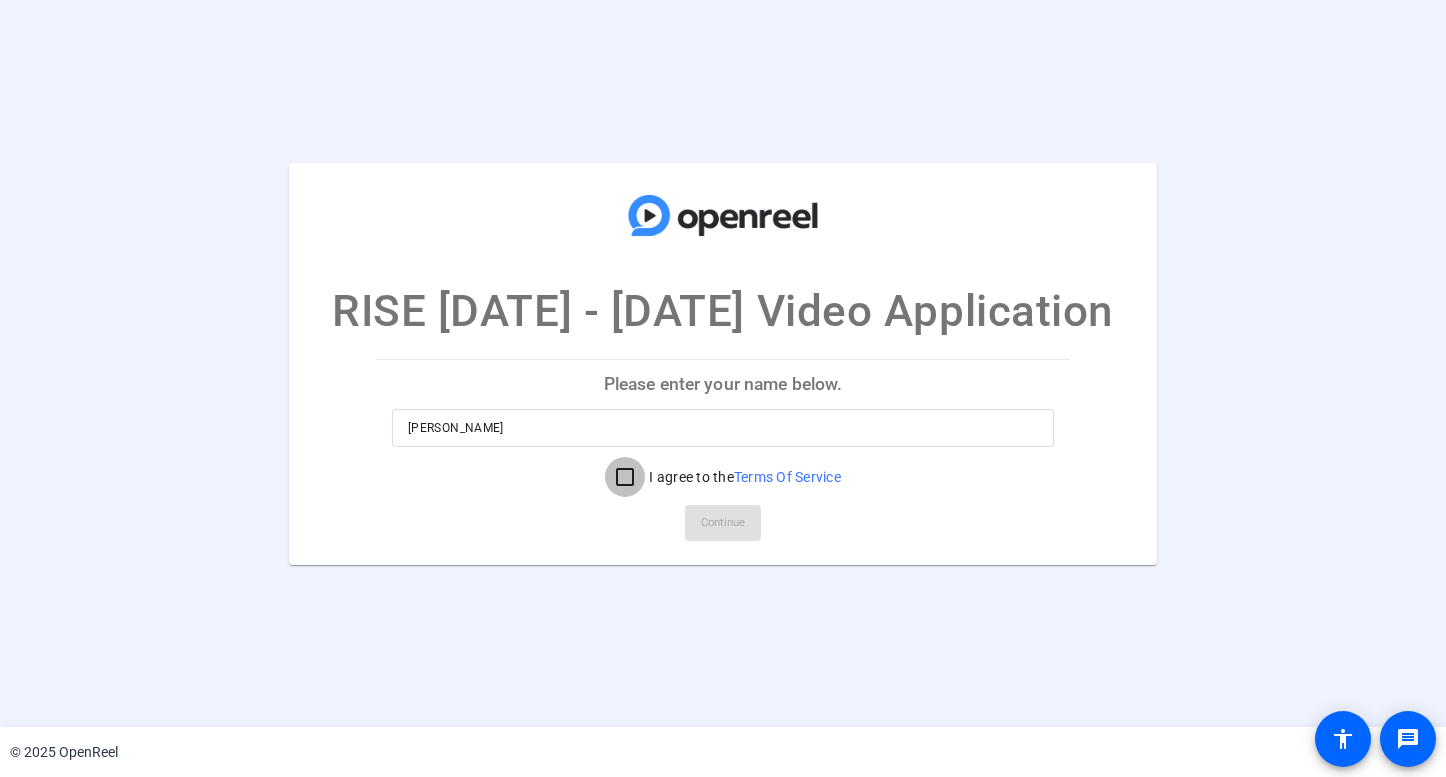 click on "I agree to the  Terms Of Service" at bounding box center [625, 477] 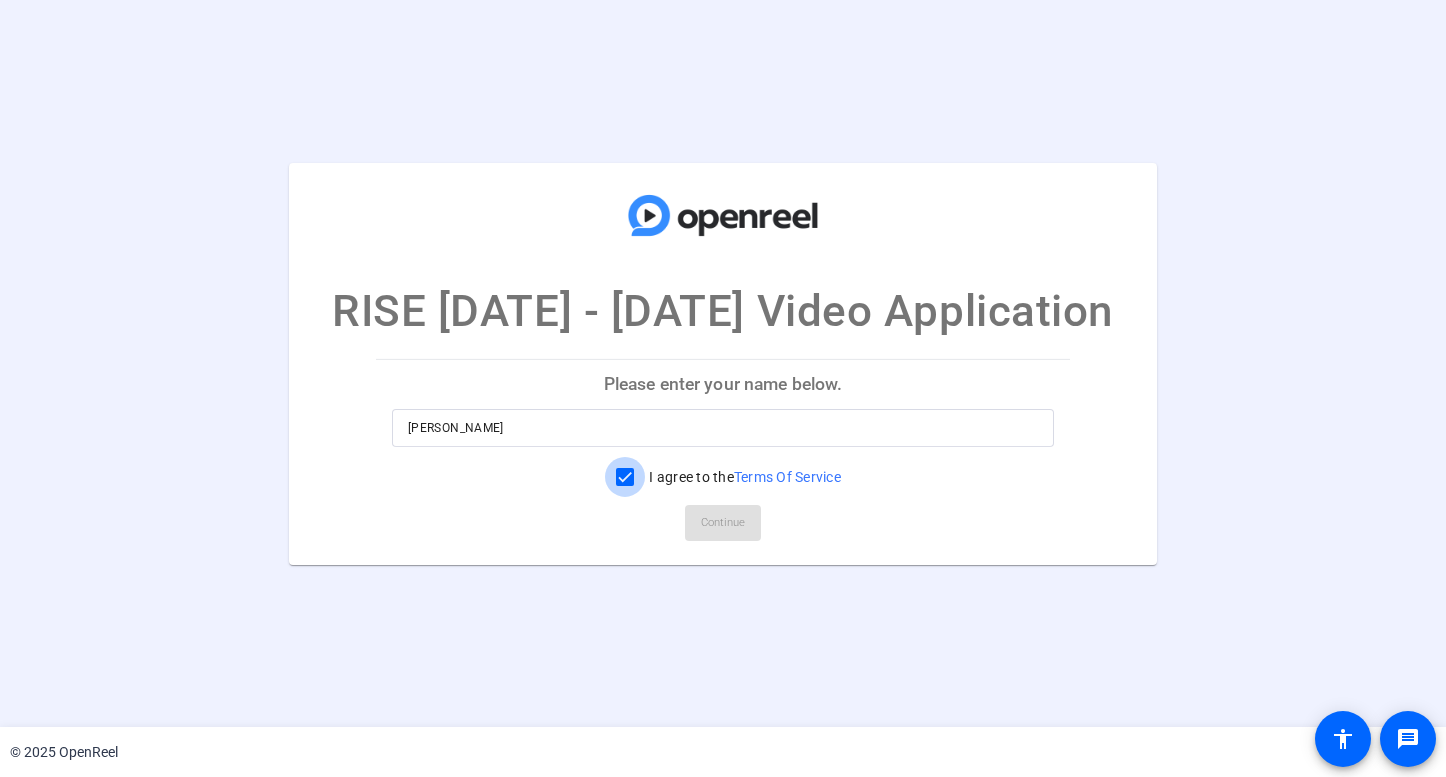 checkbox on "true" 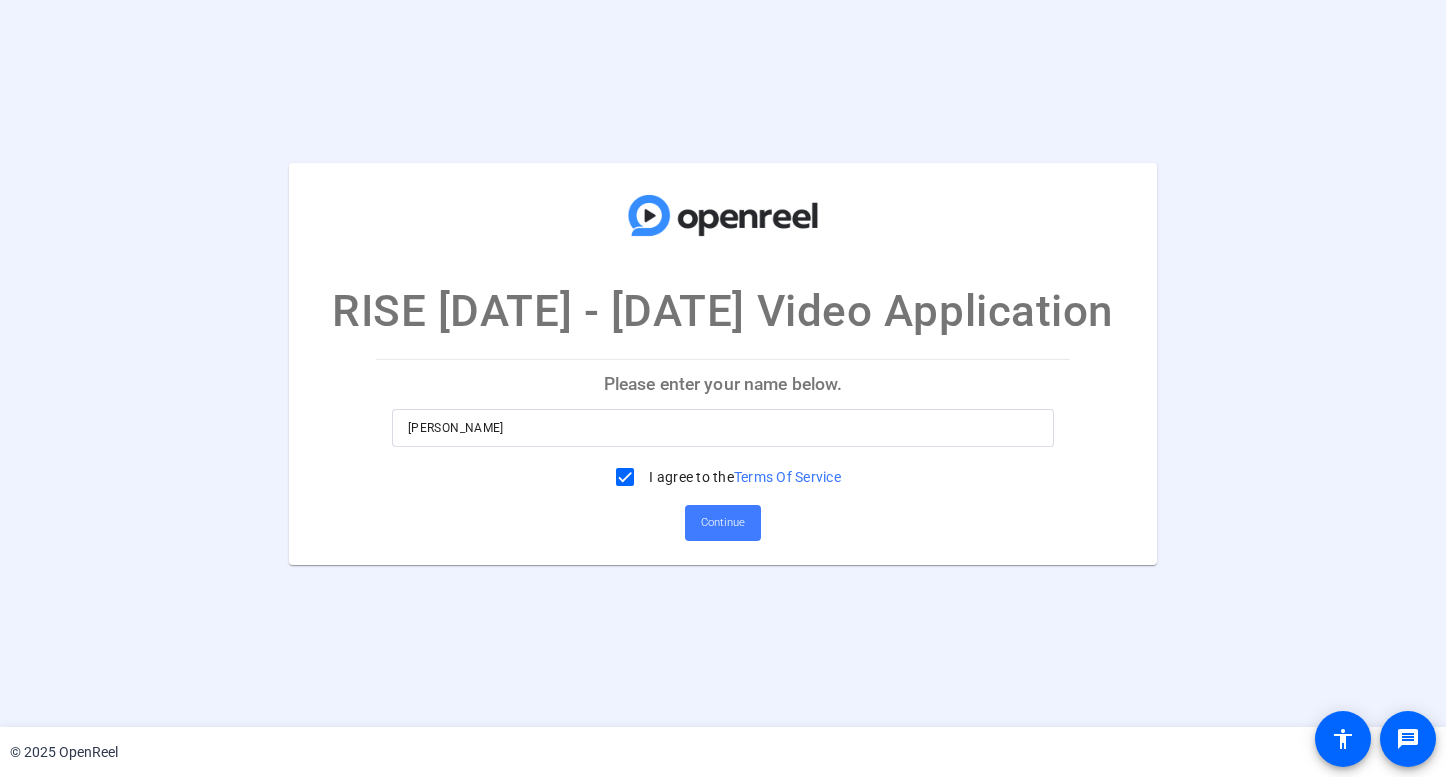 click on "Continue" 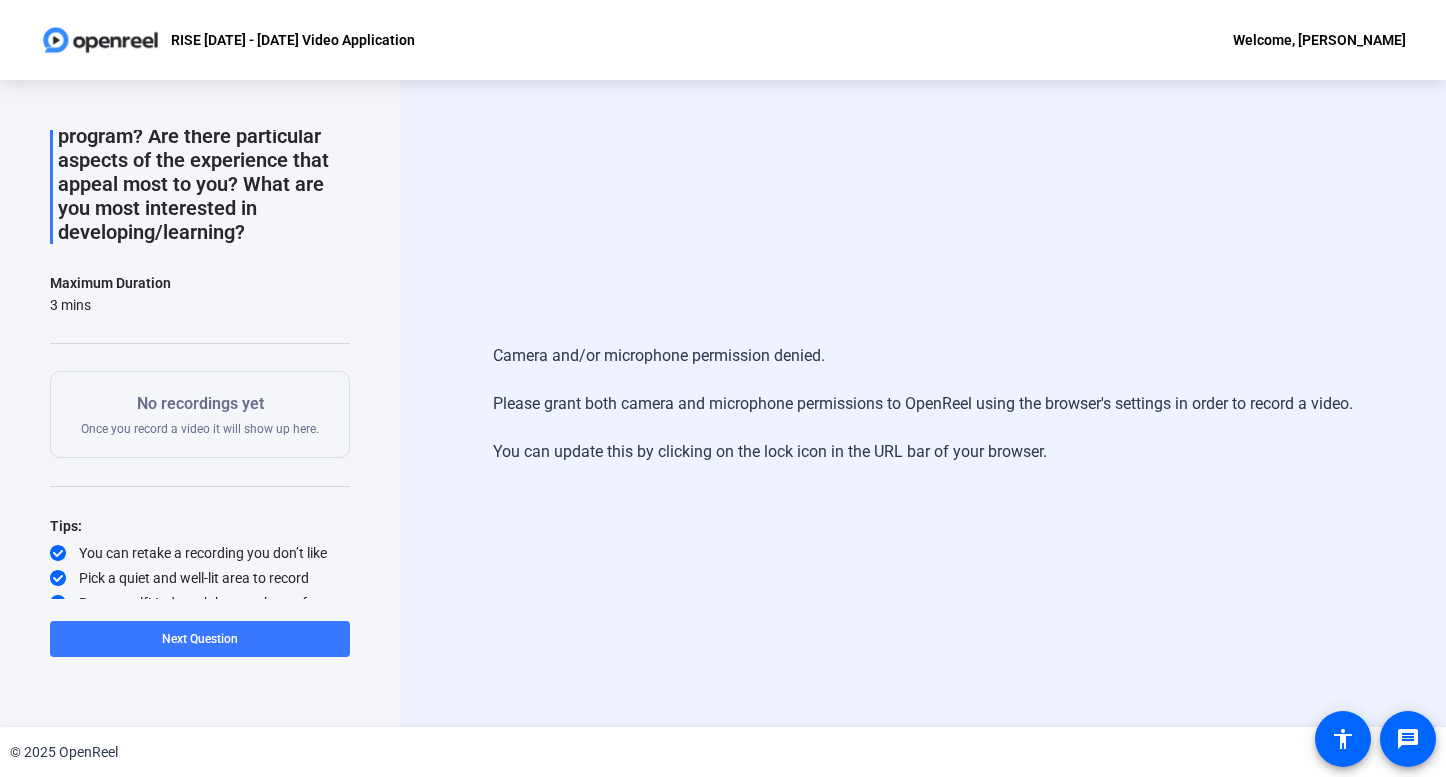 scroll, scrollTop: 157, scrollLeft: 0, axis: vertical 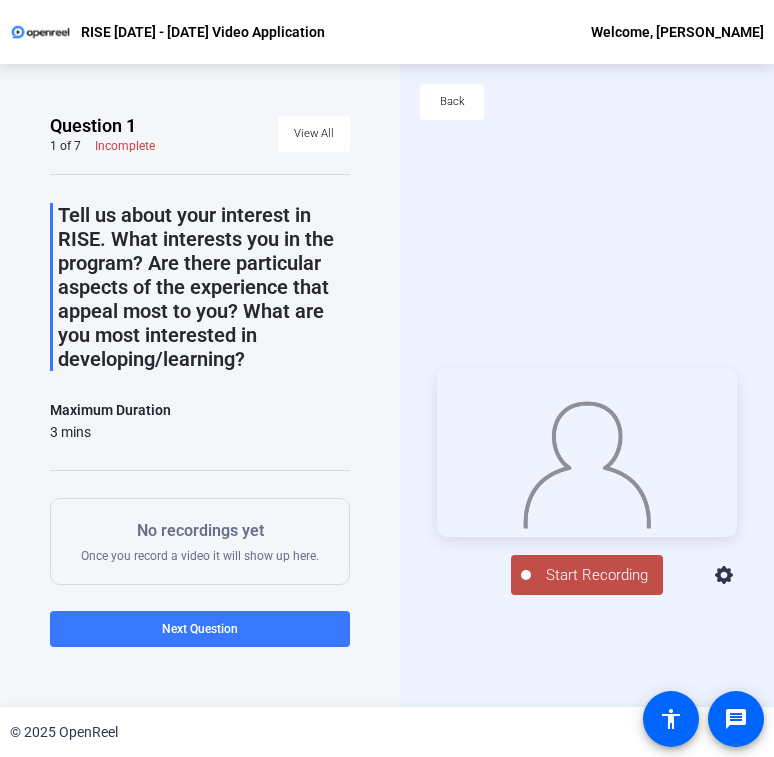 click on "Start Recording" 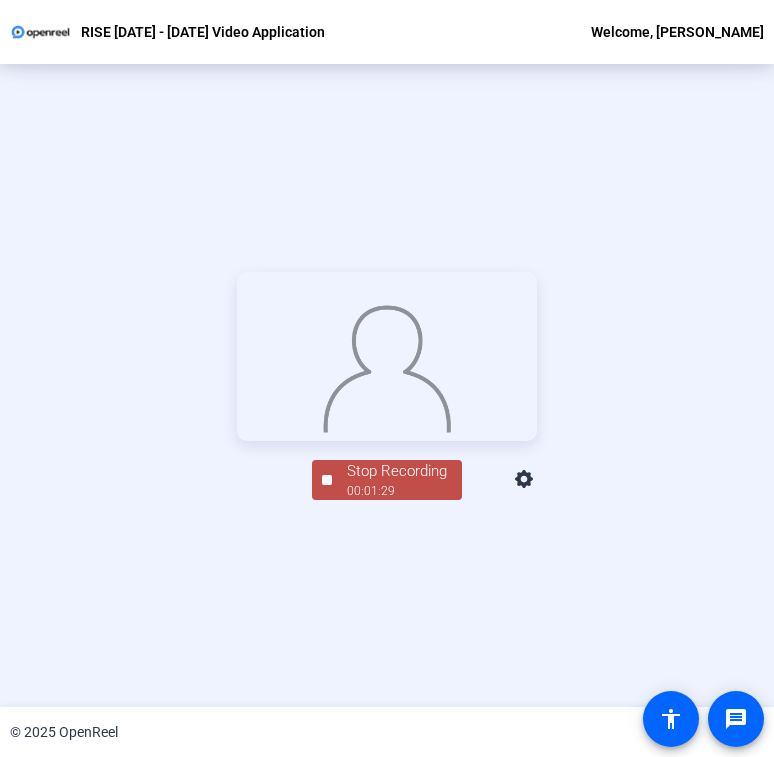scroll, scrollTop: 249, scrollLeft: 0, axis: vertical 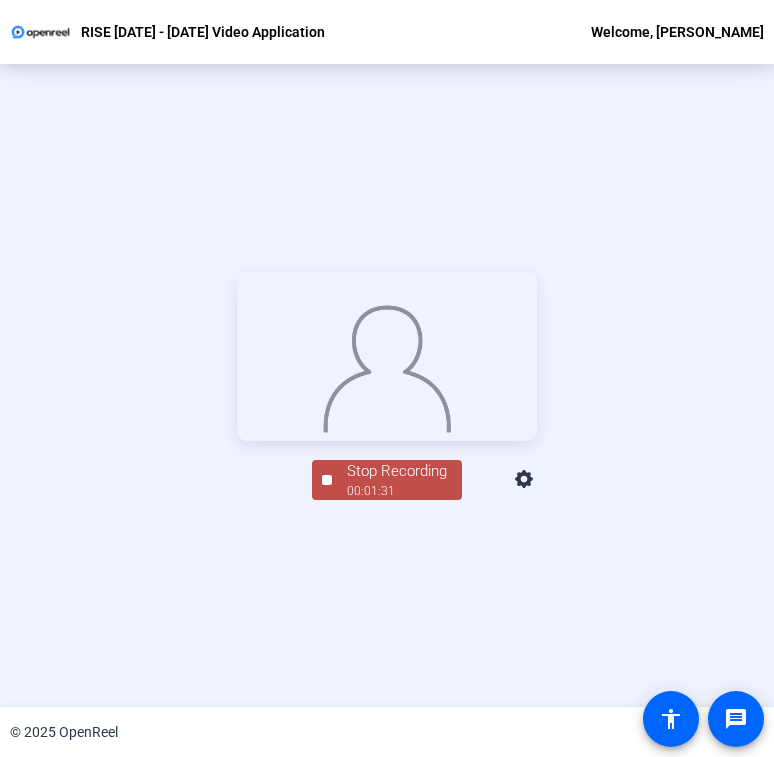 click 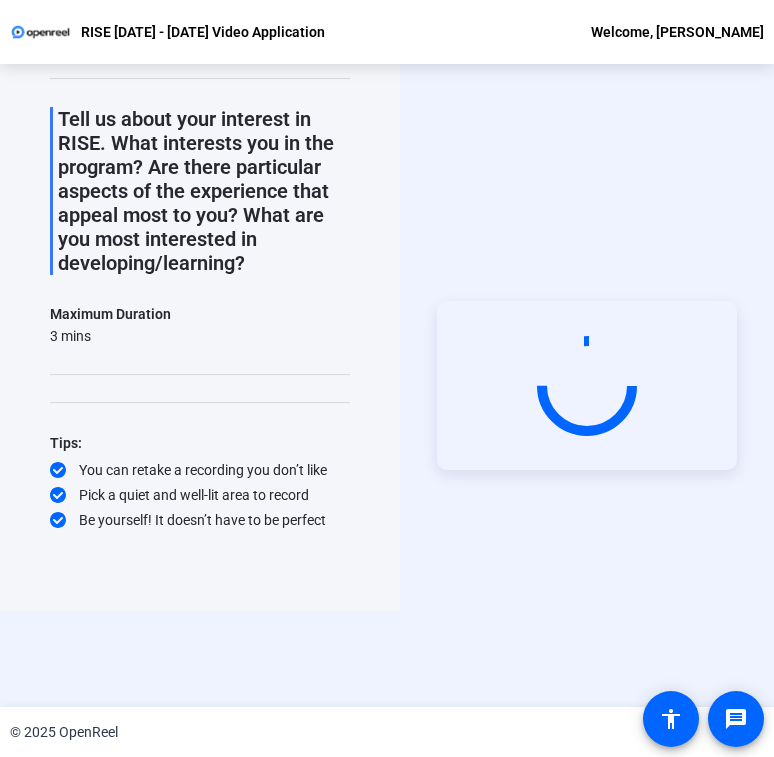 scroll, scrollTop: 96, scrollLeft: 0, axis: vertical 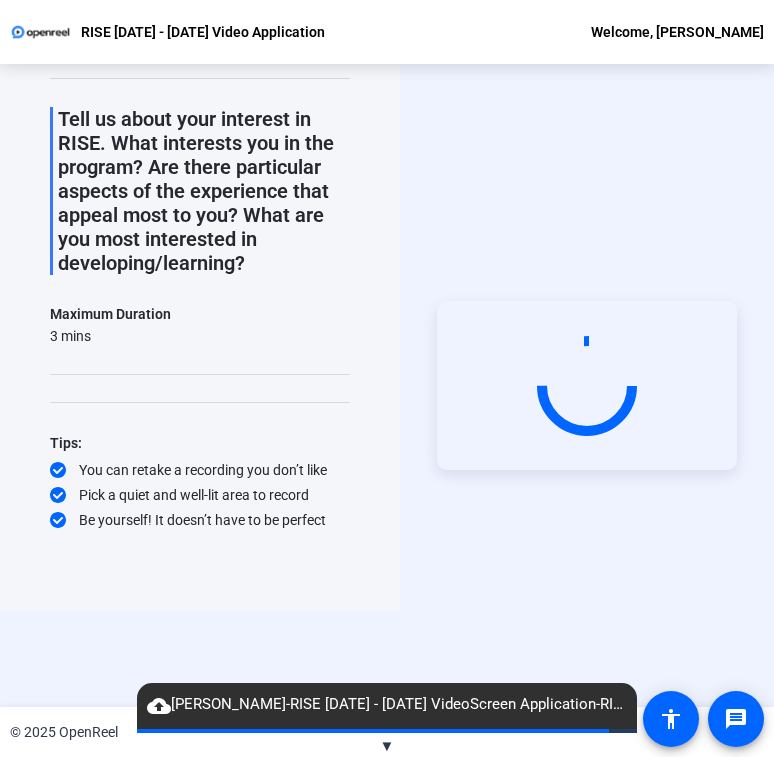 click on "Start Recording" 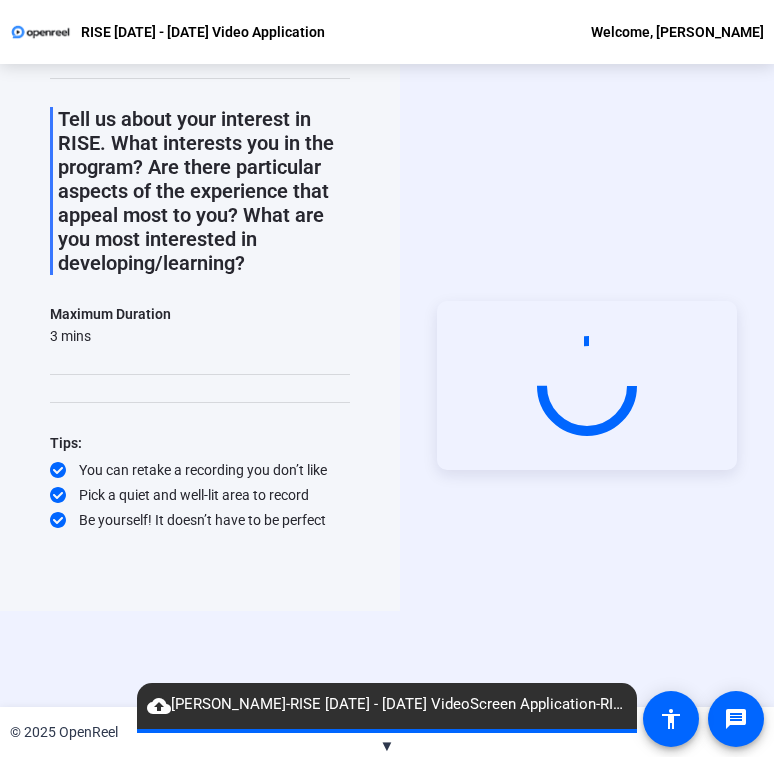 drag, startPoint x: 770, startPoint y: 179, endPoint x: 1199, endPoint y: 188, distance: 429.0944 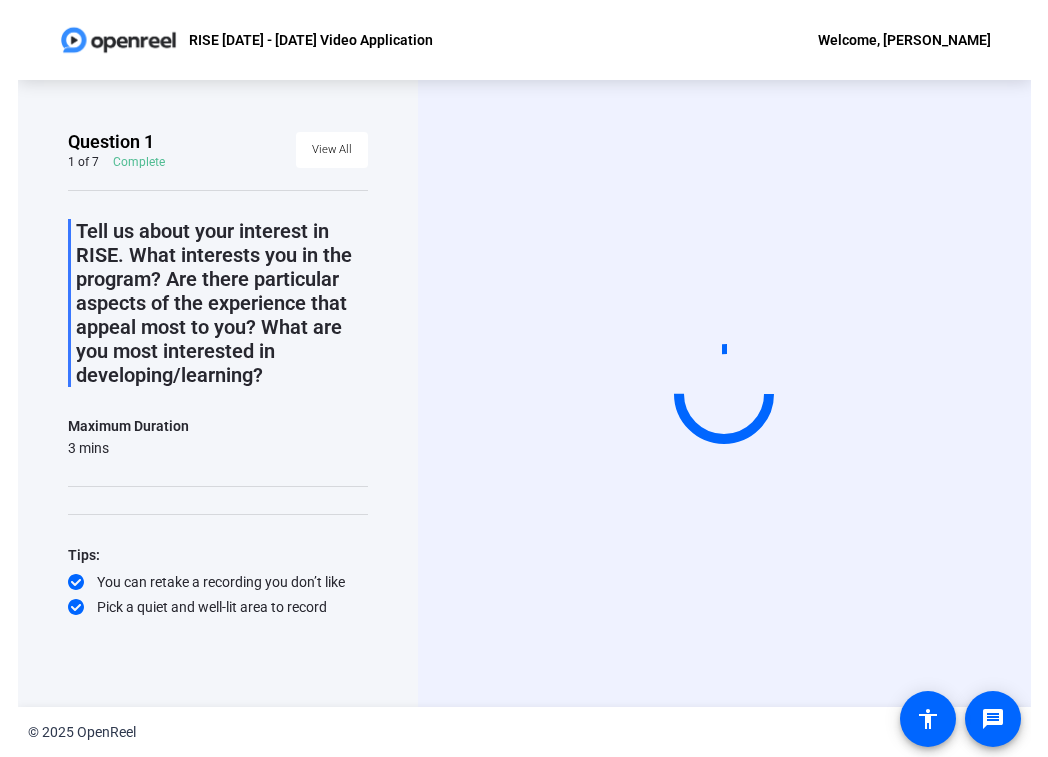 scroll, scrollTop: 0, scrollLeft: 0, axis: both 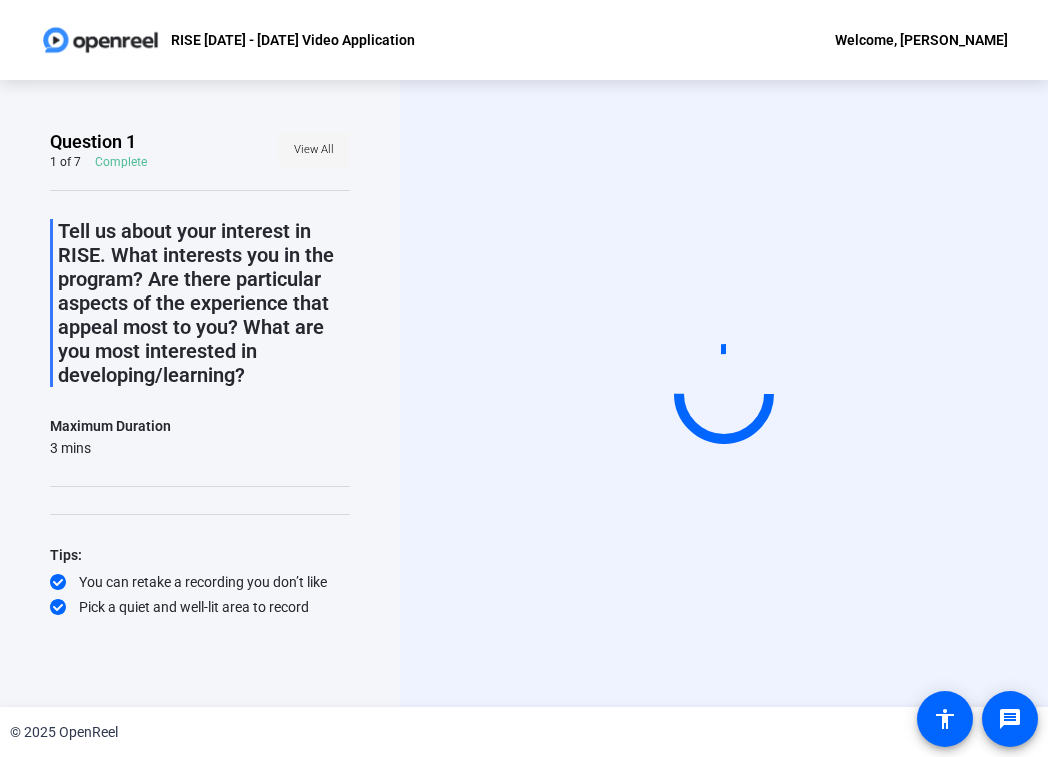 click on "View All" 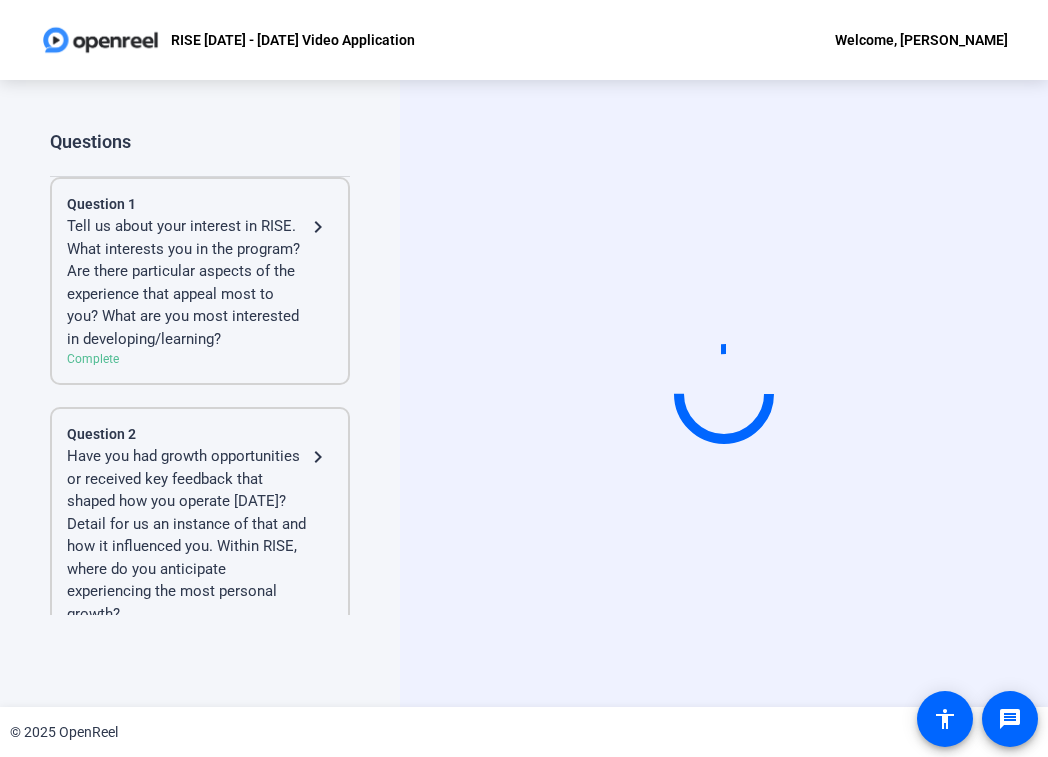 click on "navigate_next" 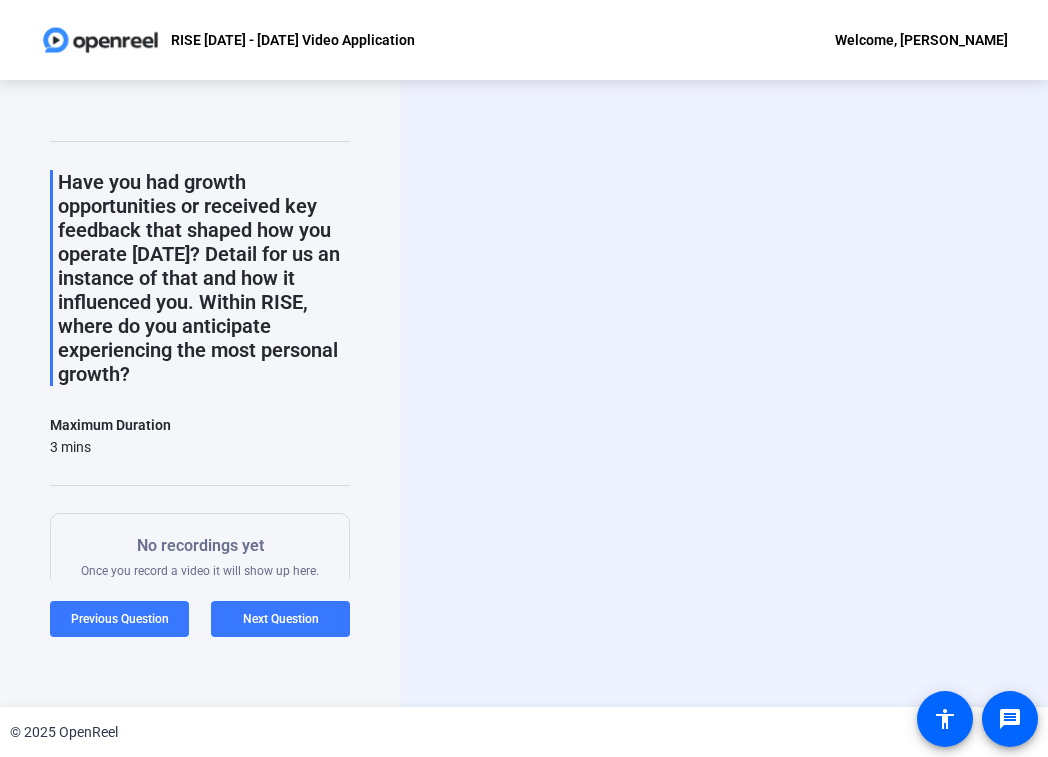 scroll, scrollTop: 0, scrollLeft: 0, axis: both 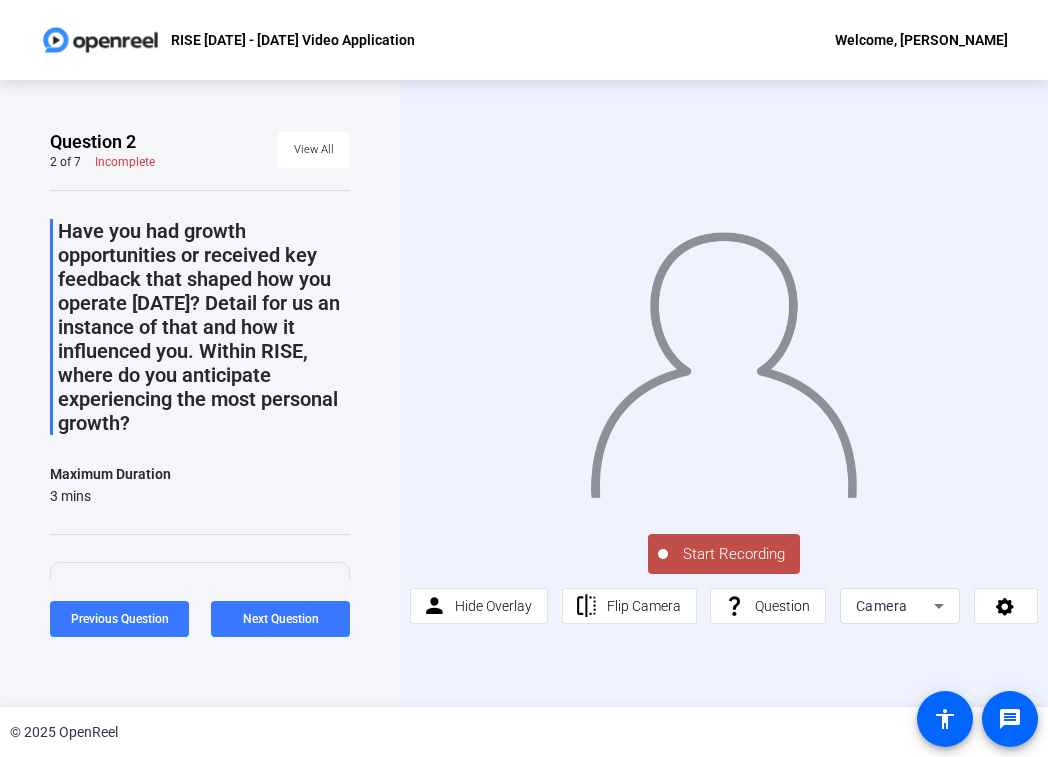 click on "Start Recording" 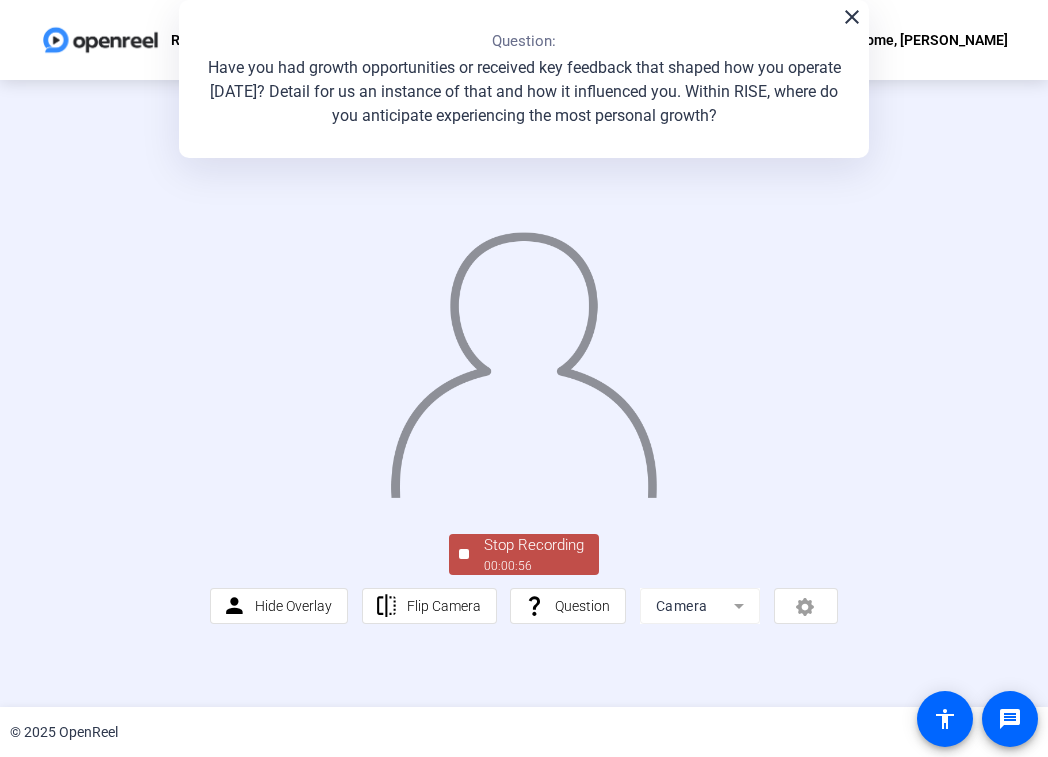 click on "Stop Recording" 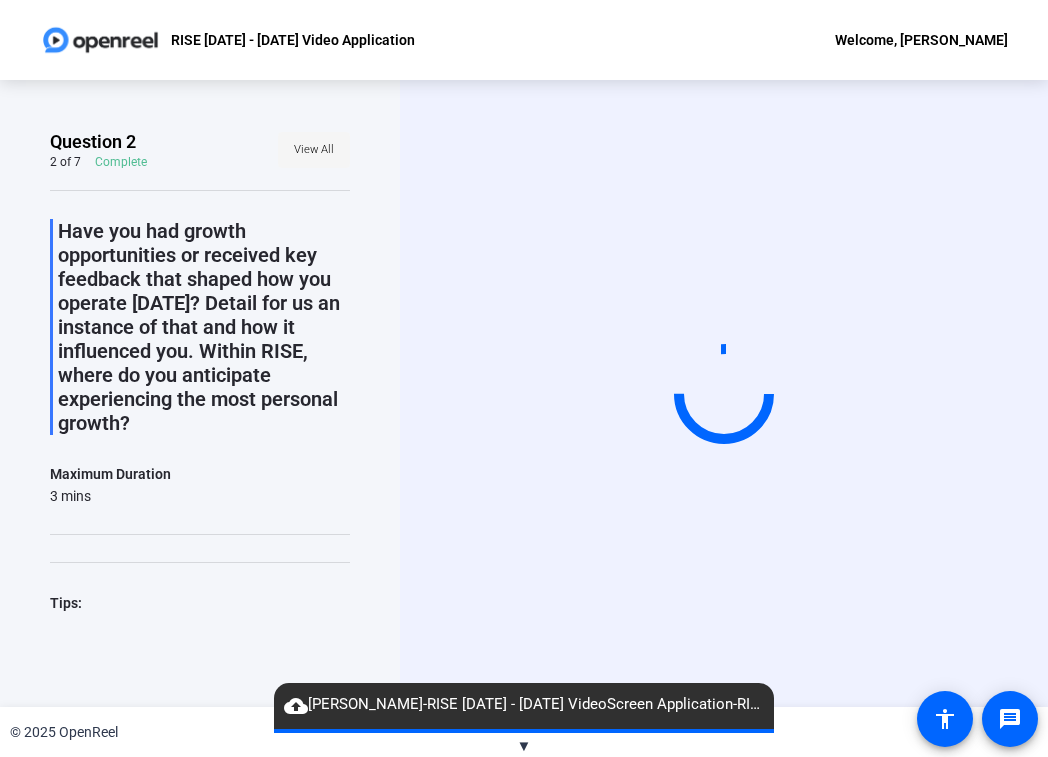 click on "View All" 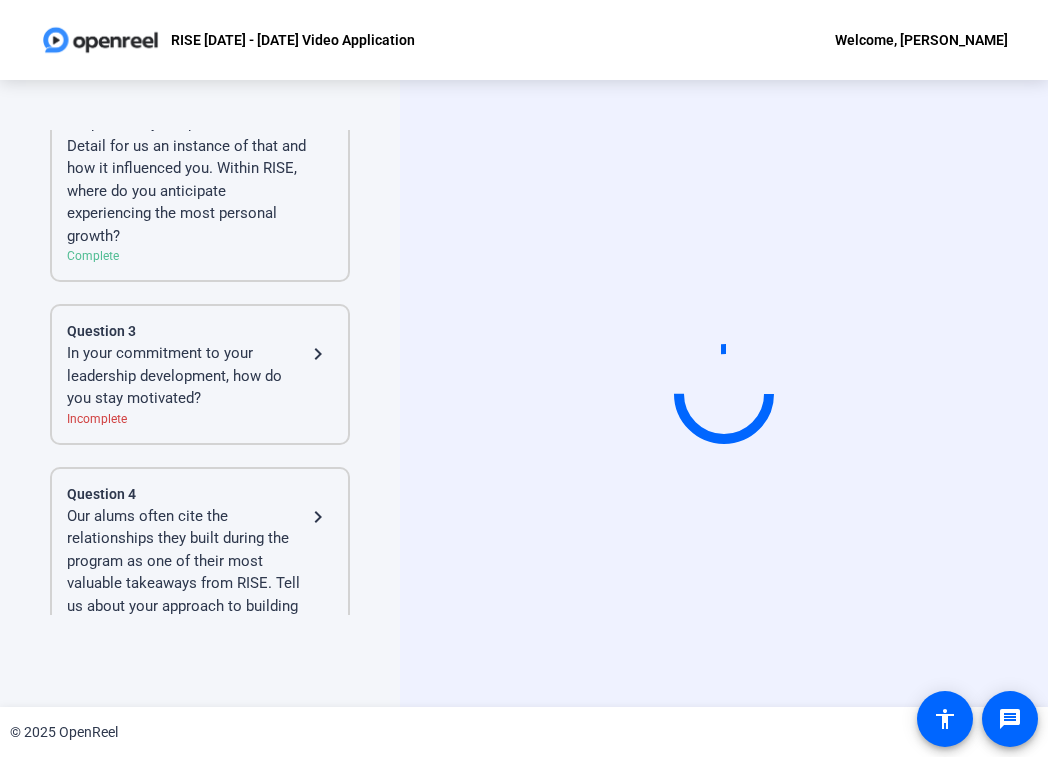 click on "In your commitment to your leadership development, how do you stay motivated?" 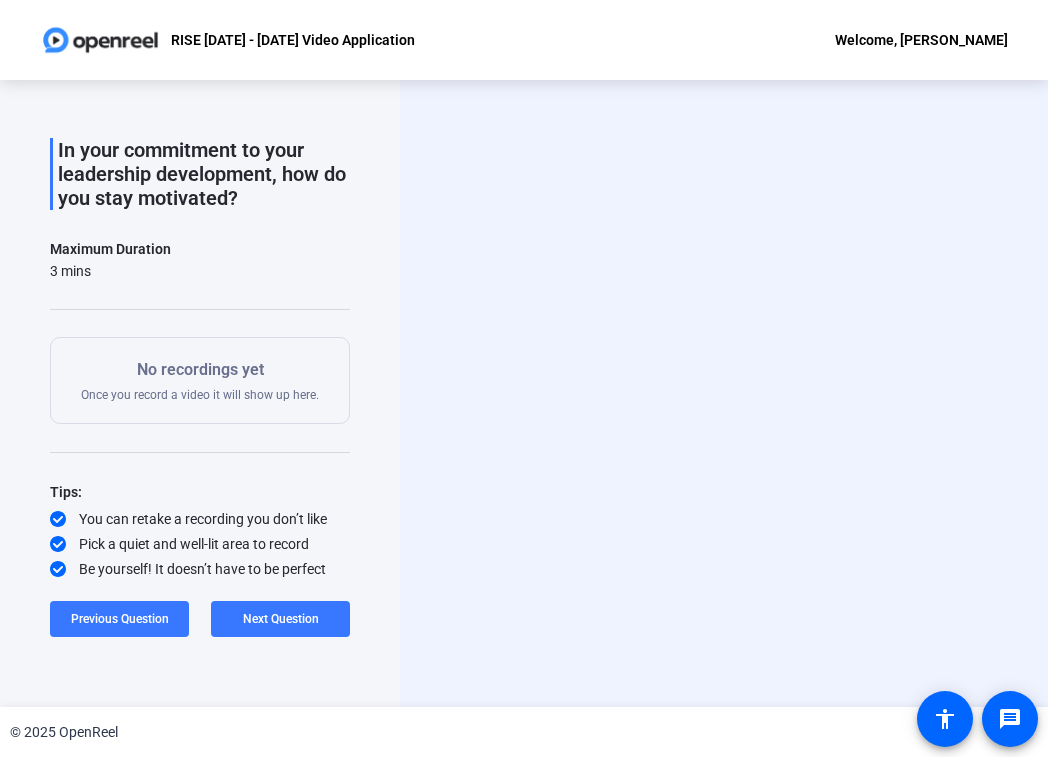 scroll, scrollTop: 81, scrollLeft: 0, axis: vertical 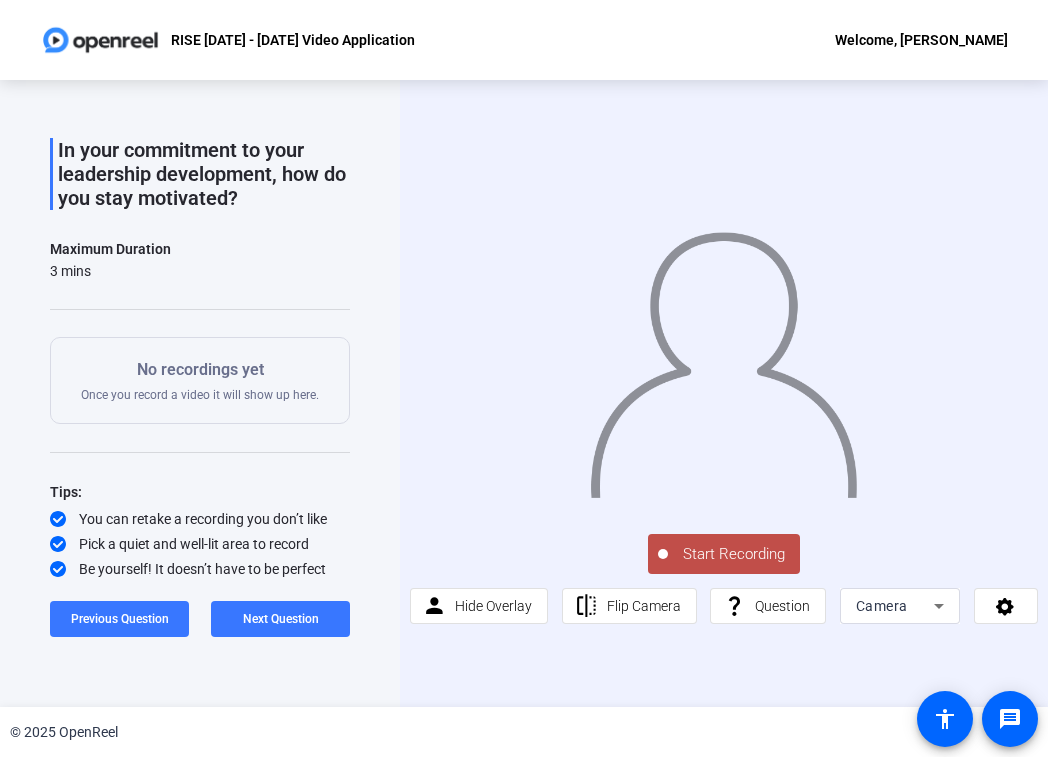 click on "Start Recording" 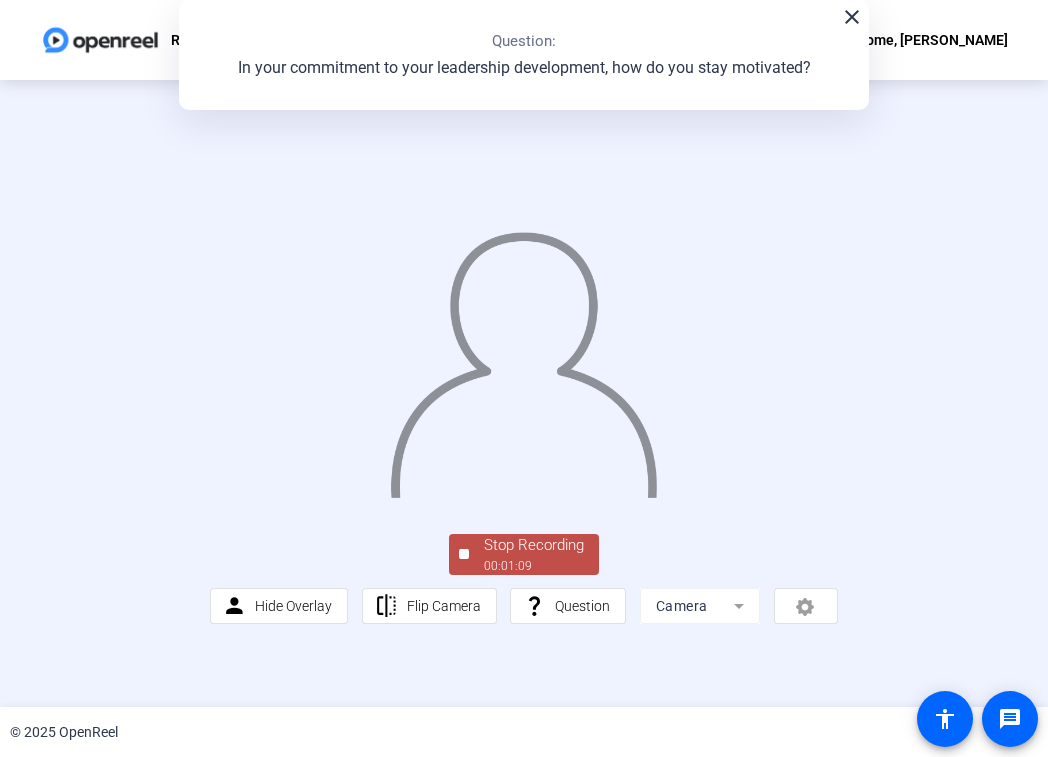 click on "Stop Recording" 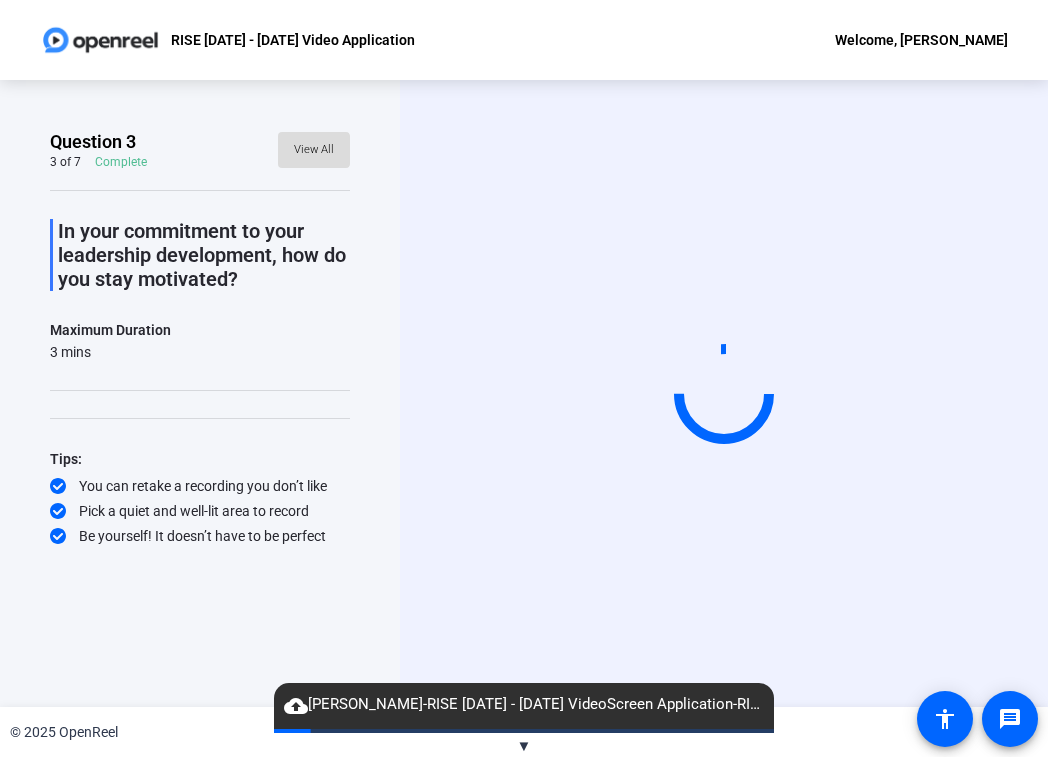 click on "View All" 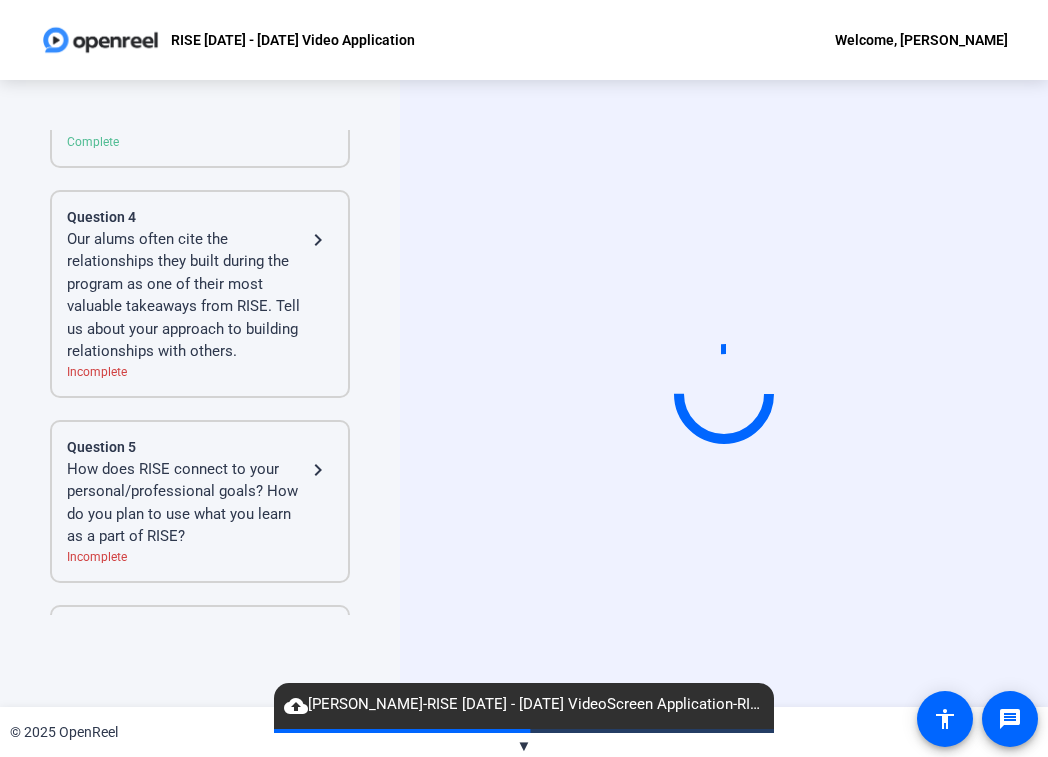 click on "Our alums often cite the relationships they built during the program as one of their most valuable takeaways from RISE. Tell us about your approach to building relationships with others." 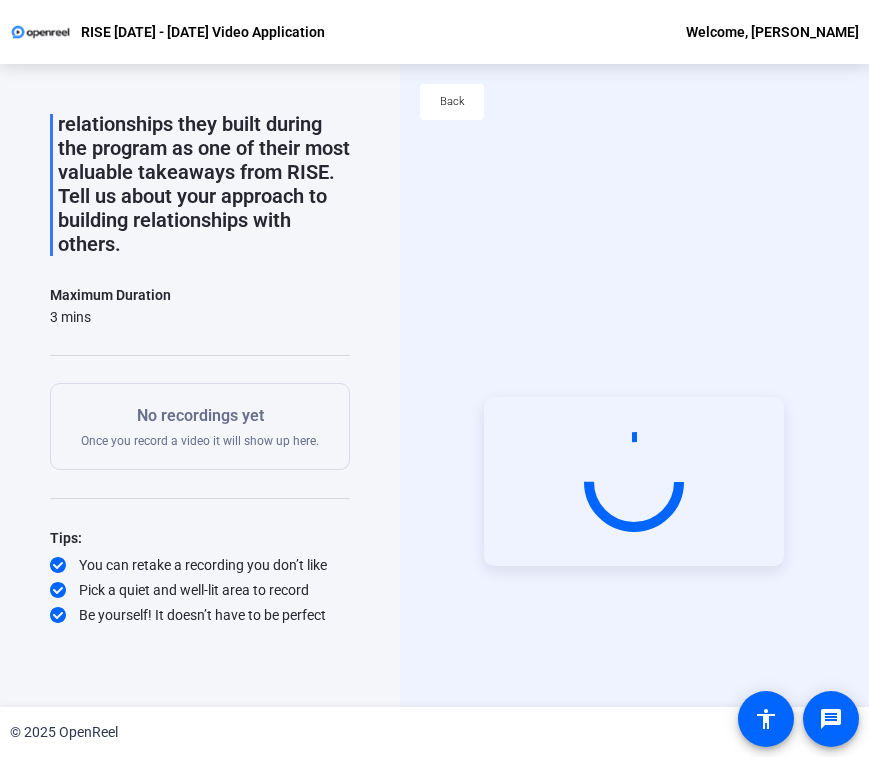 scroll, scrollTop: 0, scrollLeft: 0, axis: both 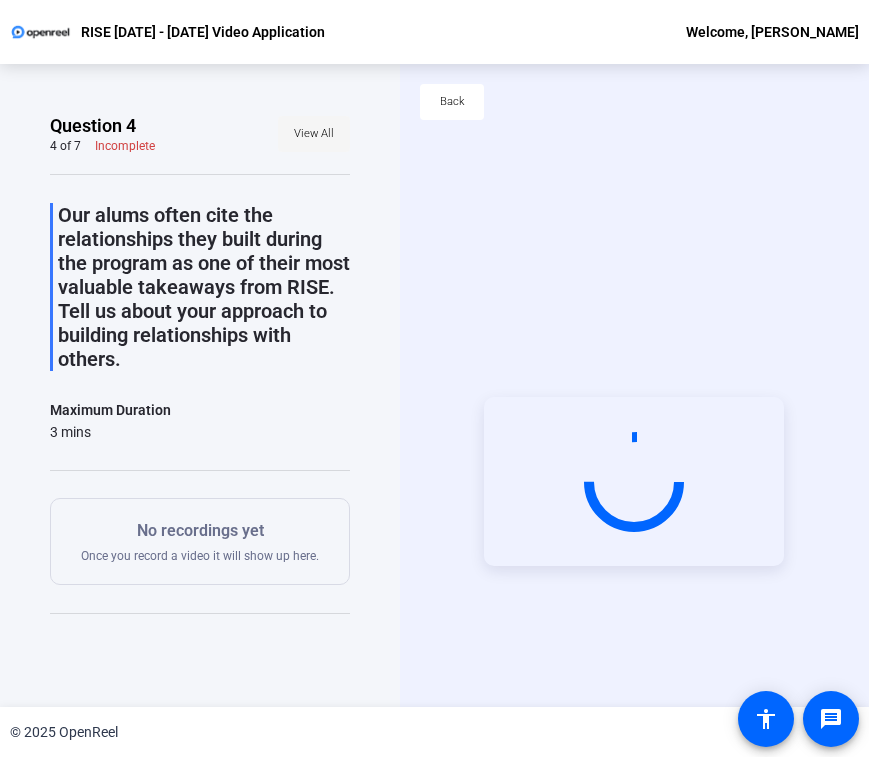 click on "View All" 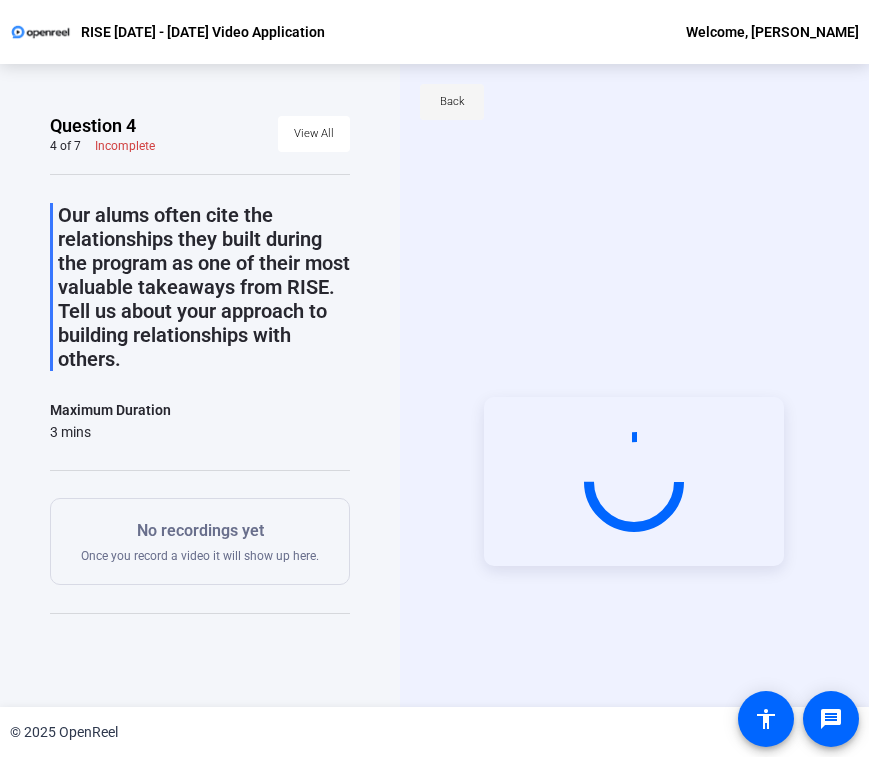 click on "Back" 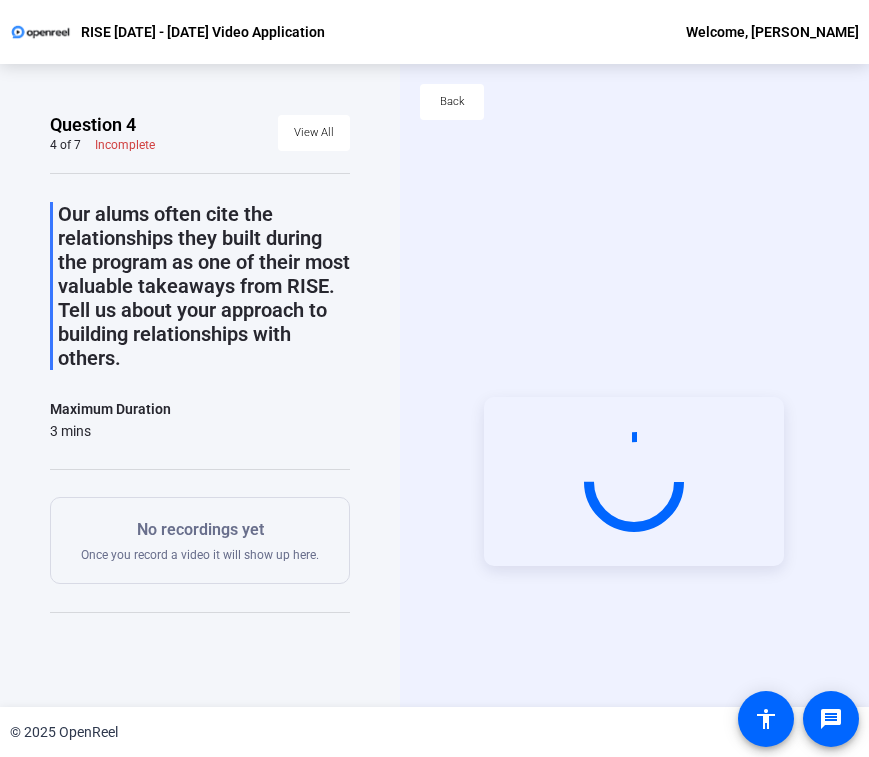 scroll, scrollTop: 0, scrollLeft: 0, axis: both 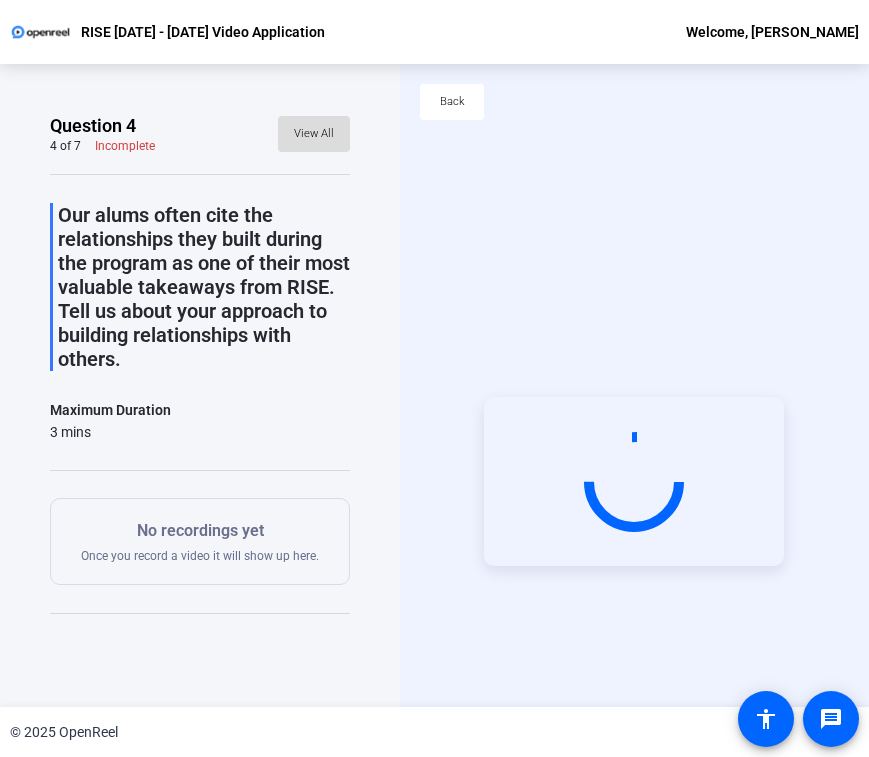 click on "View All" 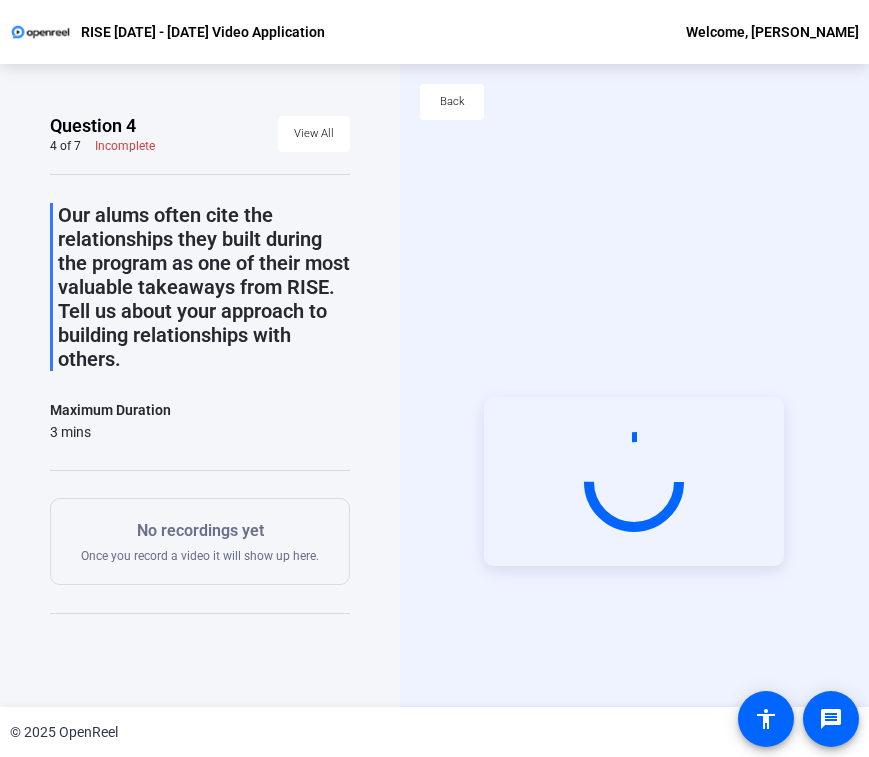 click on "Start Recording" 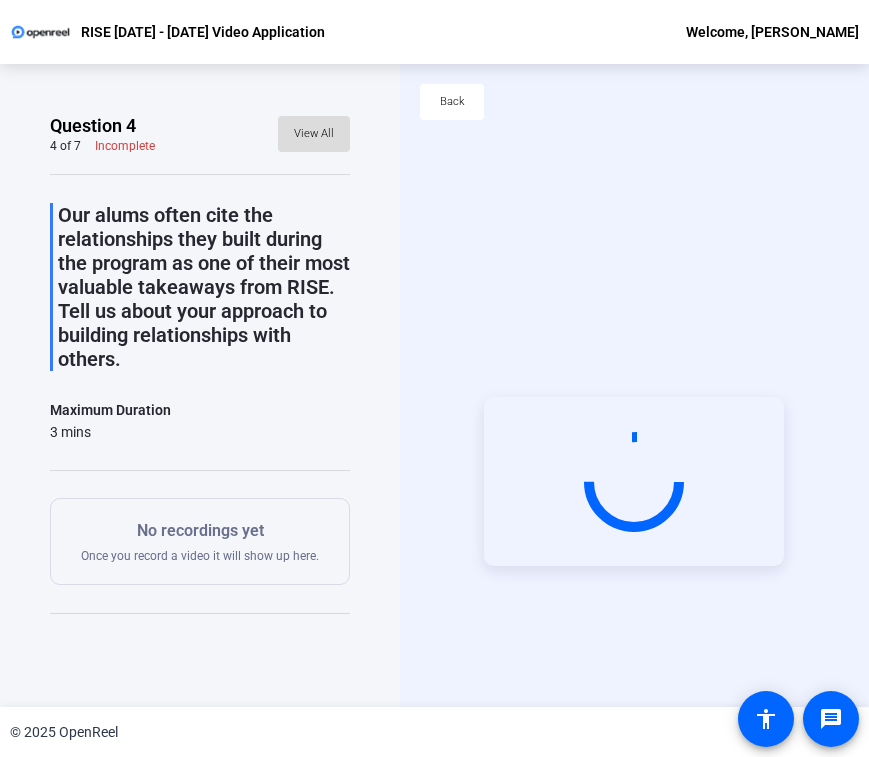 click on "View All" 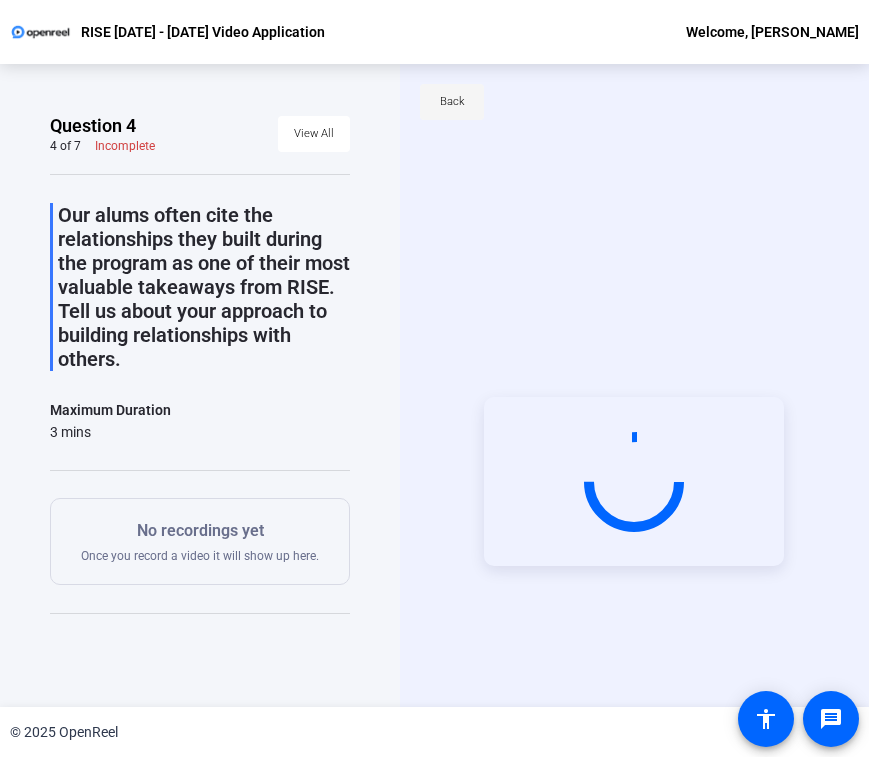 click on "Back" 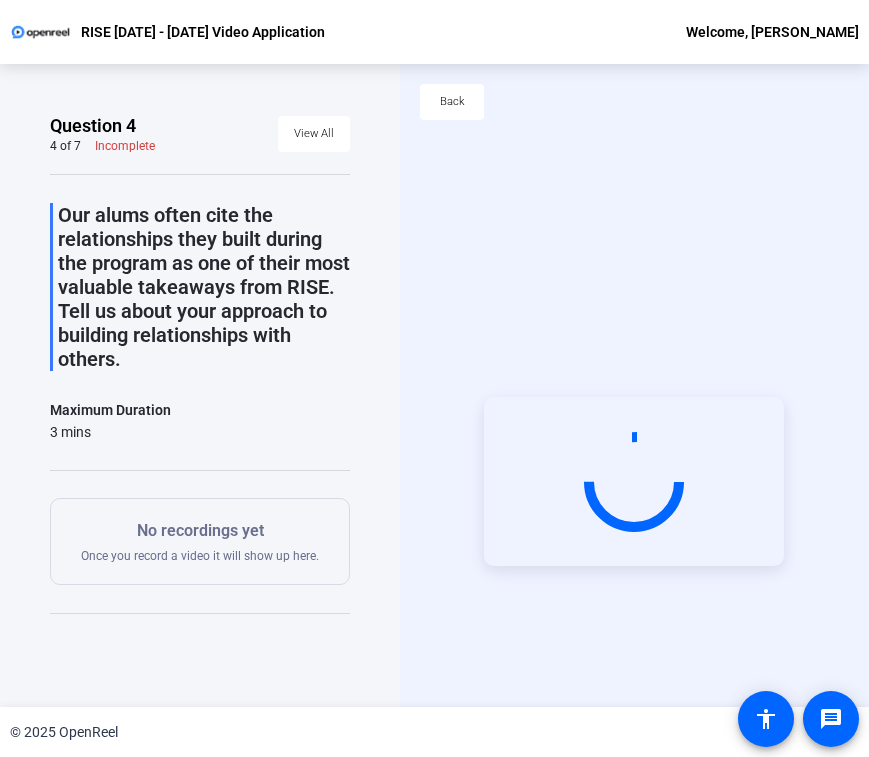 click on "Back" 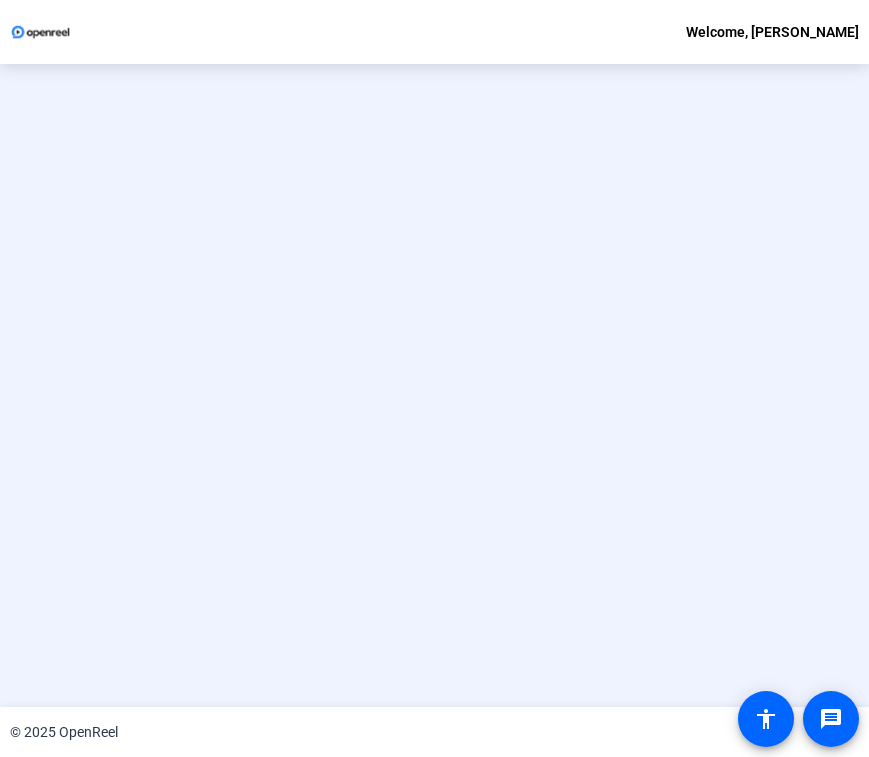 scroll, scrollTop: 0, scrollLeft: 0, axis: both 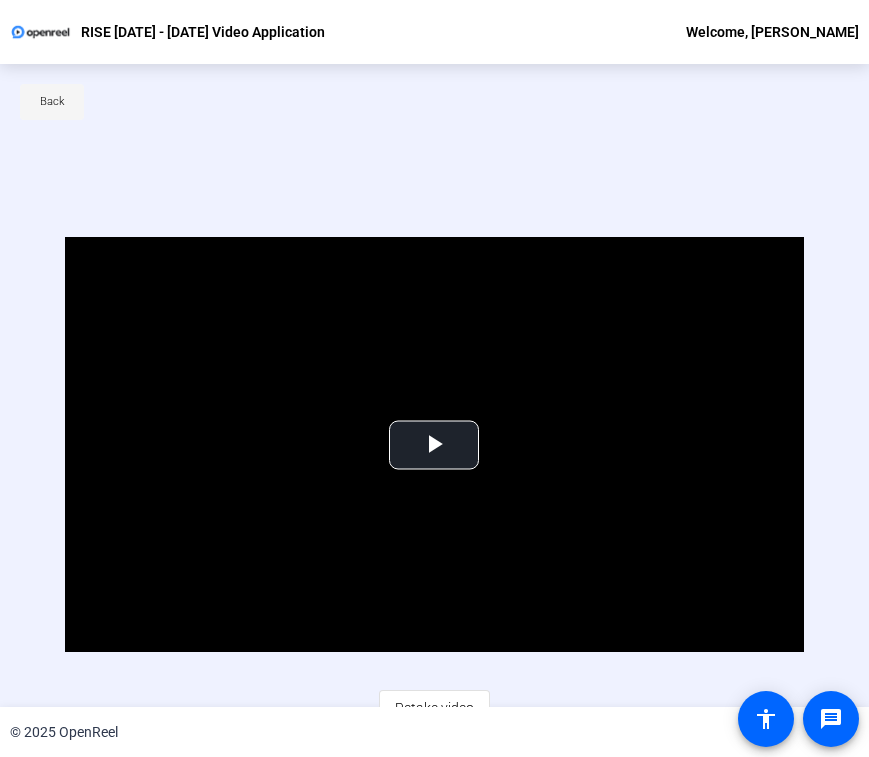 click 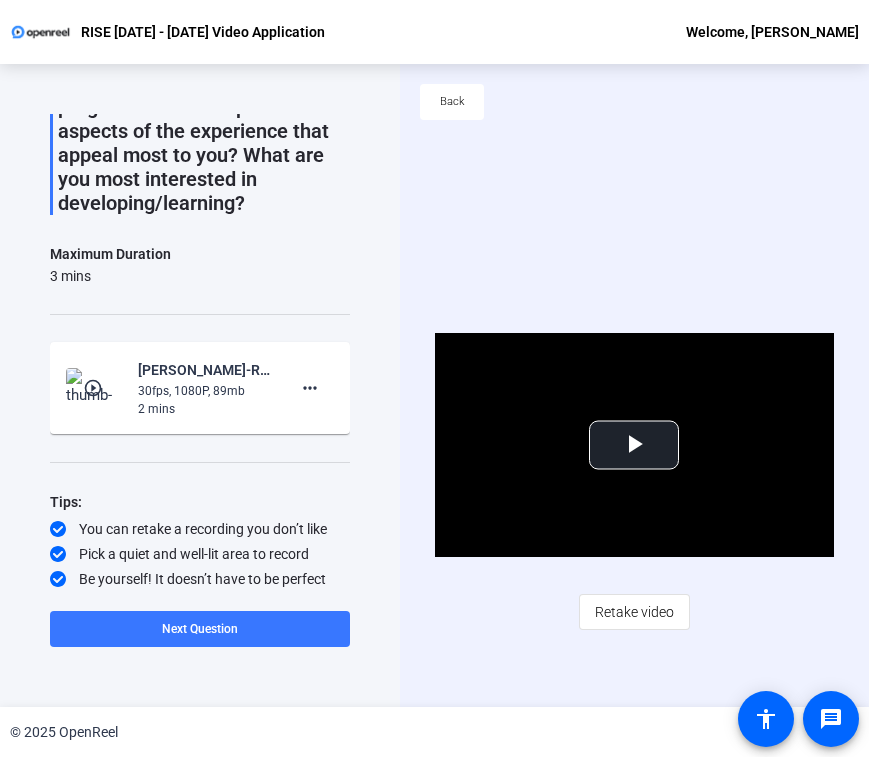 scroll, scrollTop: 0, scrollLeft: 0, axis: both 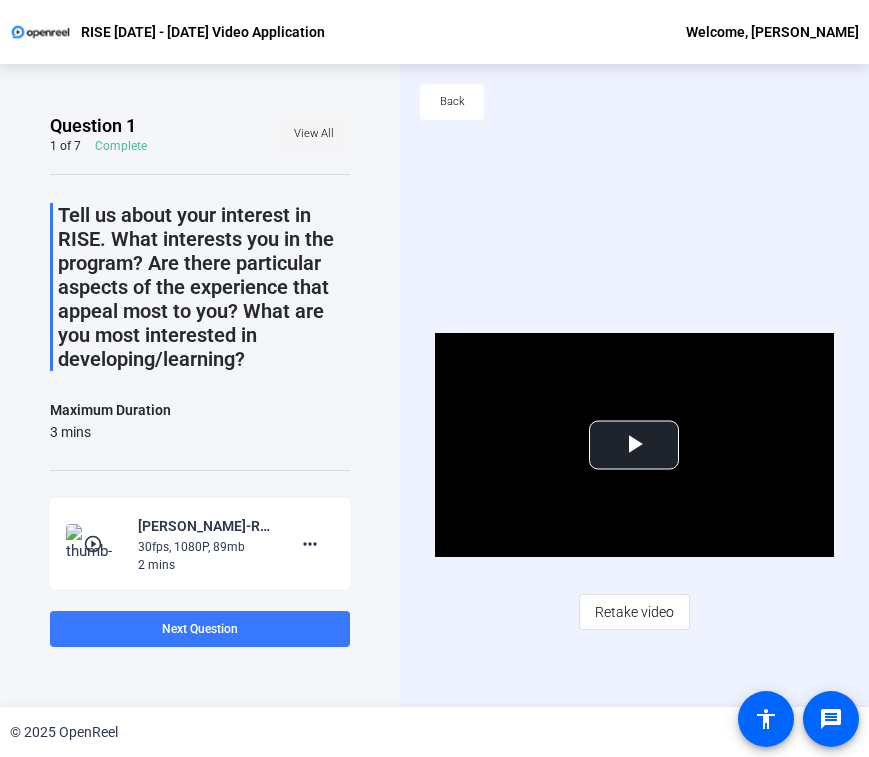 click 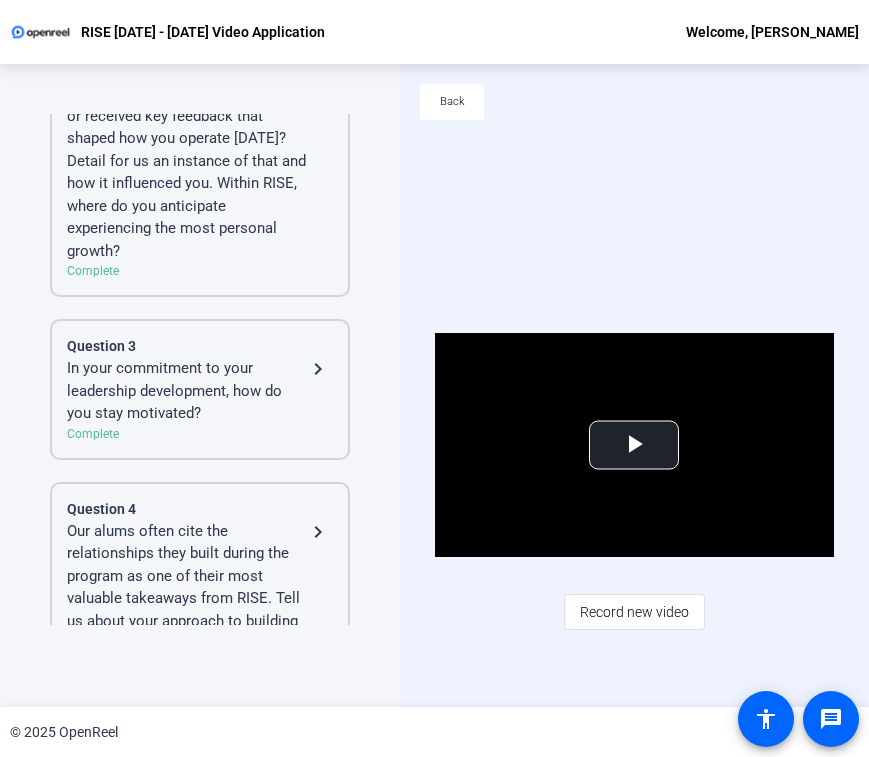 scroll, scrollTop: 380, scrollLeft: 0, axis: vertical 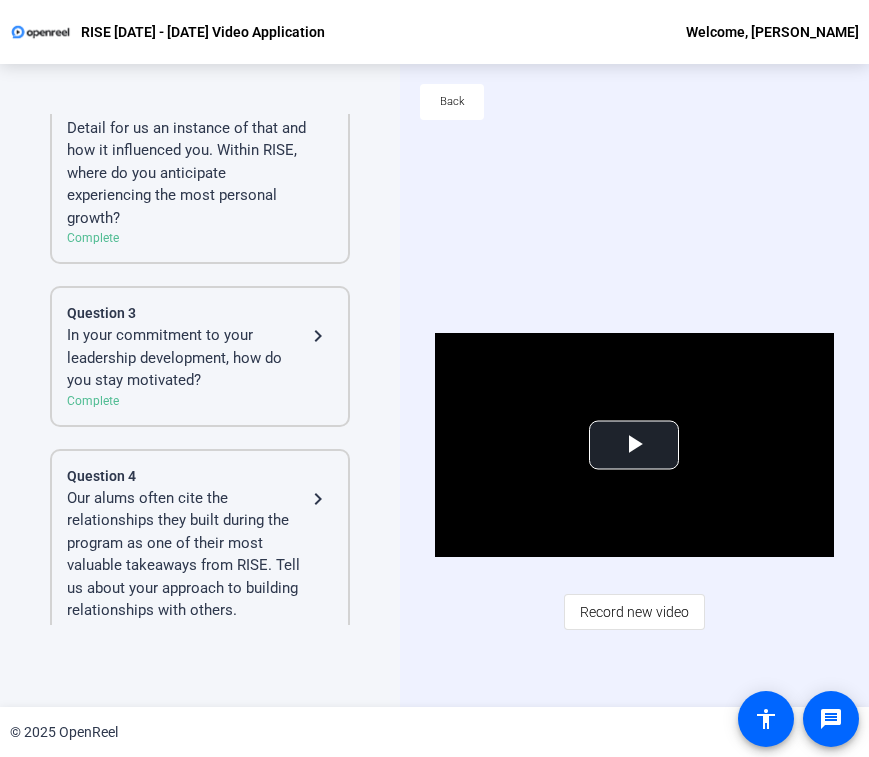 click on "Our alums often cite the relationships they built during the program as one of their most valuable takeaways from RISE. Tell us about your approach to building relationships with others." 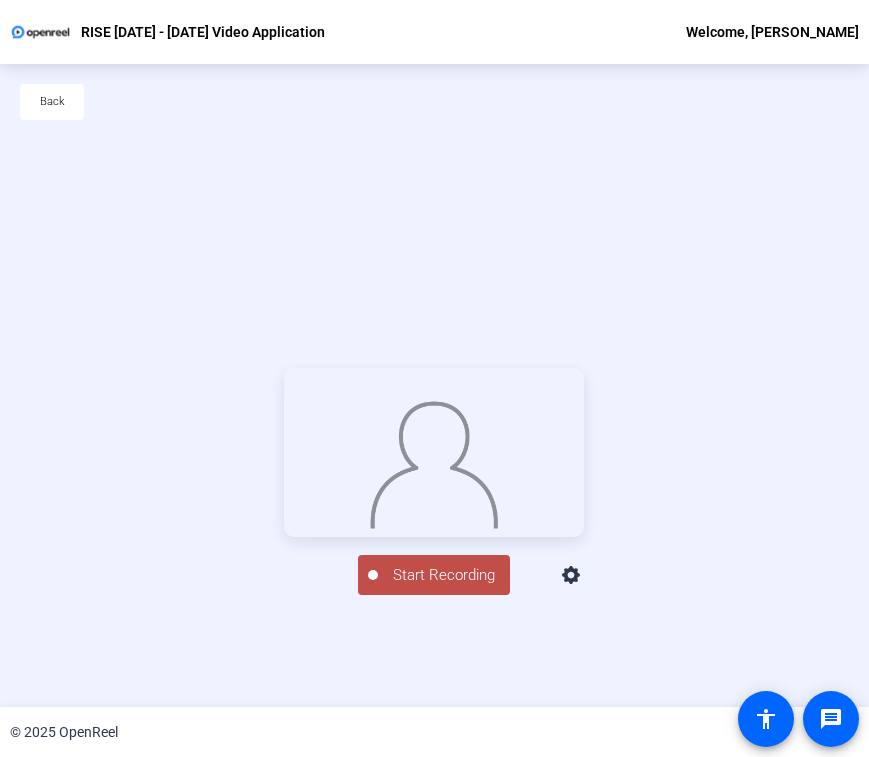 click on "Start Recording" 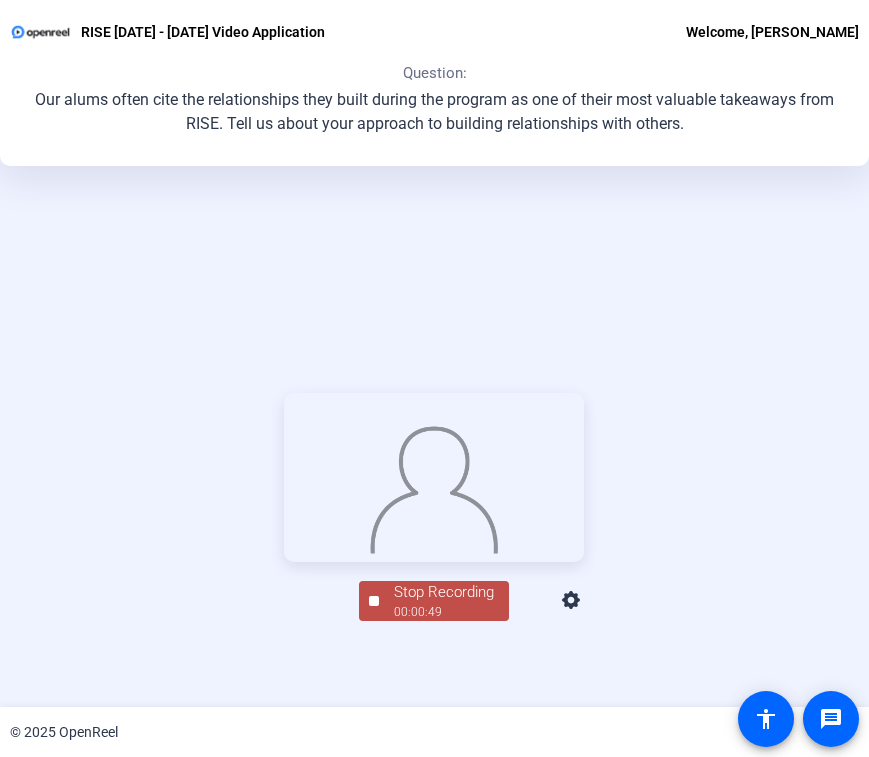 scroll, scrollTop: 249, scrollLeft: 0, axis: vertical 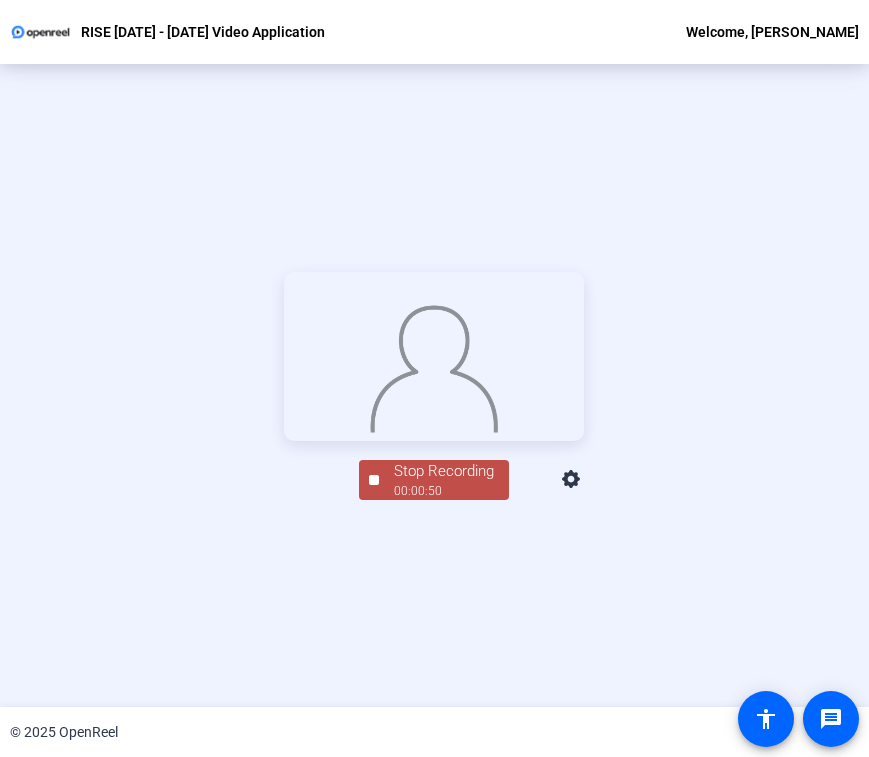 click on "Stop Recording" 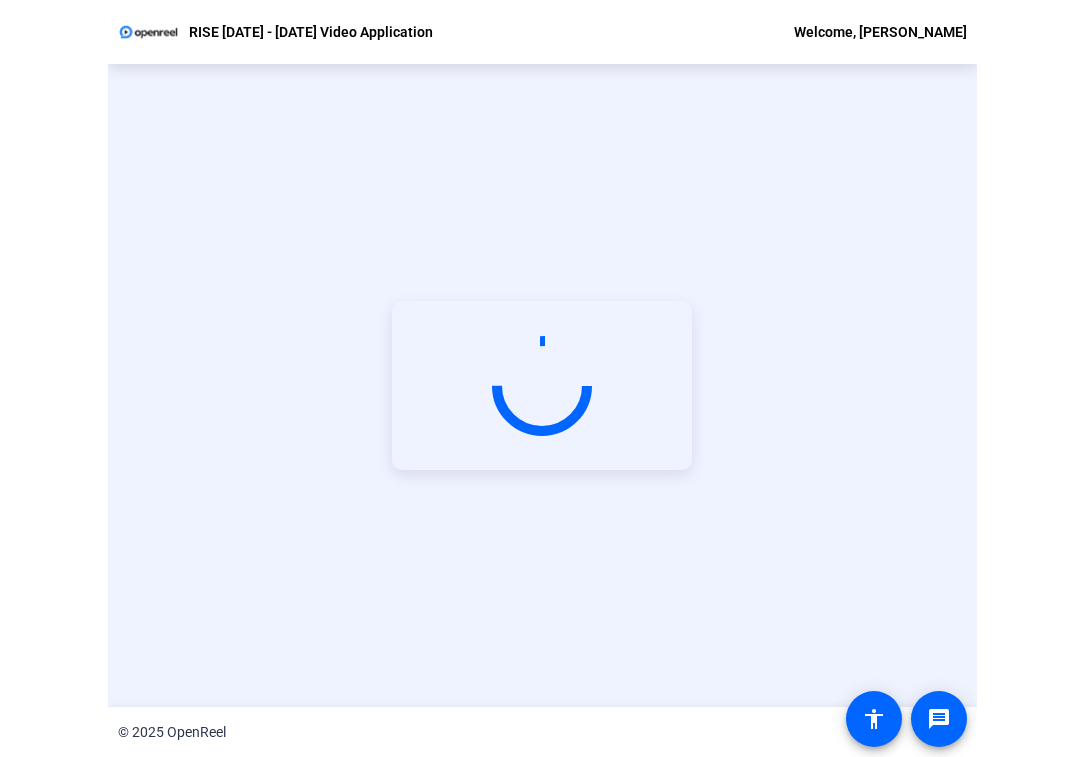 scroll, scrollTop: 96, scrollLeft: 0, axis: vertical 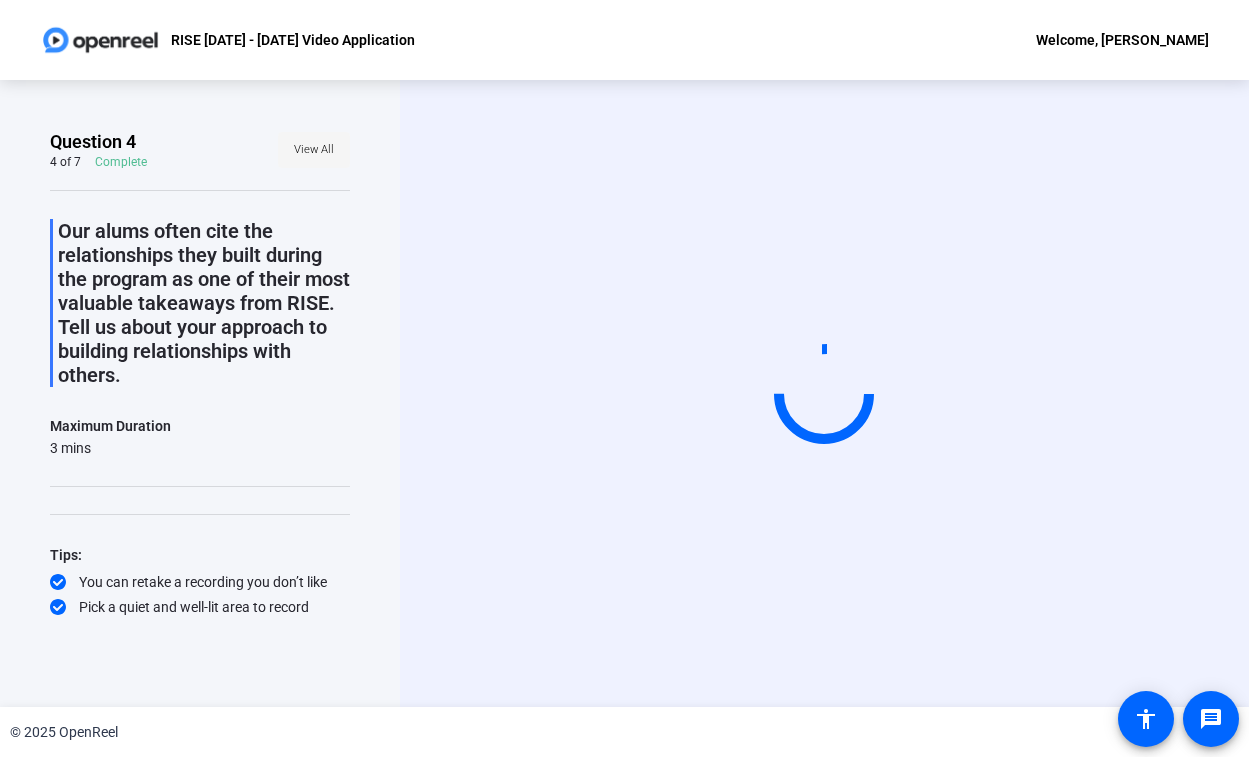 click on "View All" 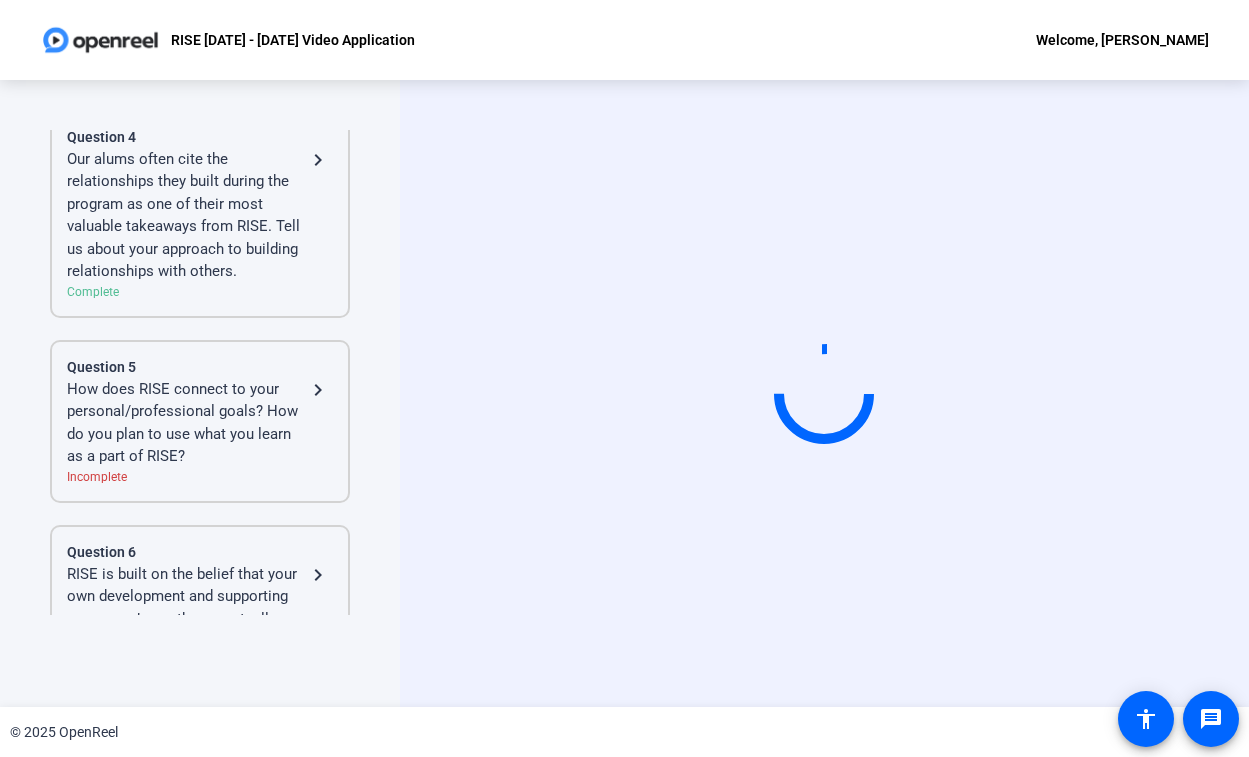 click on "How does RISE connect to your personal/professional goals? How do you plan to use what you learn as a part of RISE?" 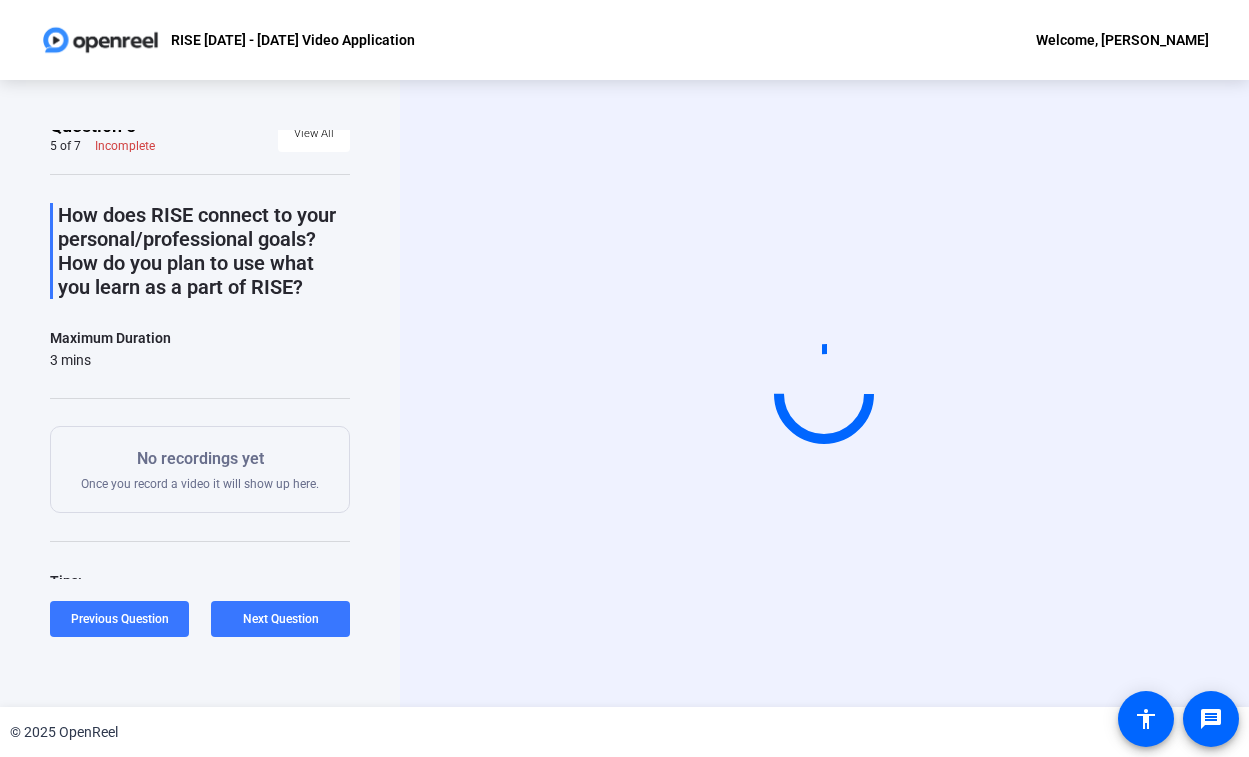 scroll, scrollTop: 17, scrollLeft: 0, axis: vertical 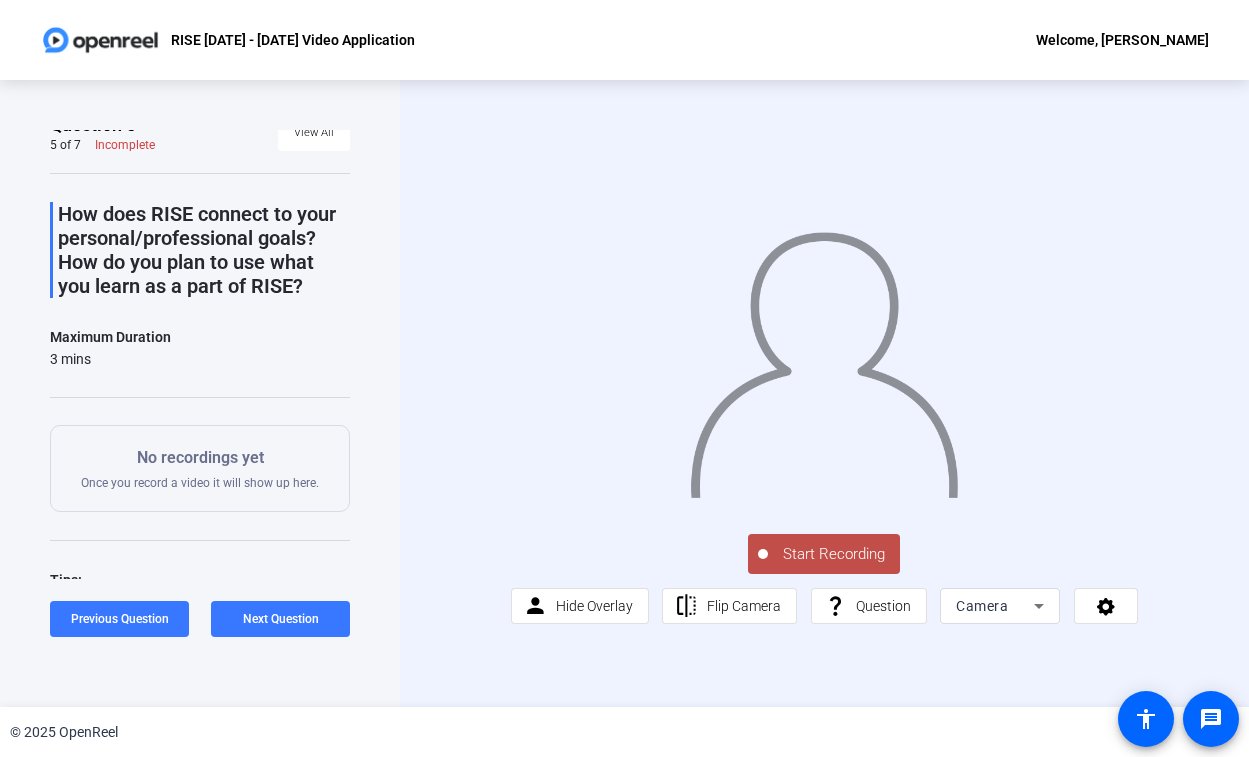 click on "Start Recording" 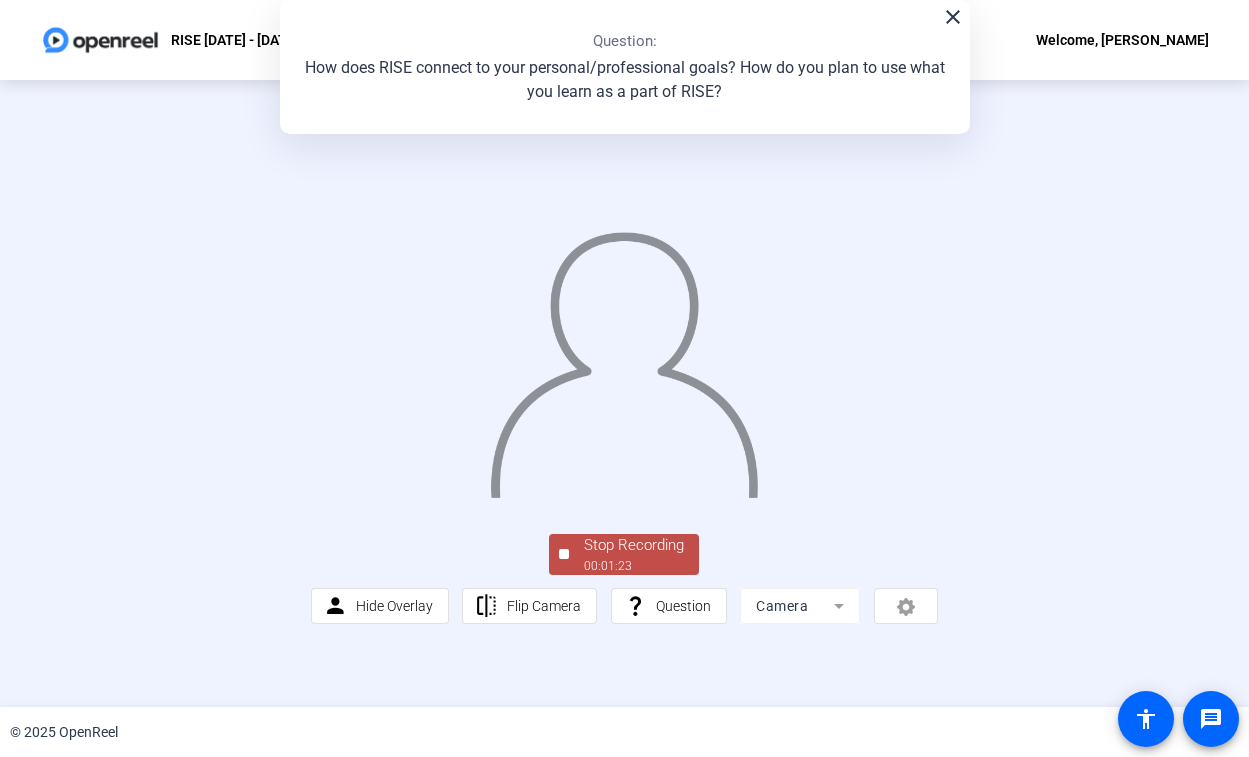 click on "00:01:23" 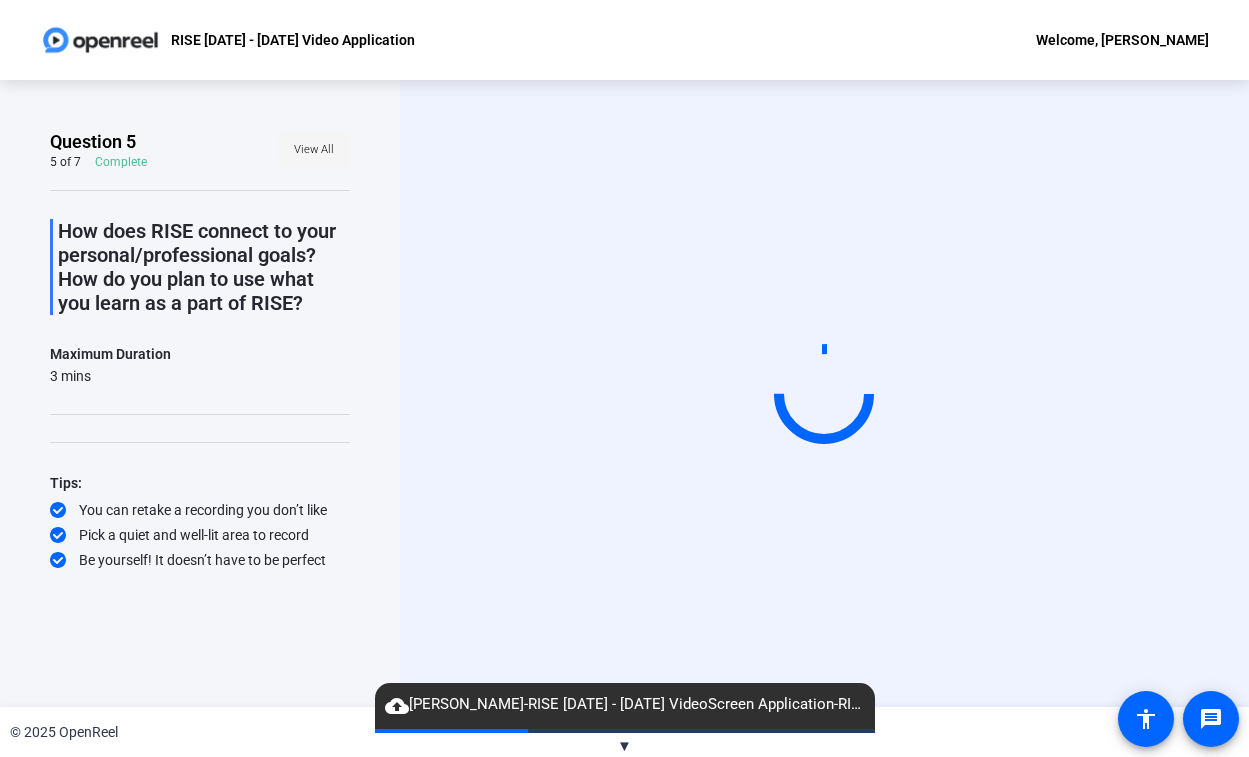 click 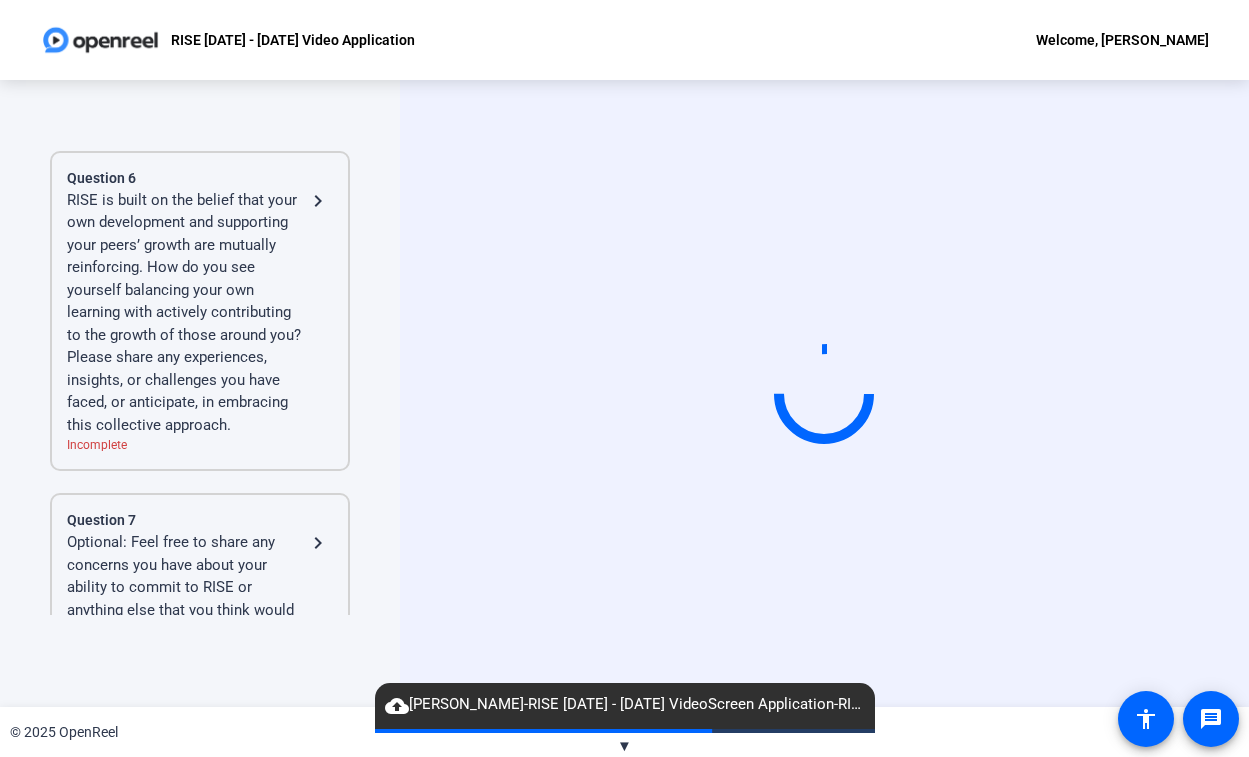 click on "RISE is built on the belief that your own development and supporting your peers’ growth are mutually reinforcing. How do you see yourself balancing your own learning with actively contributing to the growth of those around you? Please share any experiences, insights, or challenges you have faced, or anticipate, in embracing this collective approach." 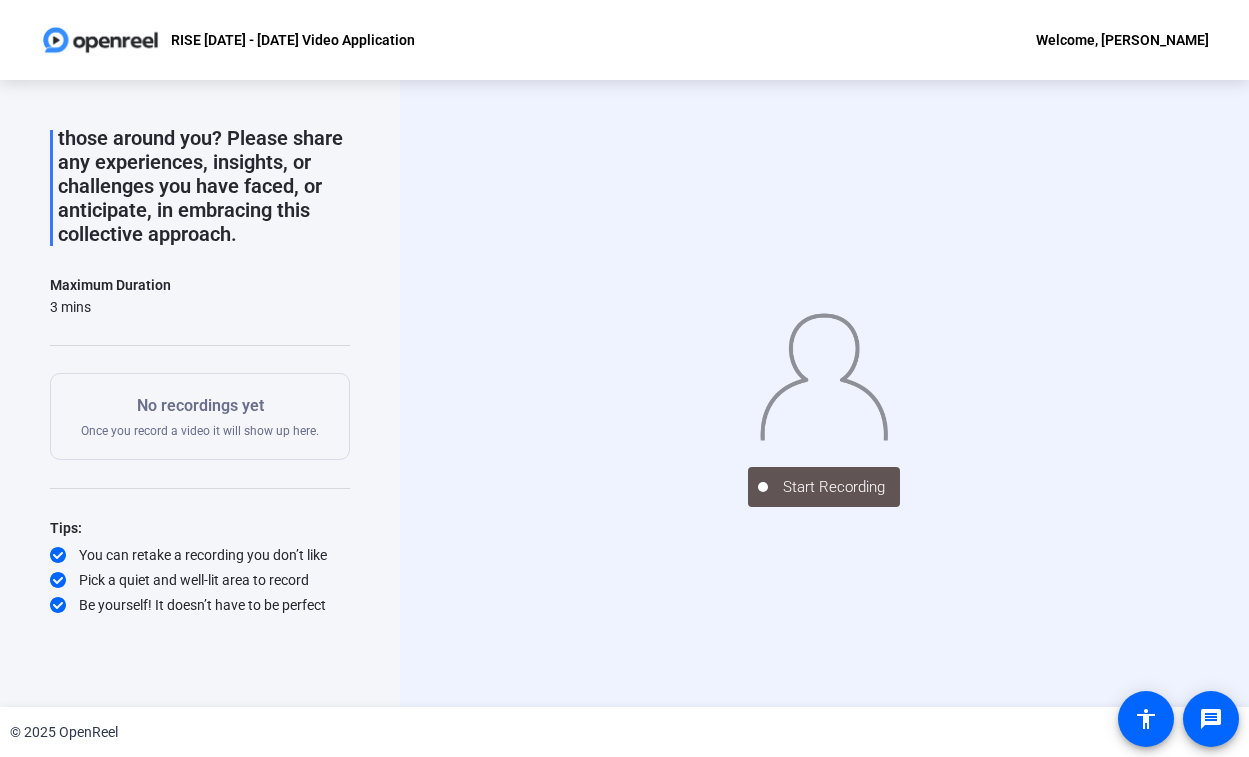 scroll, scrollTop: 0, scrollLeft: 0, axis: both 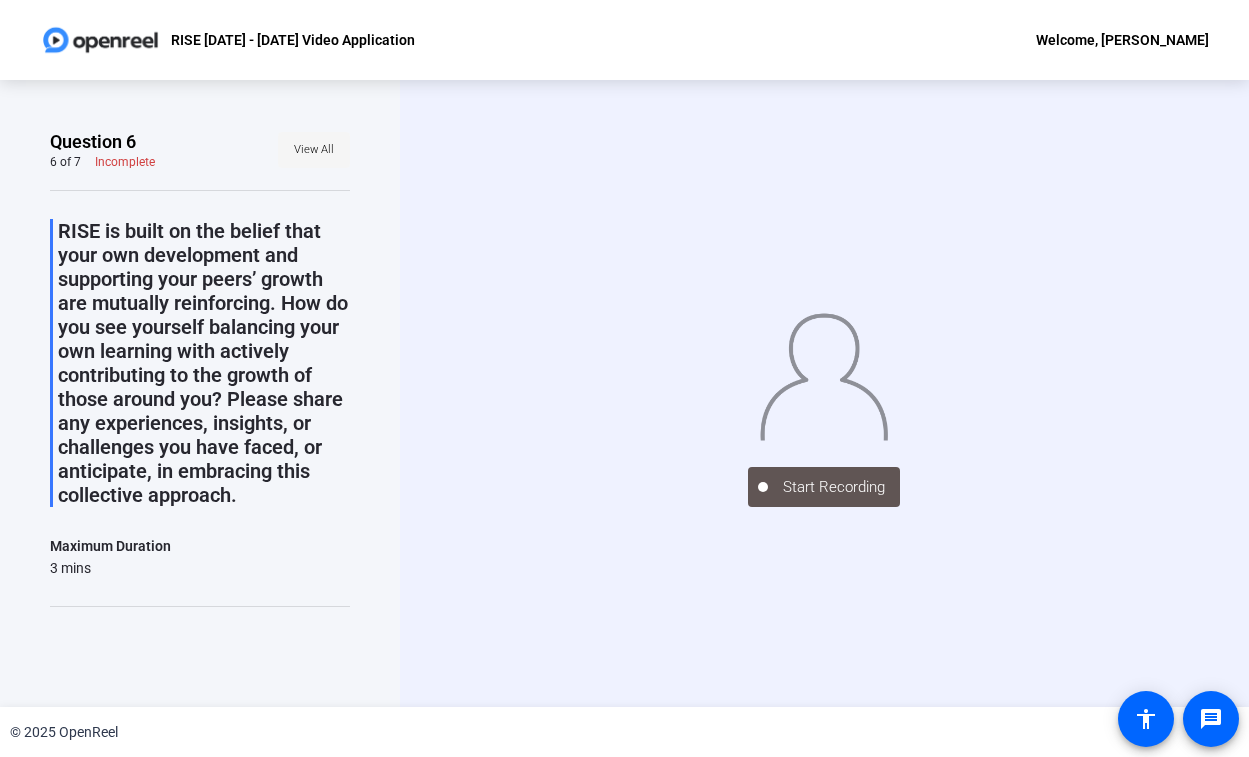 click on "View All" 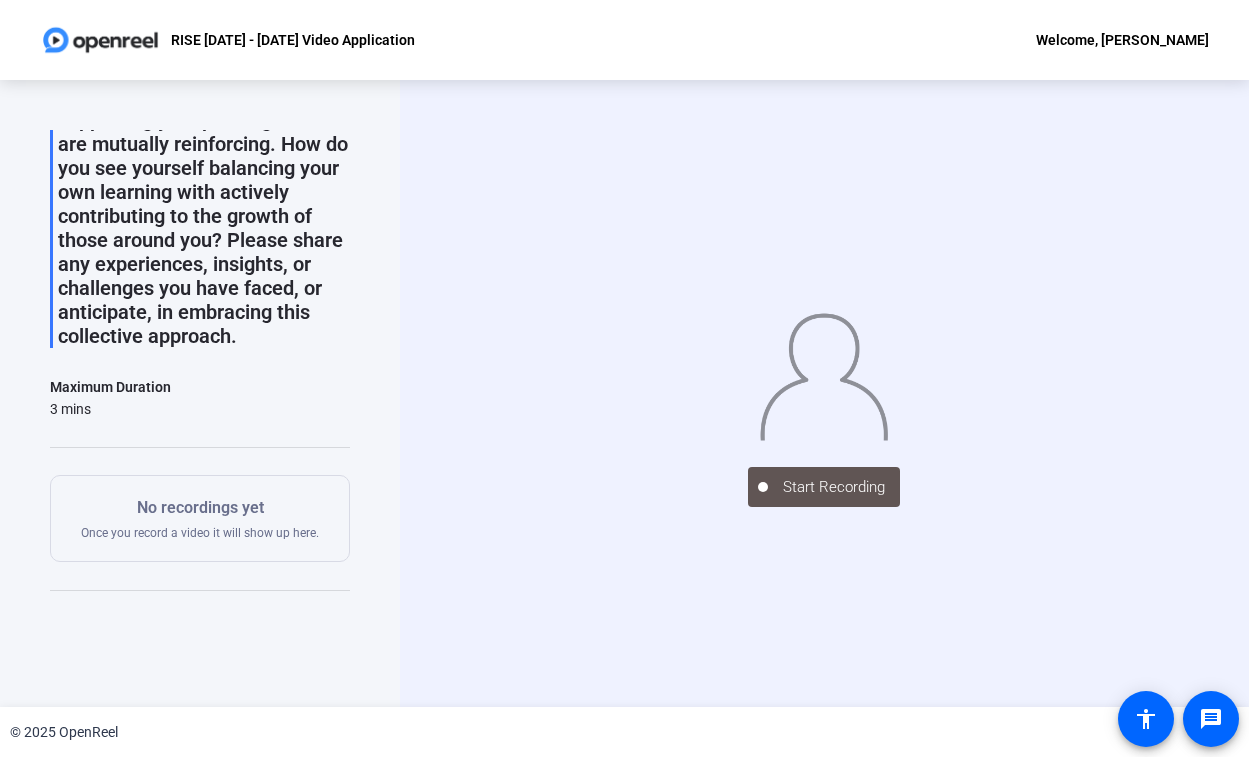 scroll, scrollTop: 163, scrollLeft: 0, axis: vertical 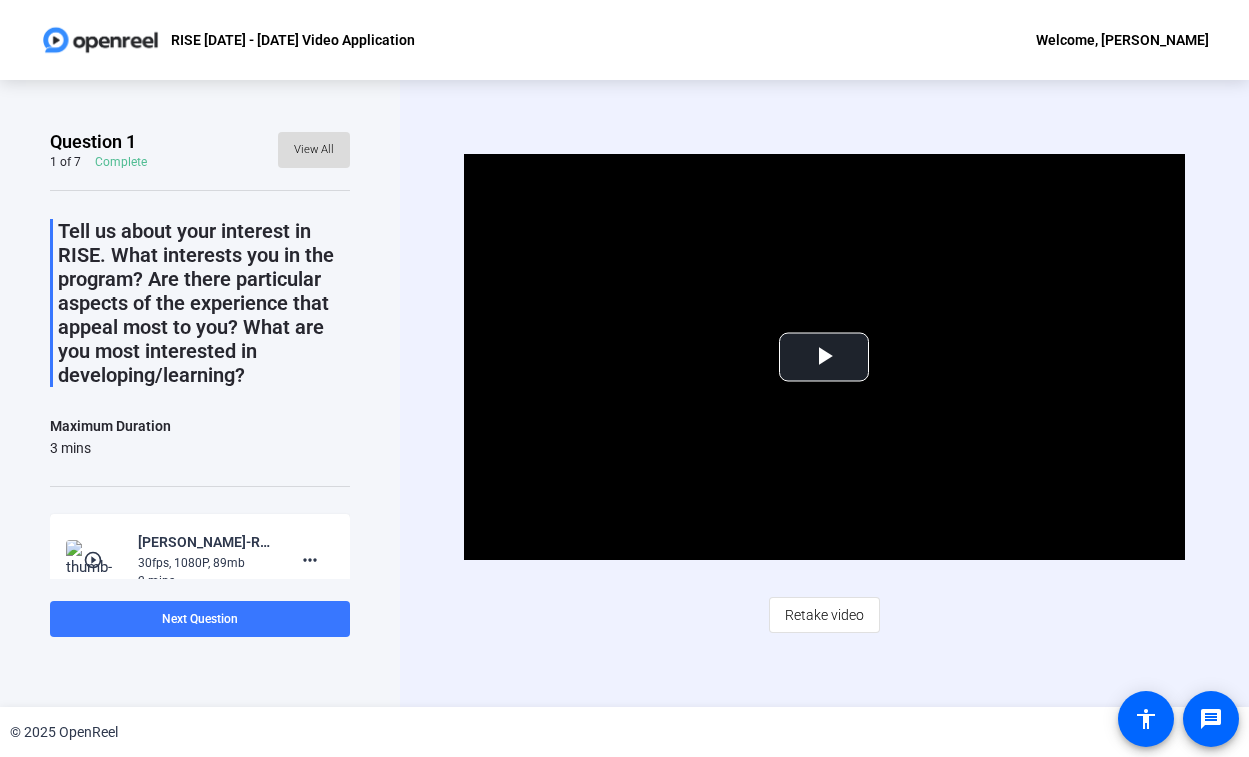 click on "View All" 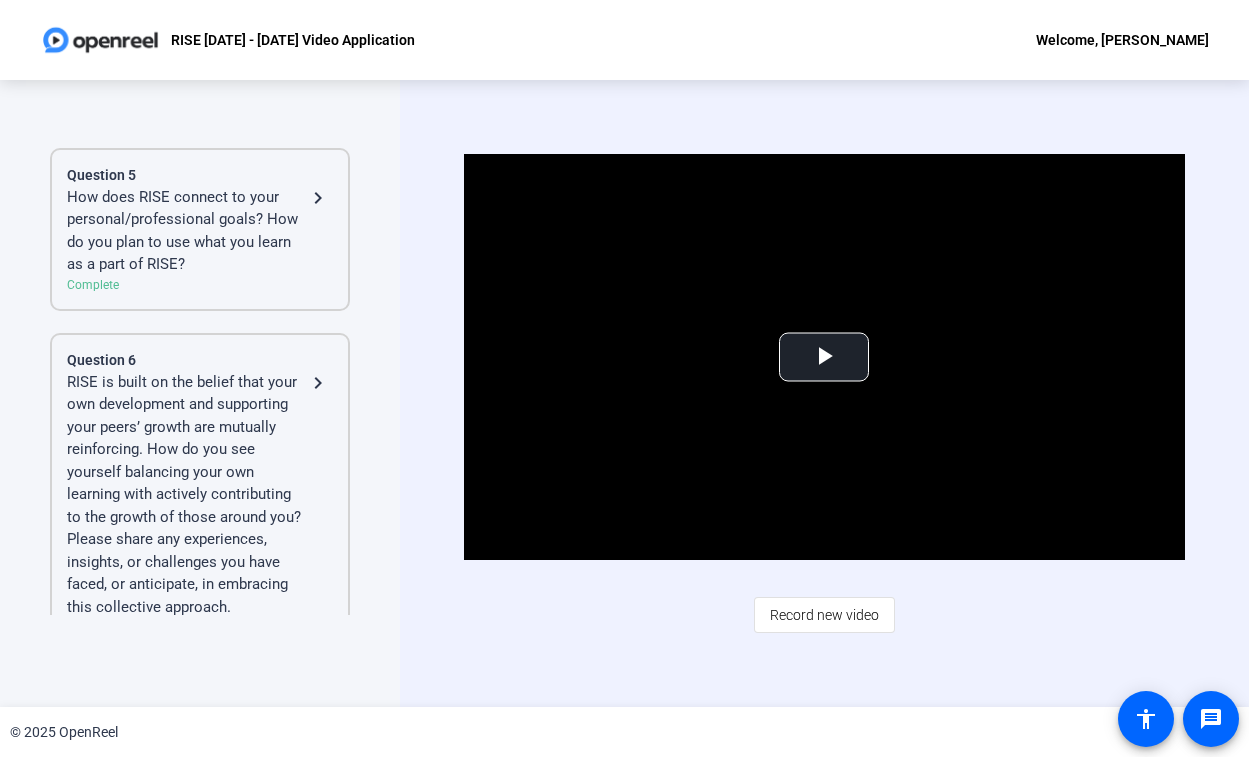 click on "RISE is built on the belief that your own development and supporting your peers’ growth are mutually reinforcing. How do you see yourself balancing your own learning with actively contributing to the growth of those around you? Please share any experiences, insights, or challenges you have faced, or anticipate, in embracing this collective approach." 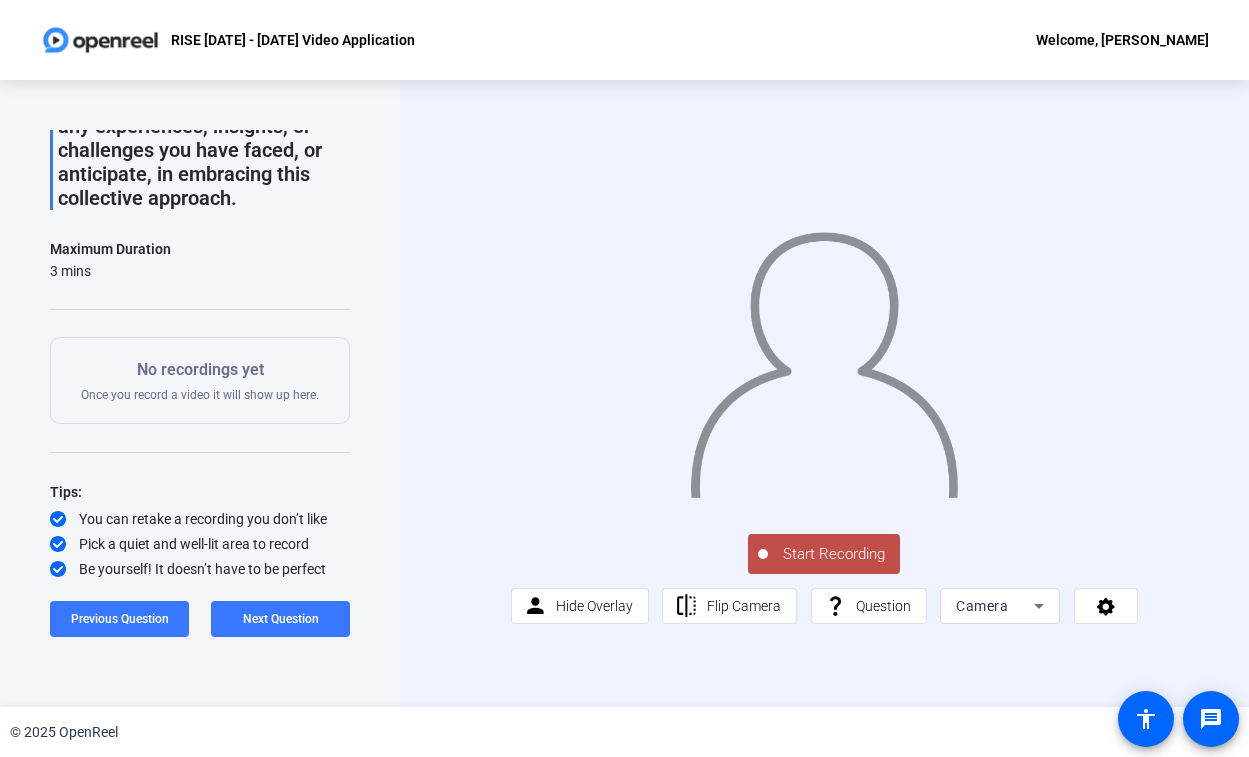 click on "Start Recording" 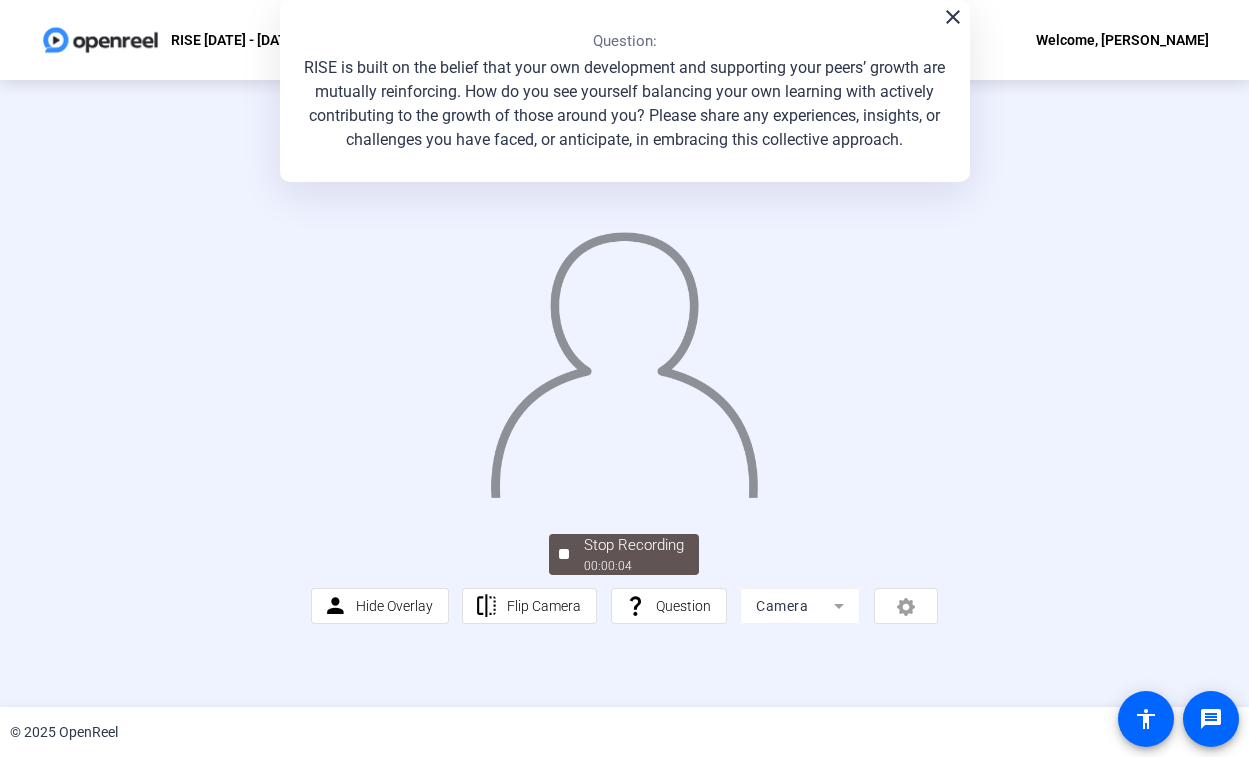 click on "close" 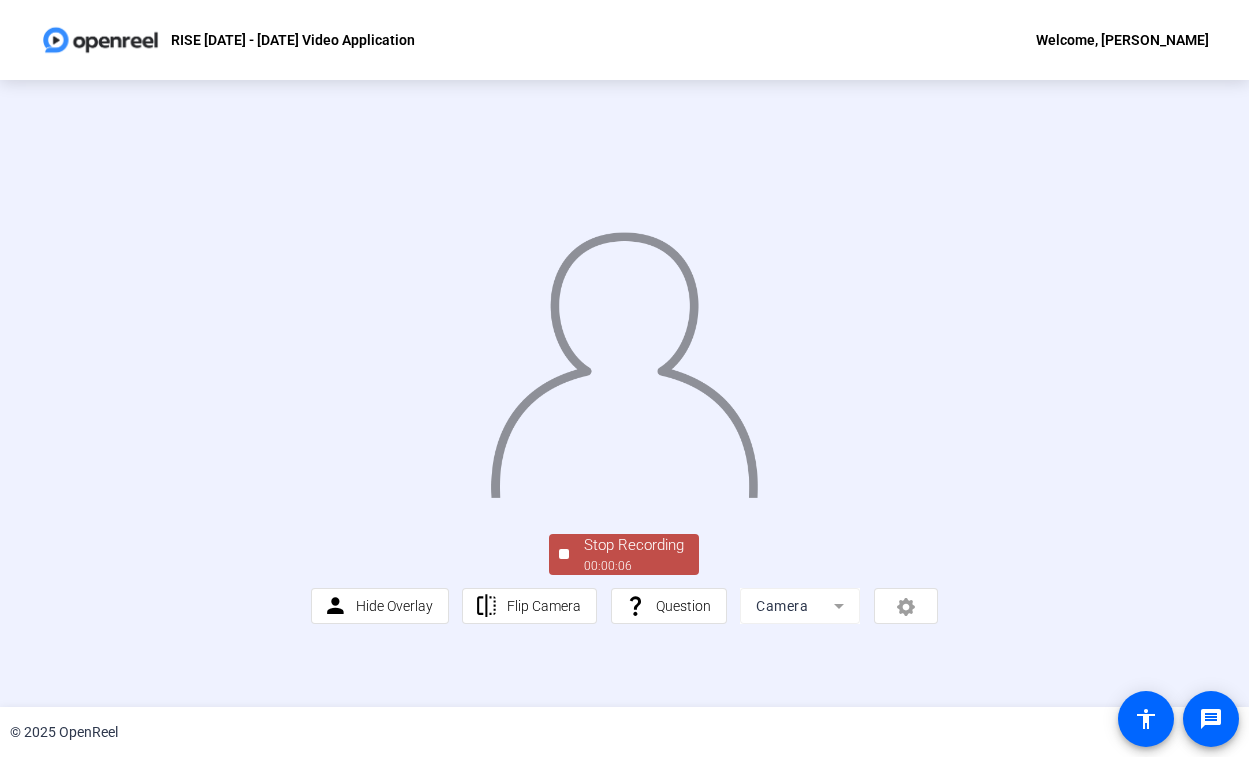 click on "00:00:06" 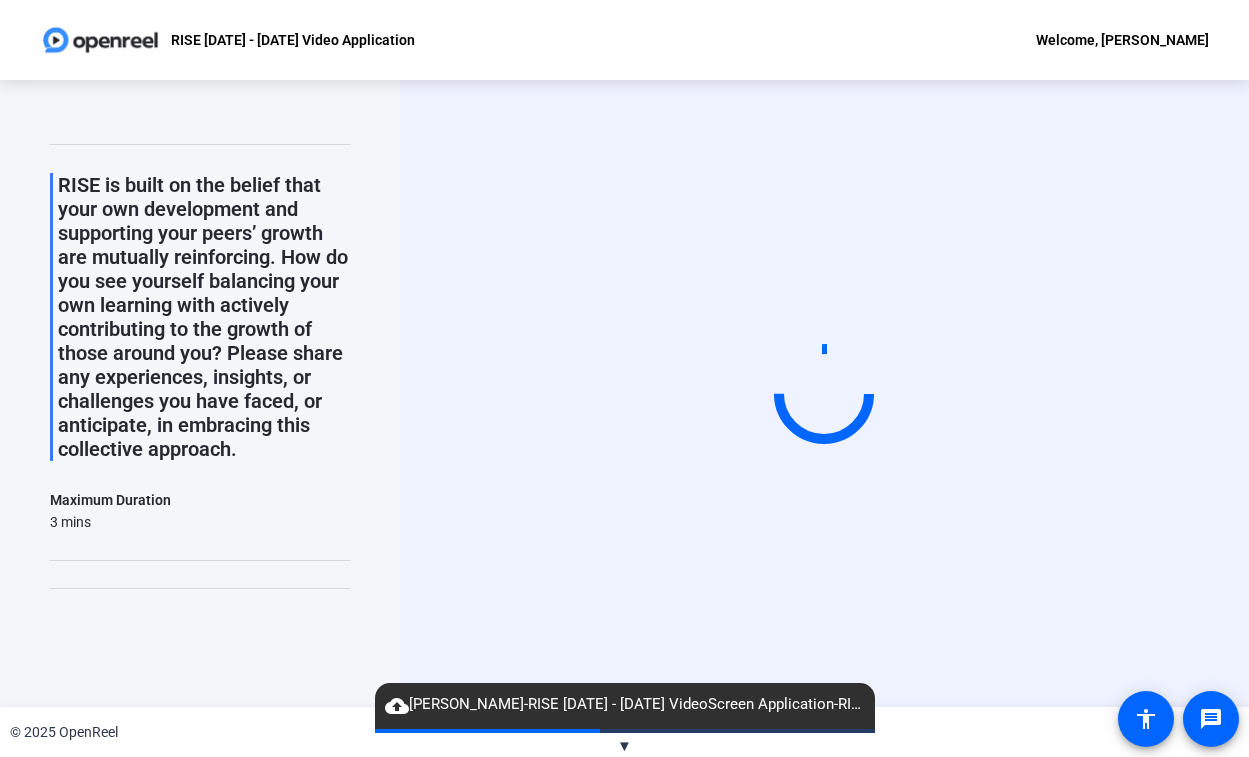 scroll, scrollTop: 146, scrollLeft: 0, axis: vertical 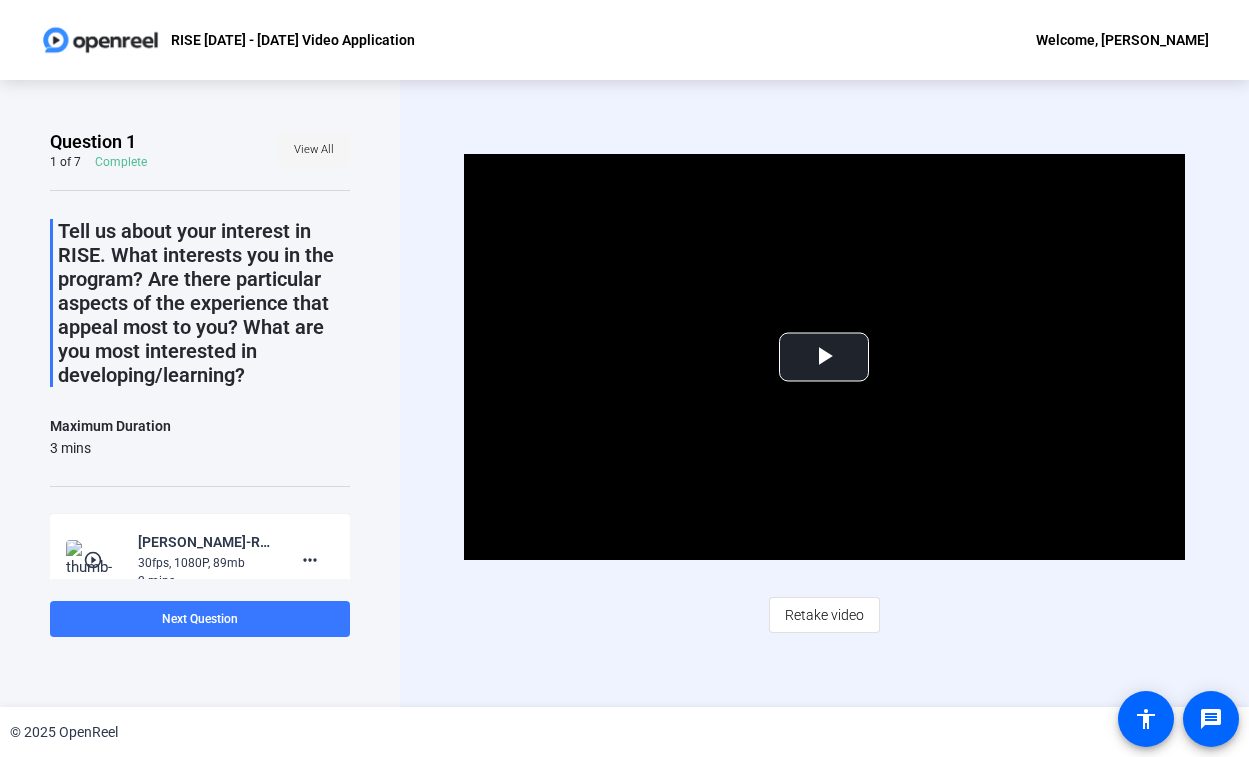 click on "View All" 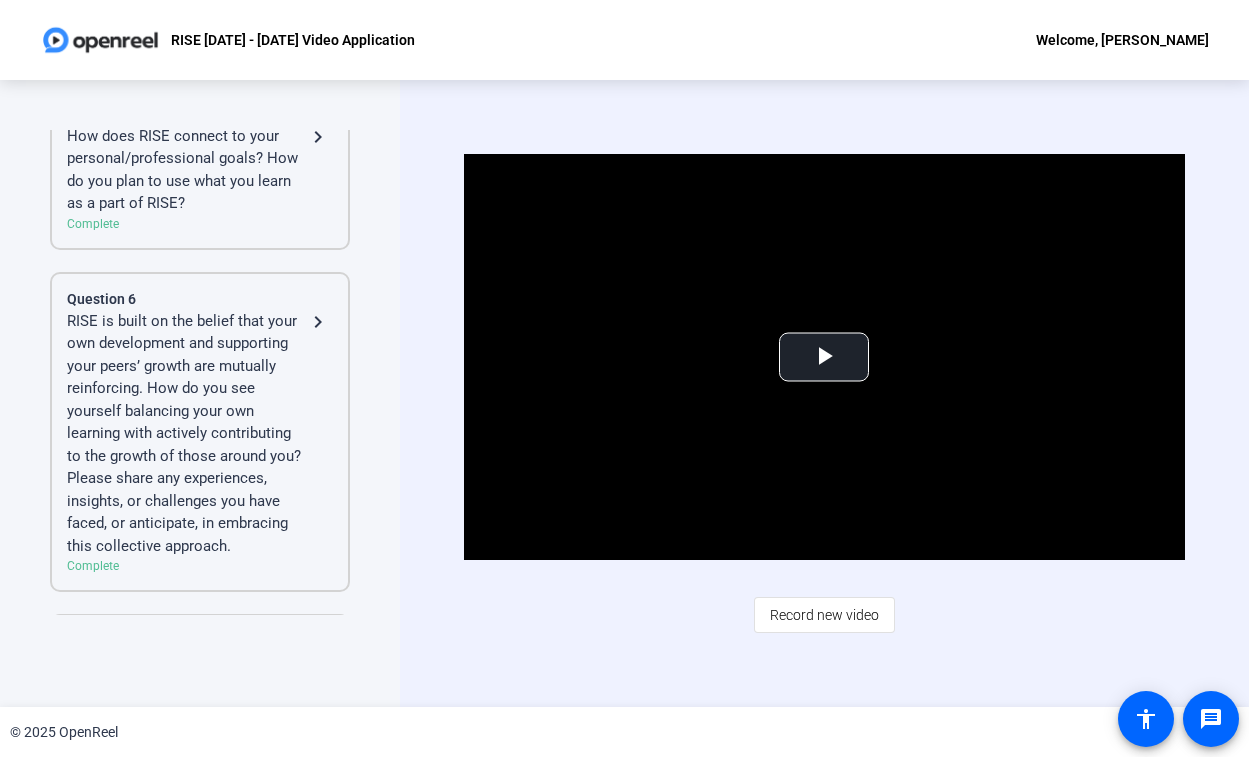 click on "RISE is built on the belief that your own development and supporting your peers’ growth are mutually reinforcing. How do you see yourself balancing your own learning with actively contributing to the growth of those around you? Please share any experiences, insights, or challenges you have faced, or anticipate, in embracing this collective approach." 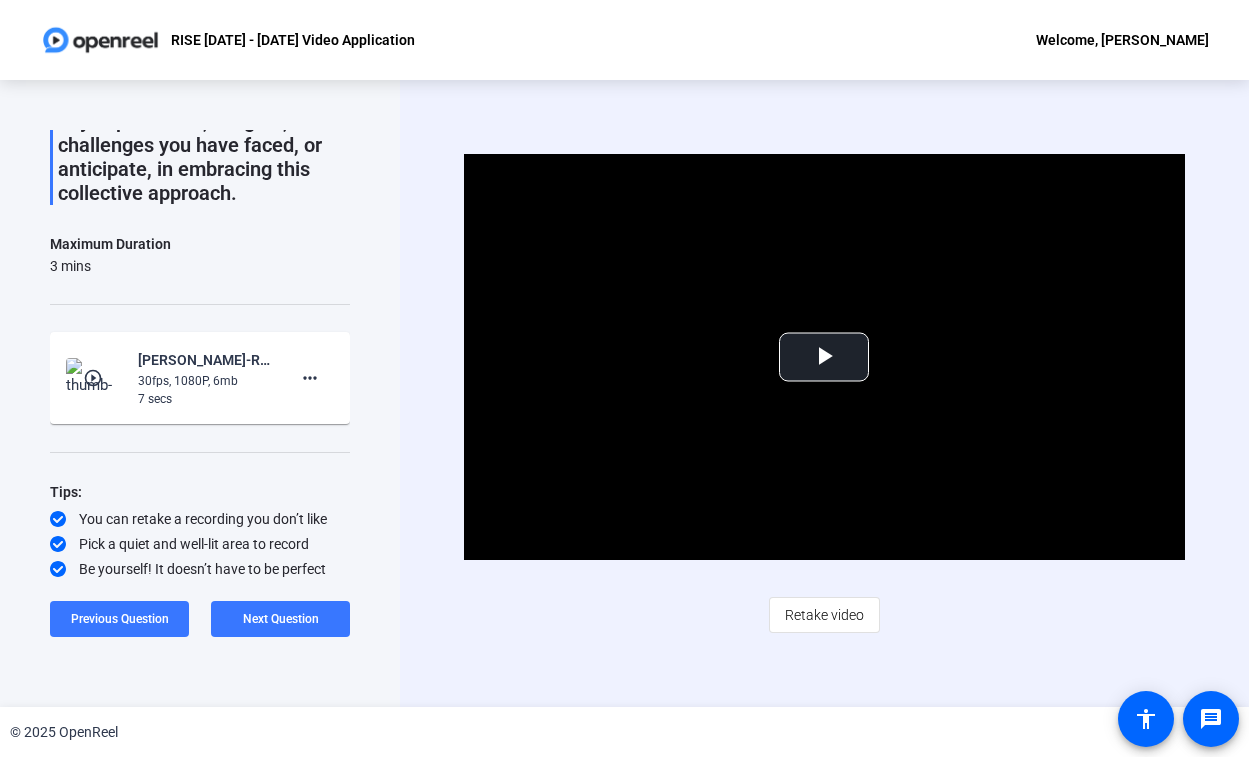 scroll, scrollTop: 302, scrollLeft: 0, axis: vertical 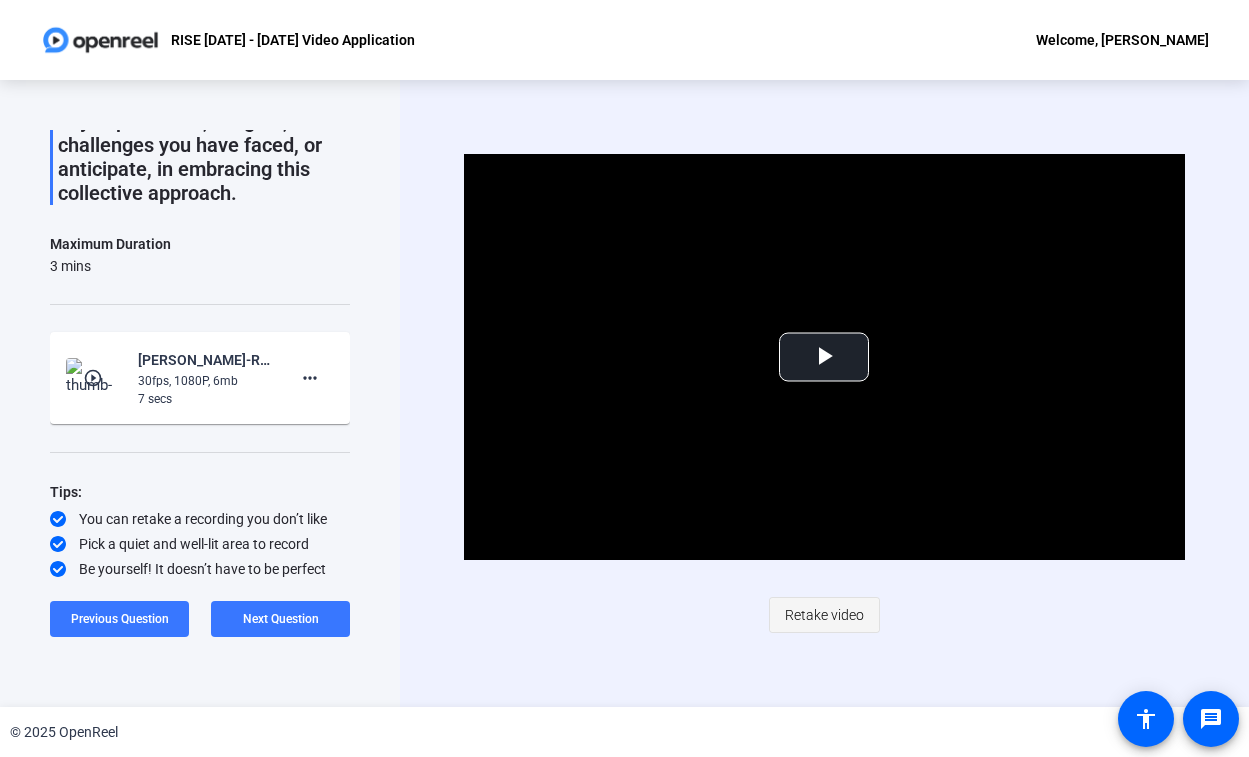 click on "Retake video" 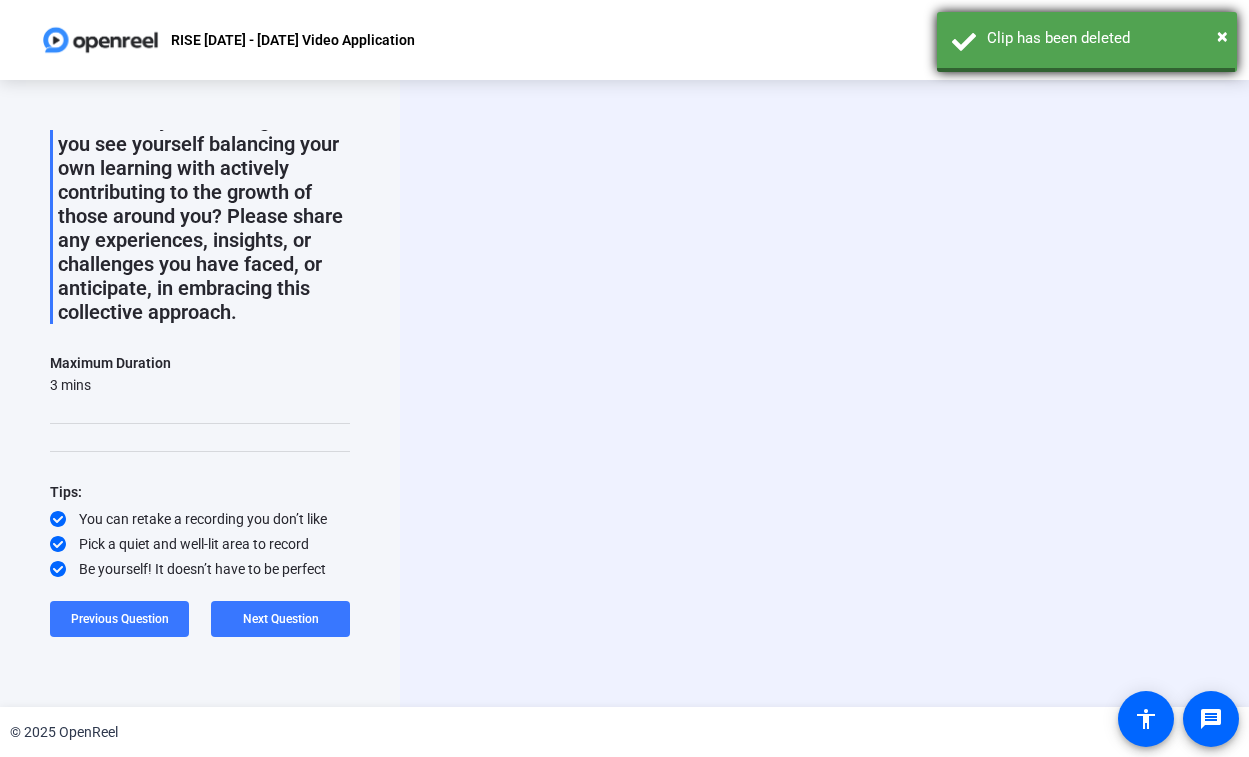 scroll, scrollTop: 182, scrollLeft: 0, axis: vertical 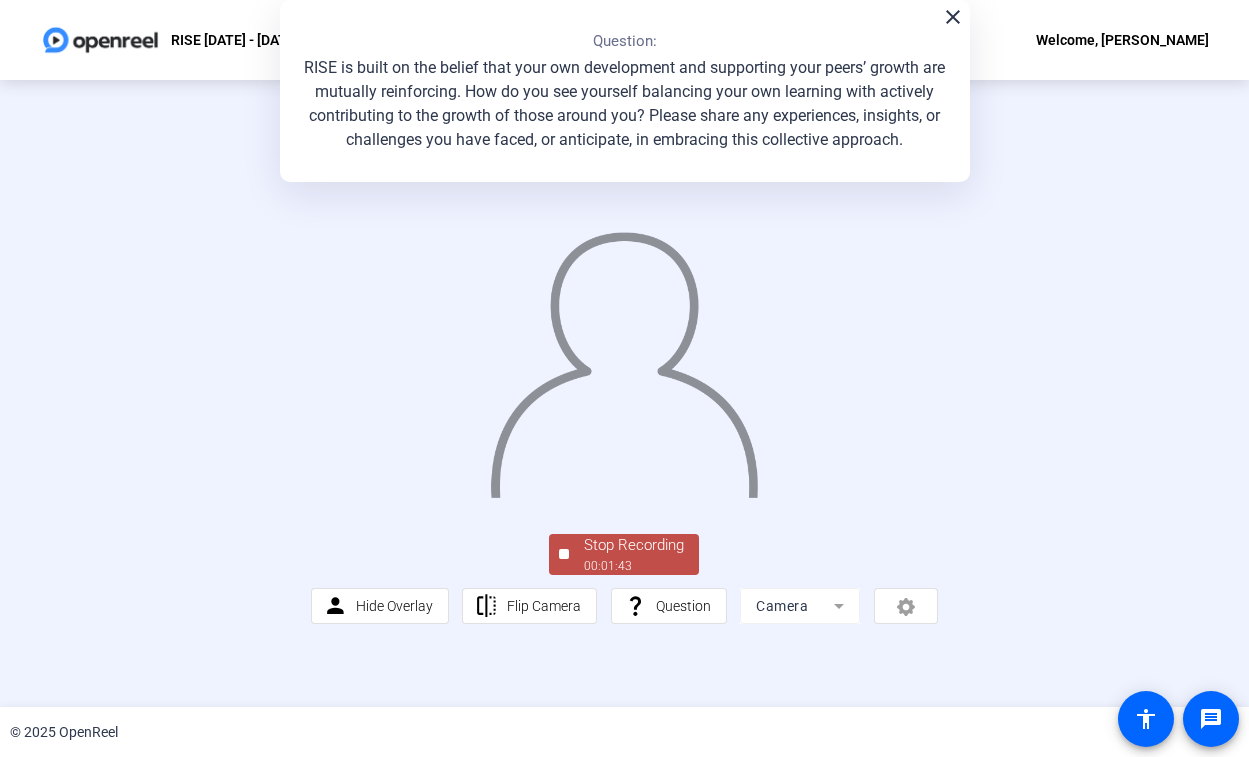 click on "Stop Recording  00:01:43" 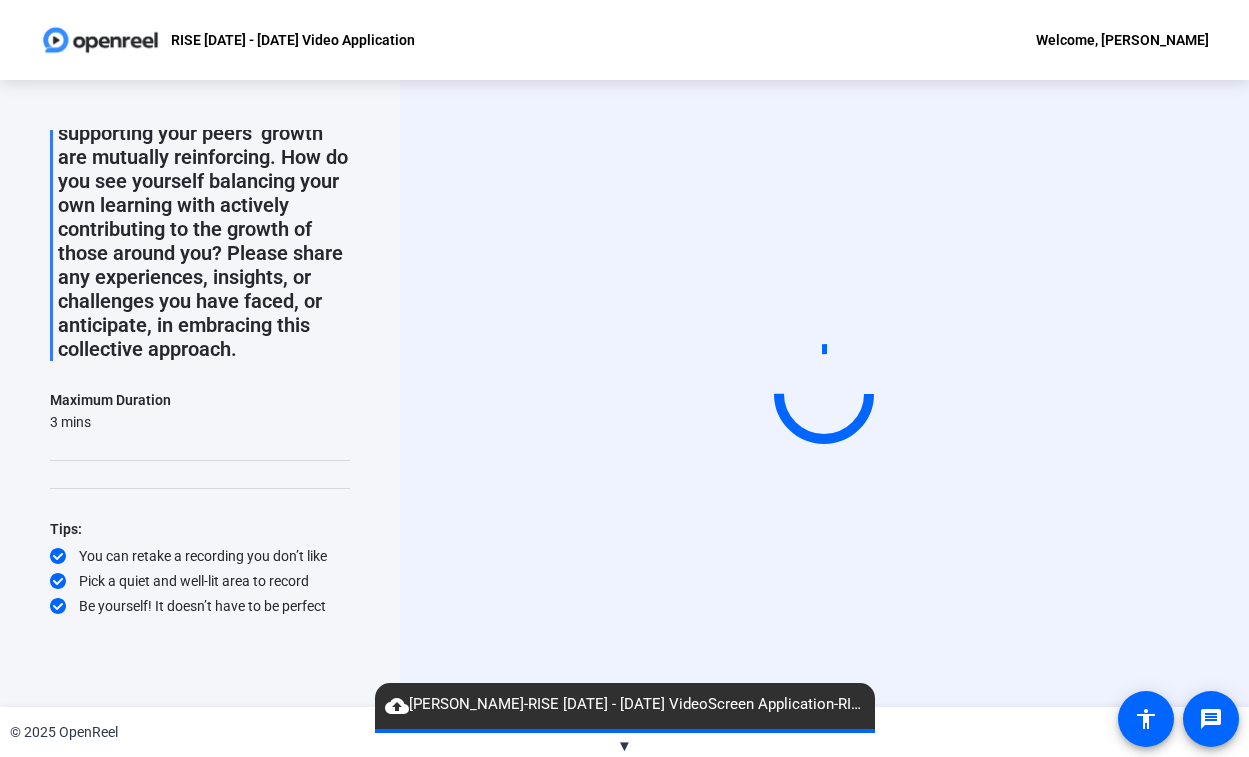 scroll, scrollTop: 0, scrollLeft: 0, axis: both 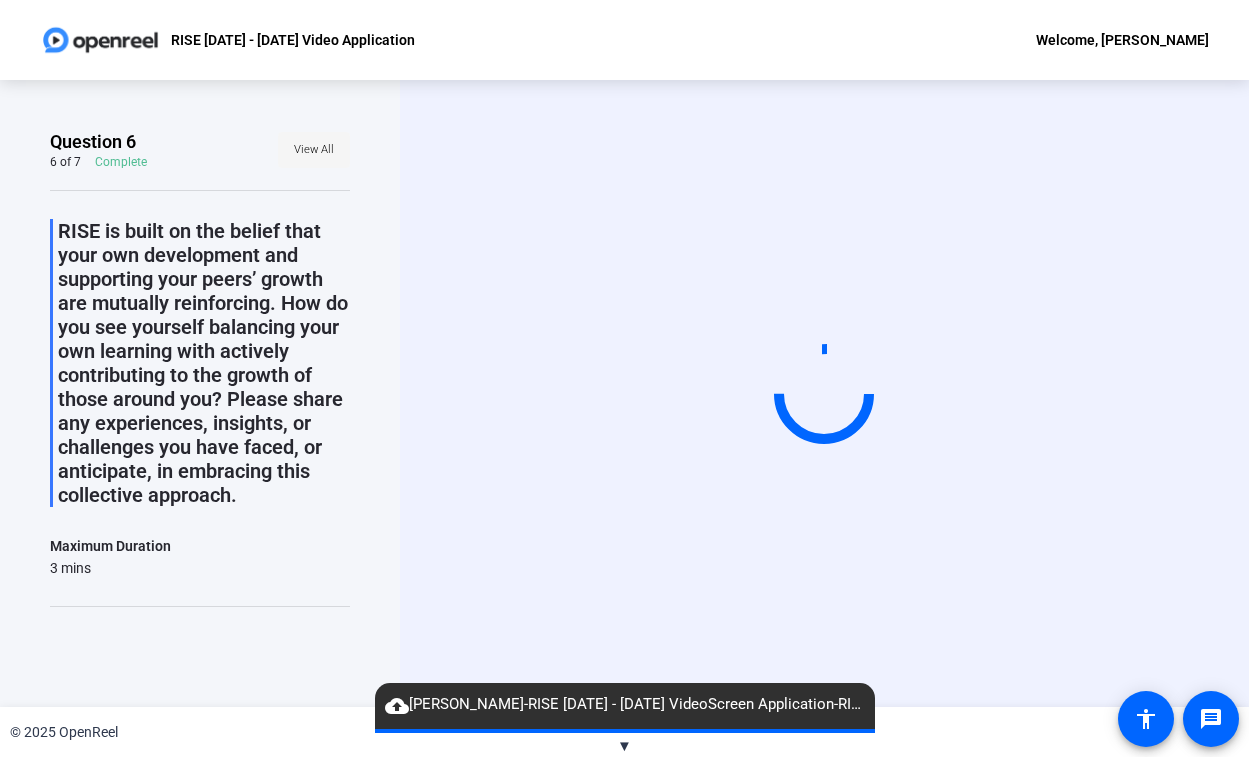 click on "View All" 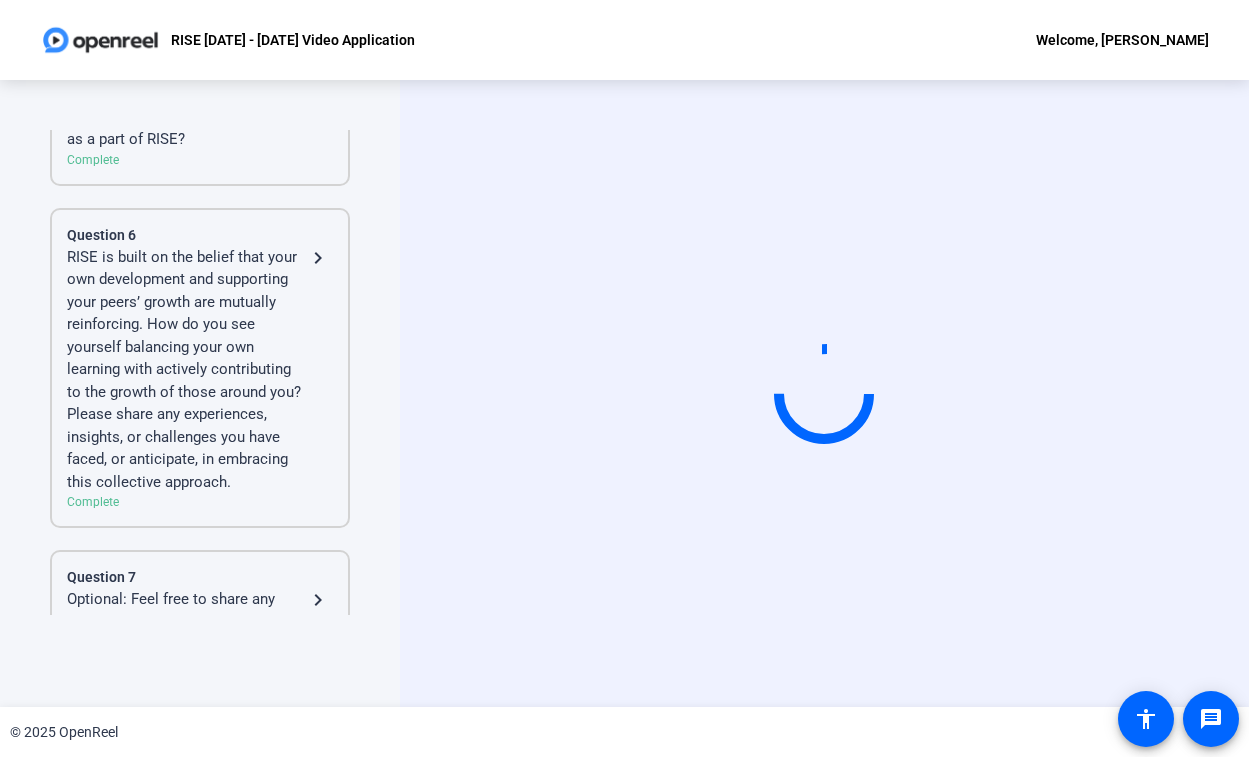 scroll, scrollTop: 1172, scrollLeft: 0, axis: vertical 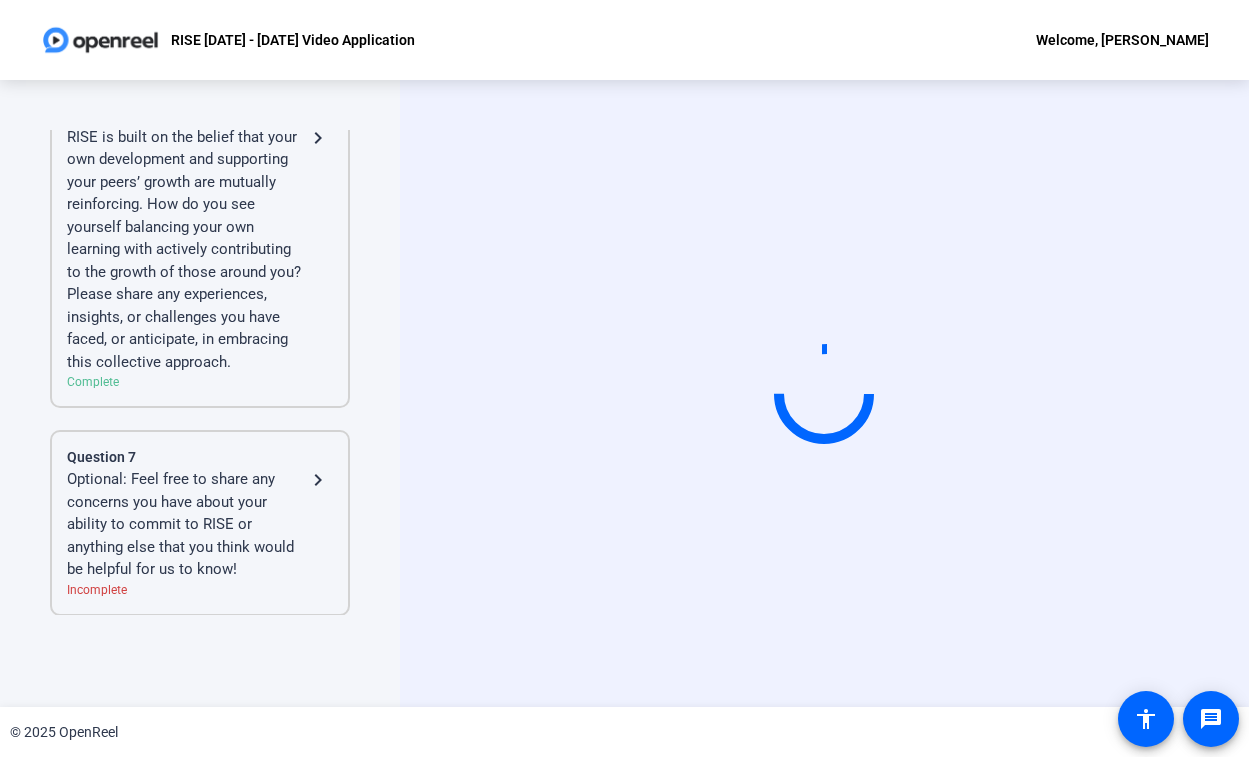 click on "Optional: Feel free to share any concerns you have about your ability to commit to RISE or anything else that you think would be helpful for us to know!" 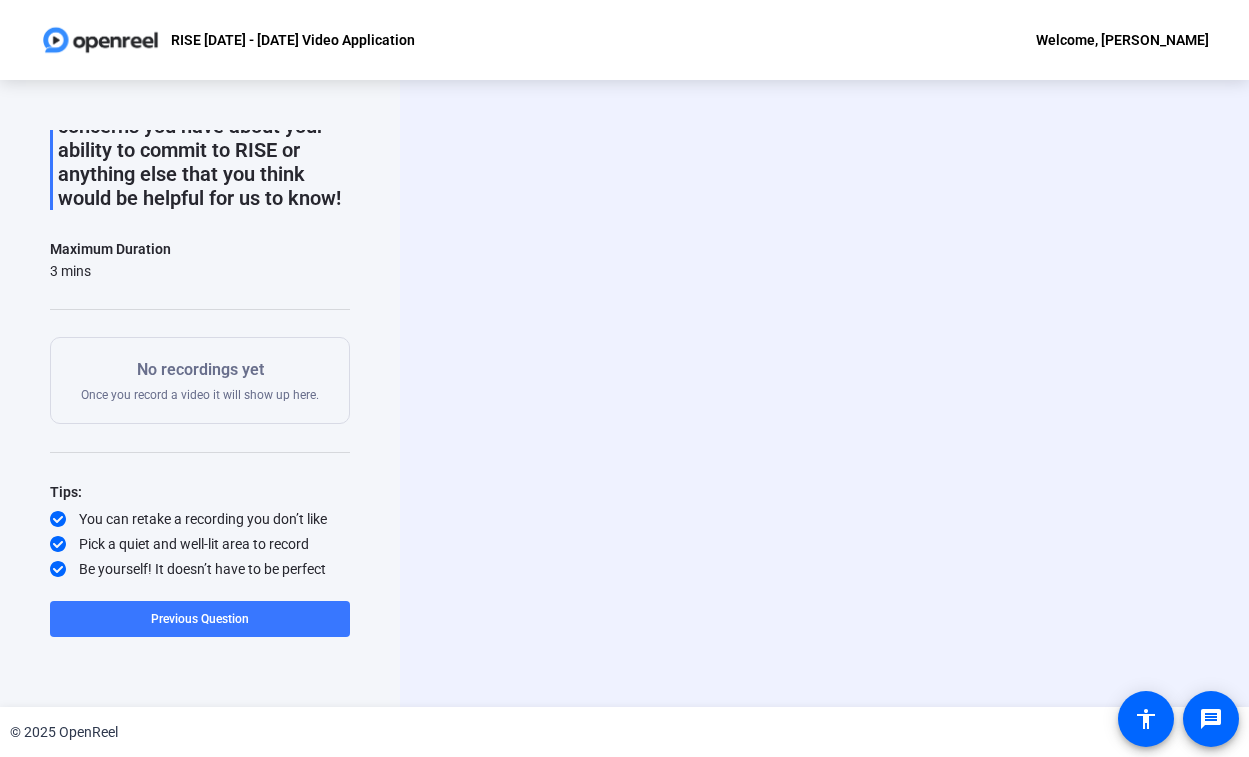 scroll, scrollTop: 129, scrollLeft: 0, axis: vertical 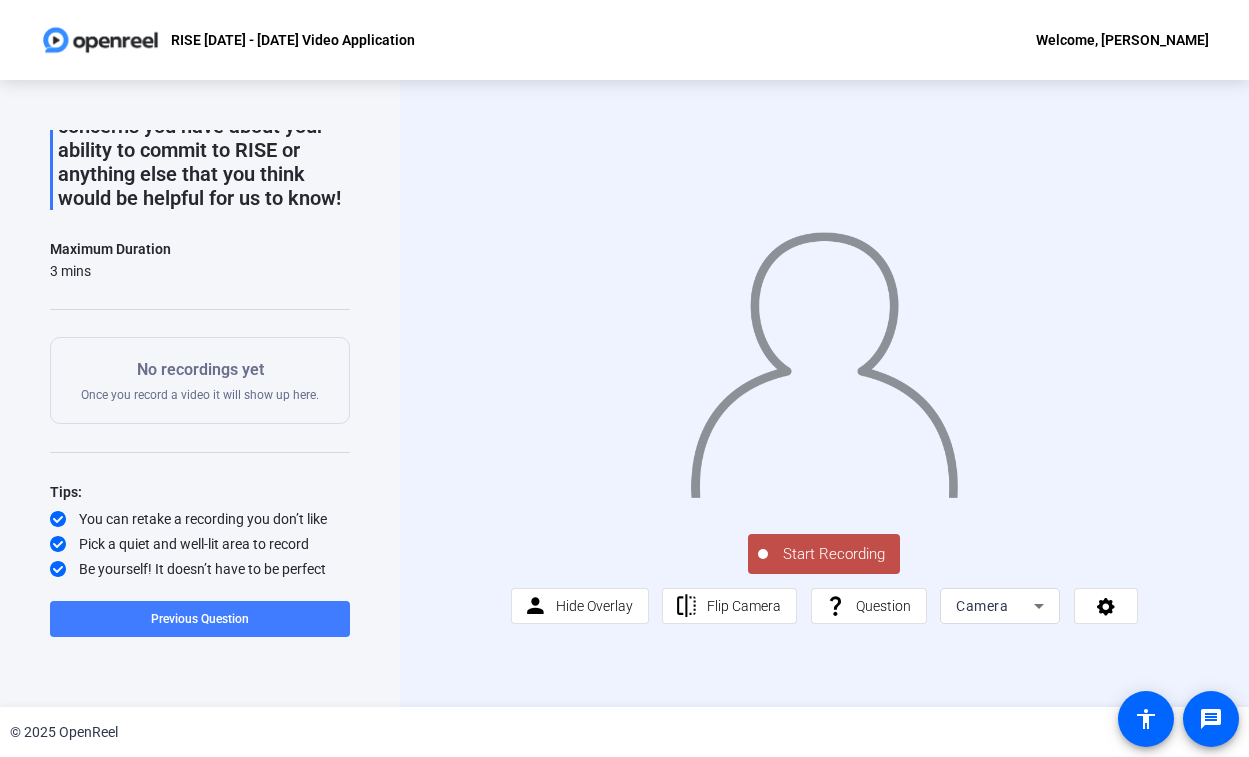 click 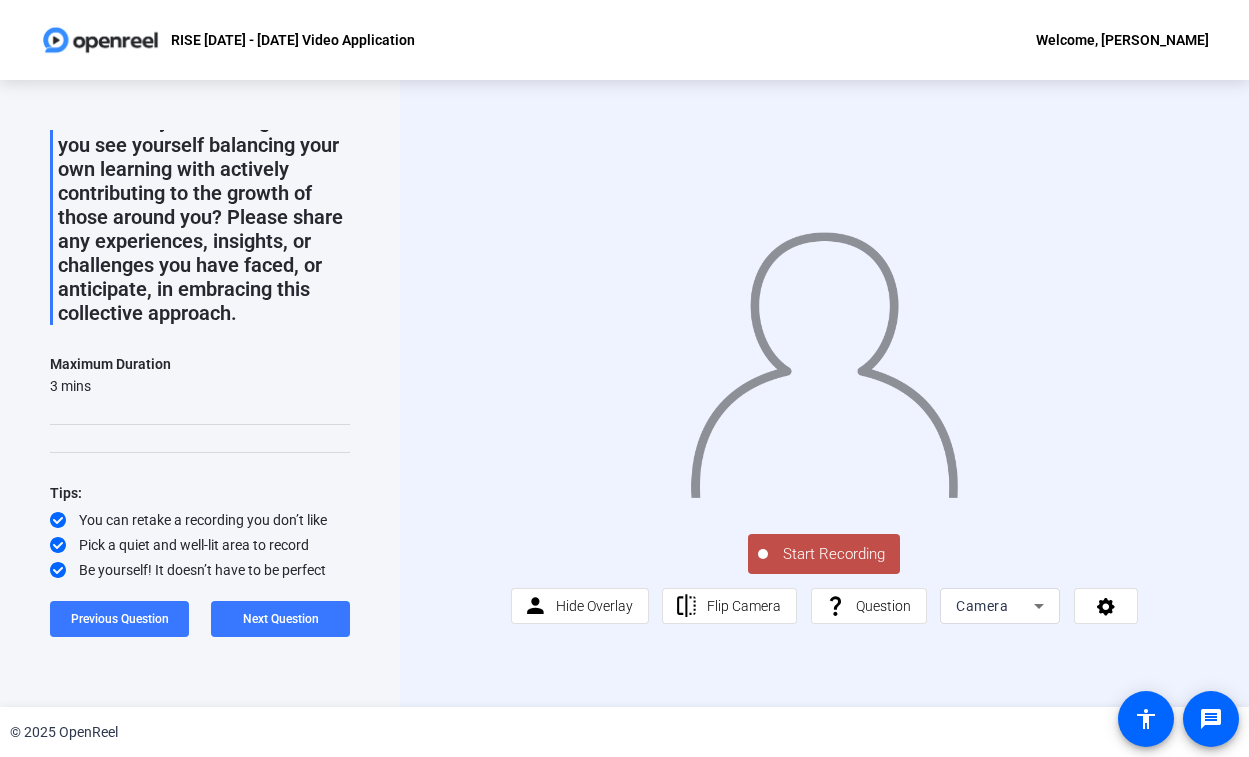 scroll, scrollTop: 0, scrollLeft: 0, axis: both 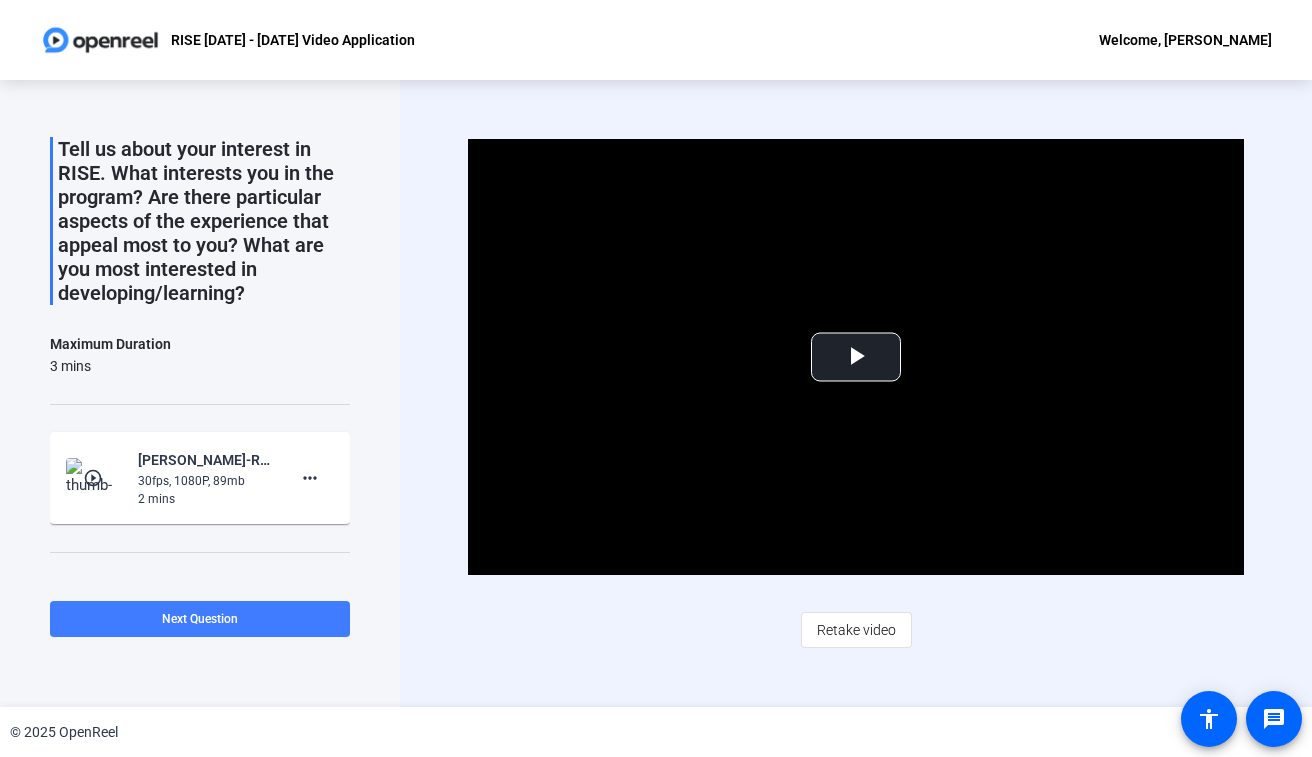 click 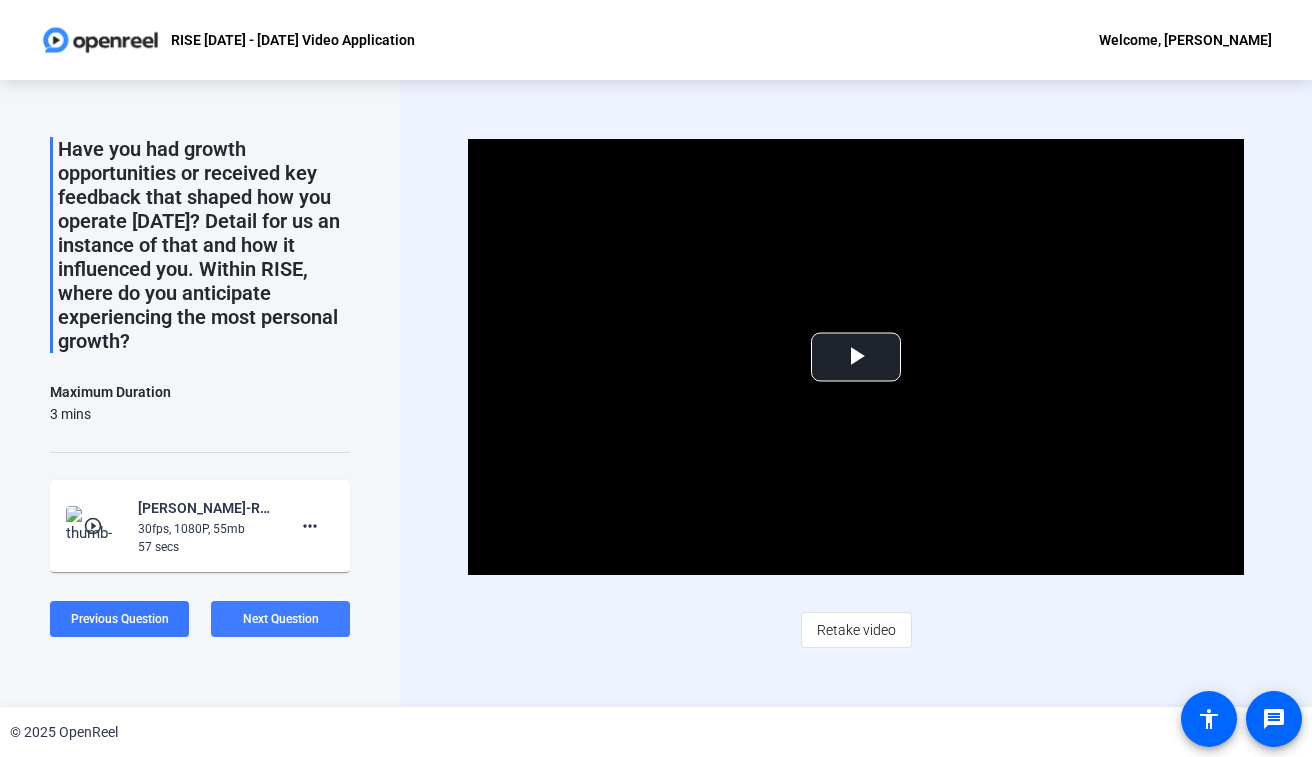 click on "Next Question" 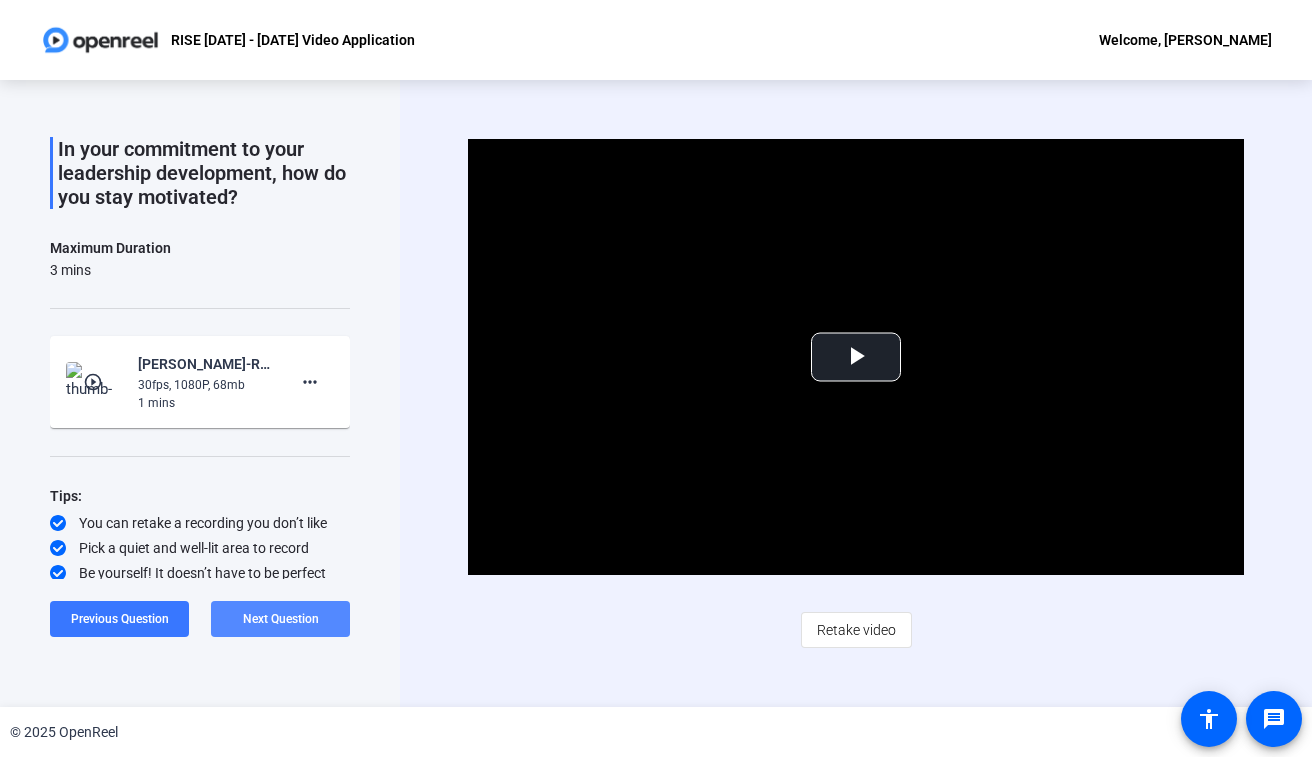 click on "Next Question" 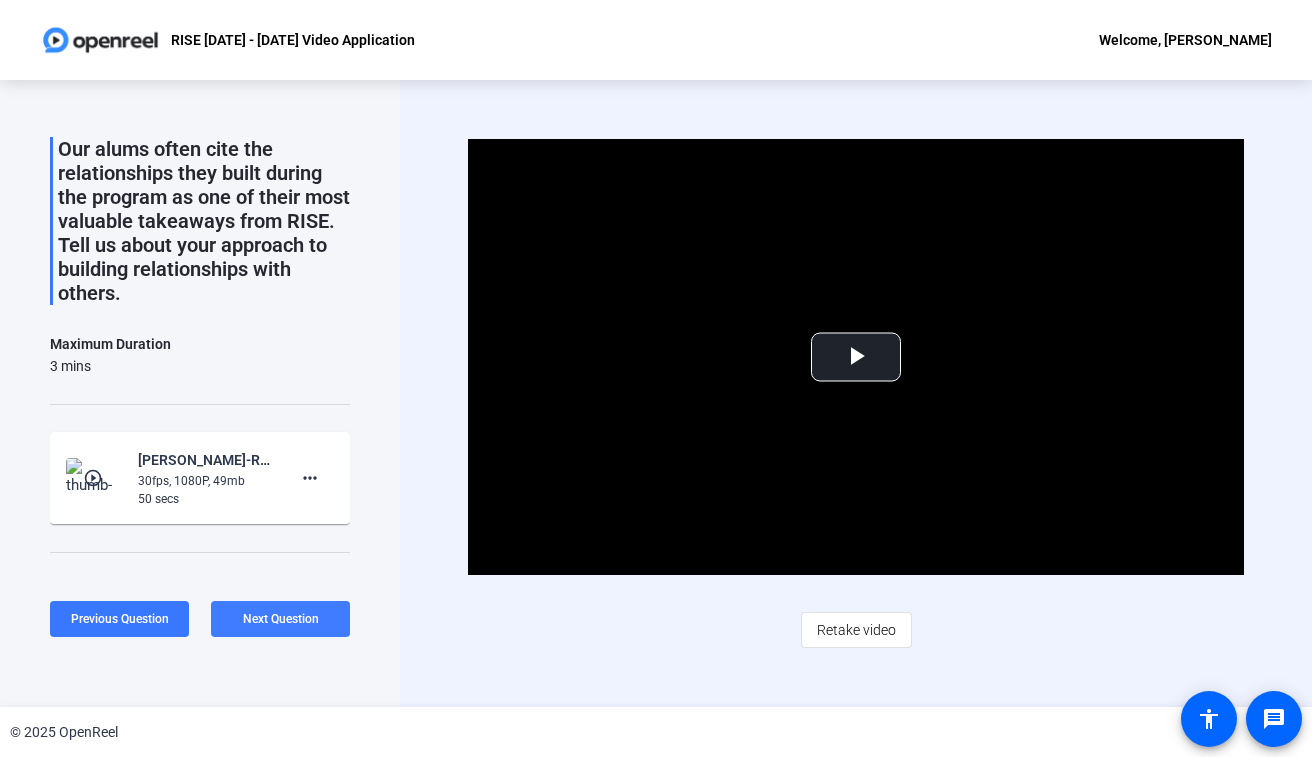 click on "Next Question" 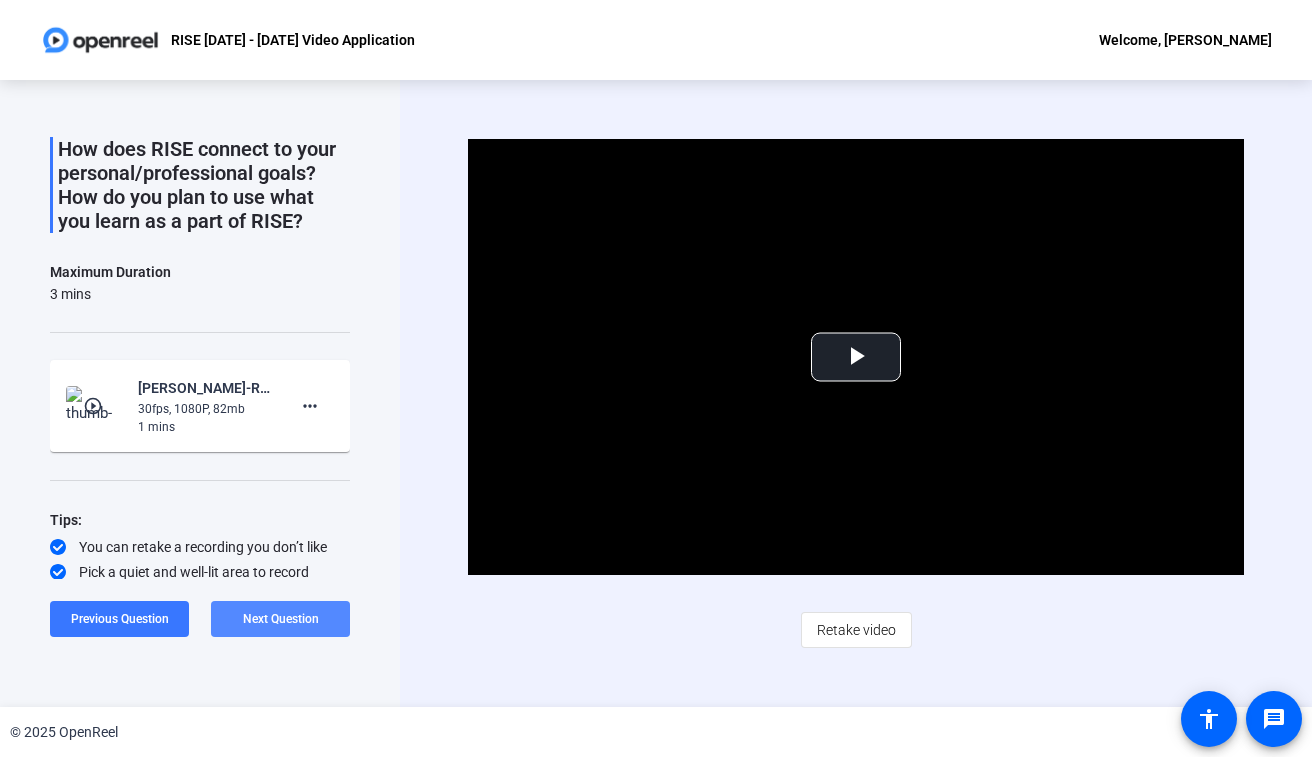 click on "Next Question" 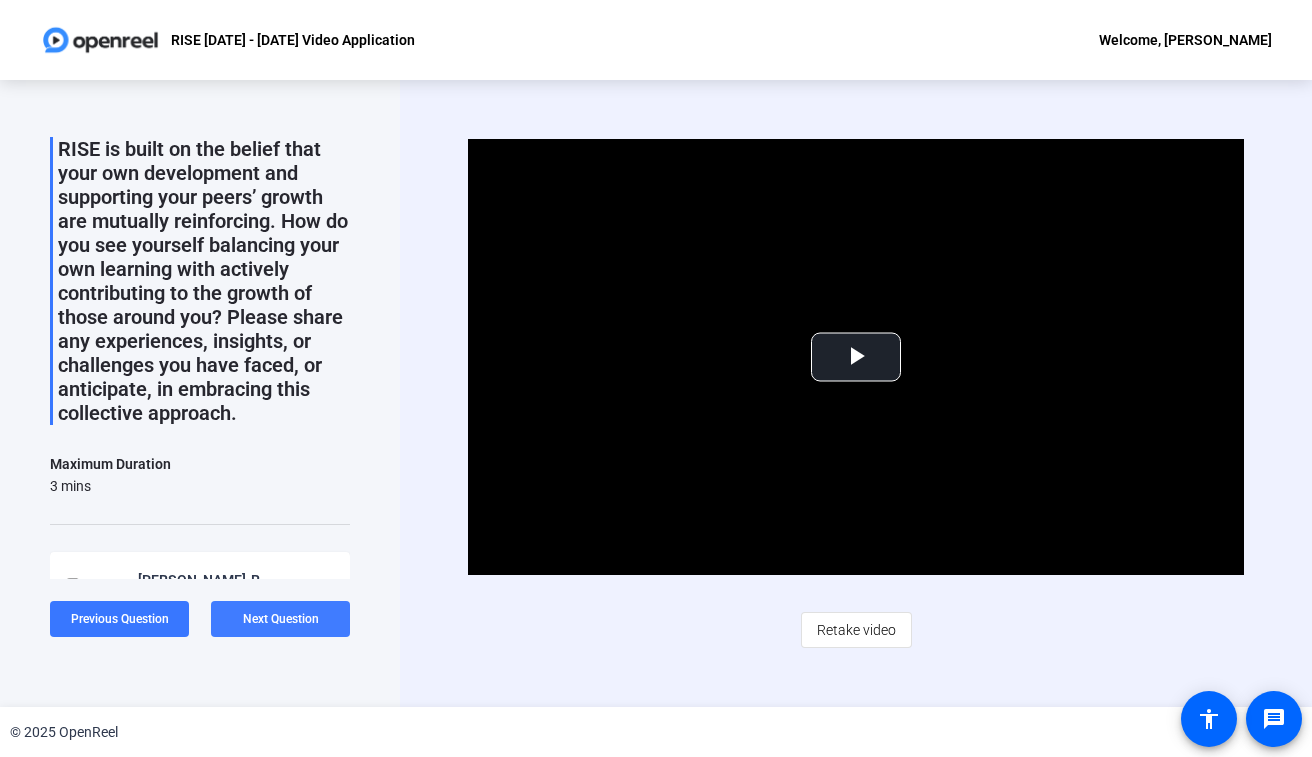 click on "Next Question" 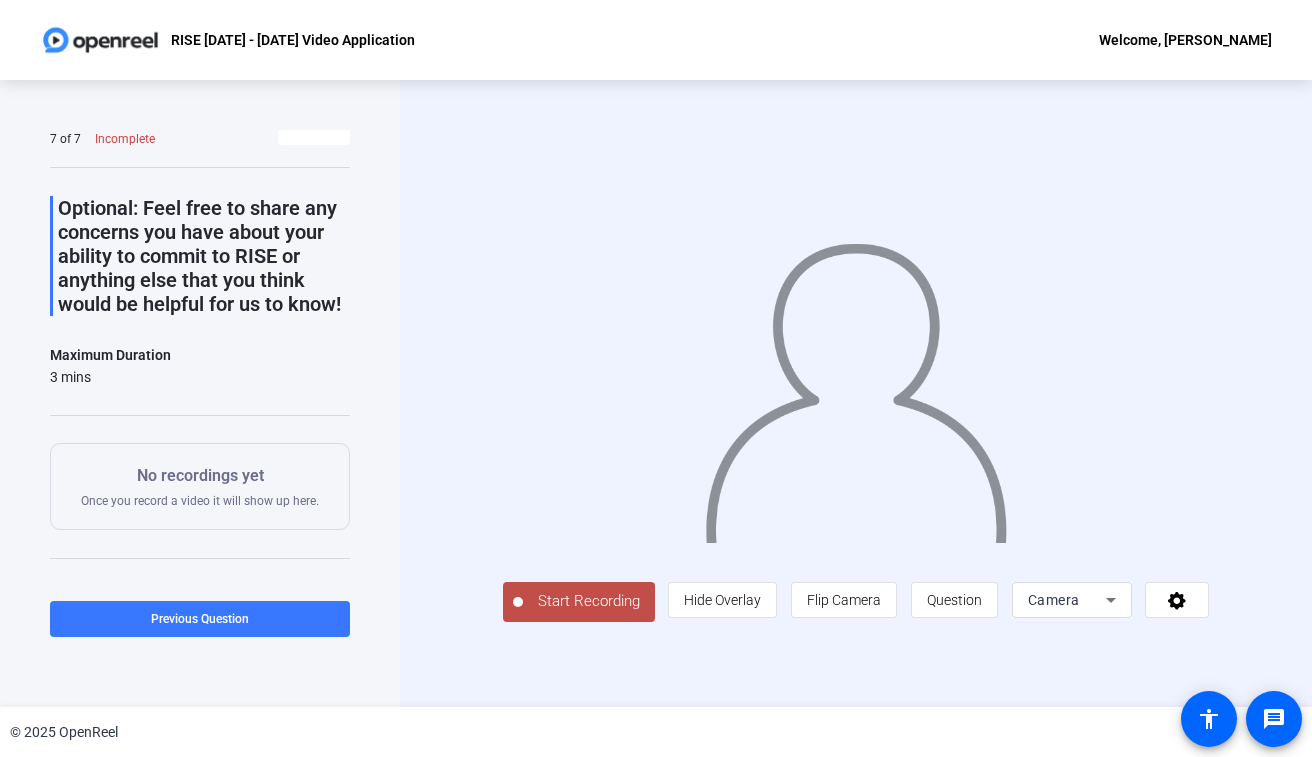 scroll, scrollTop: 0, scrollLeft: 0, axis: both 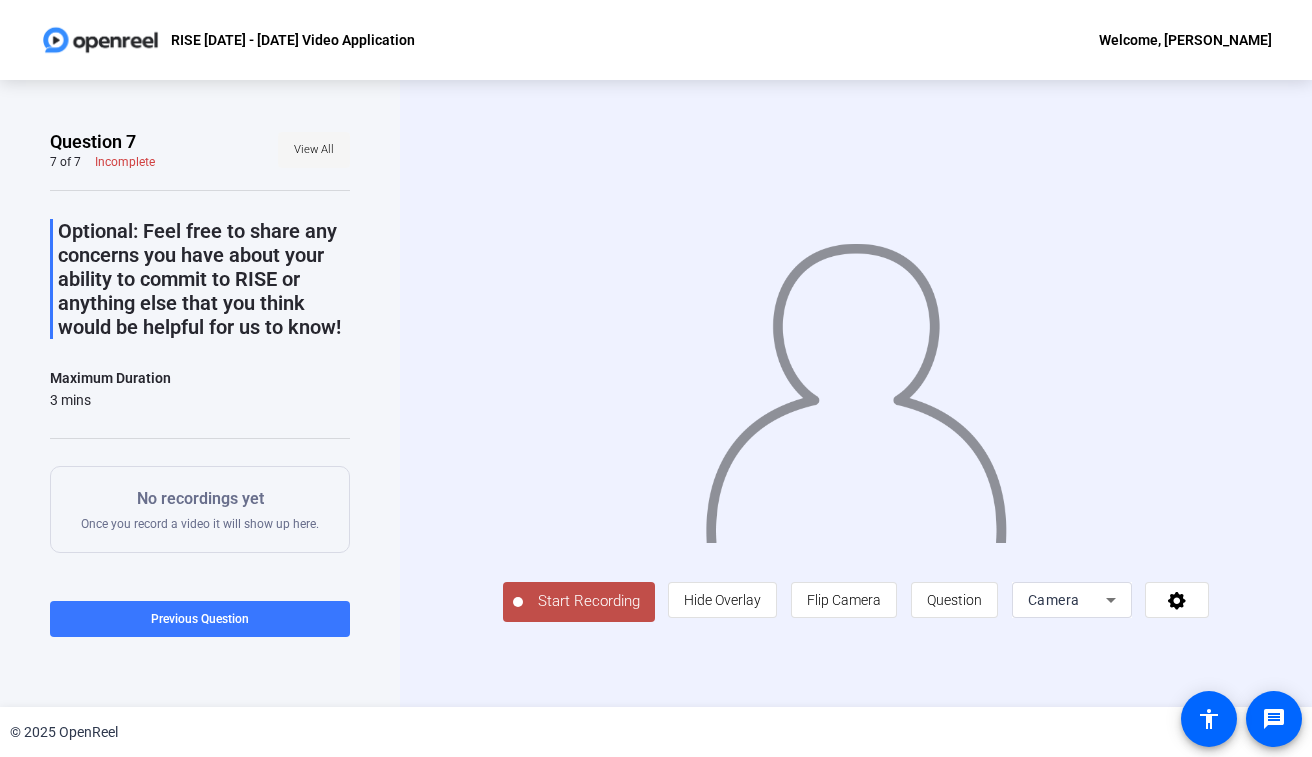 click on "View All" 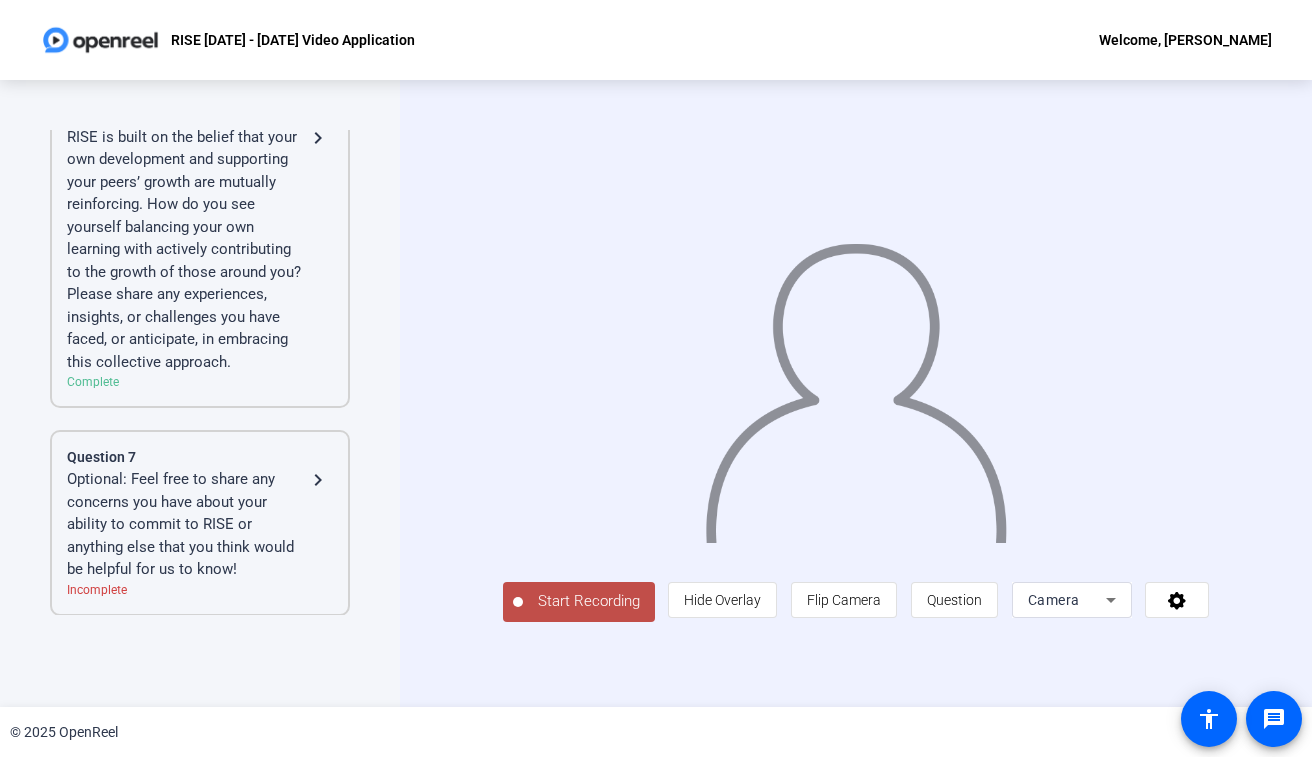 scroll, scrollTop: 0, scrollLeft: 0, axis: both 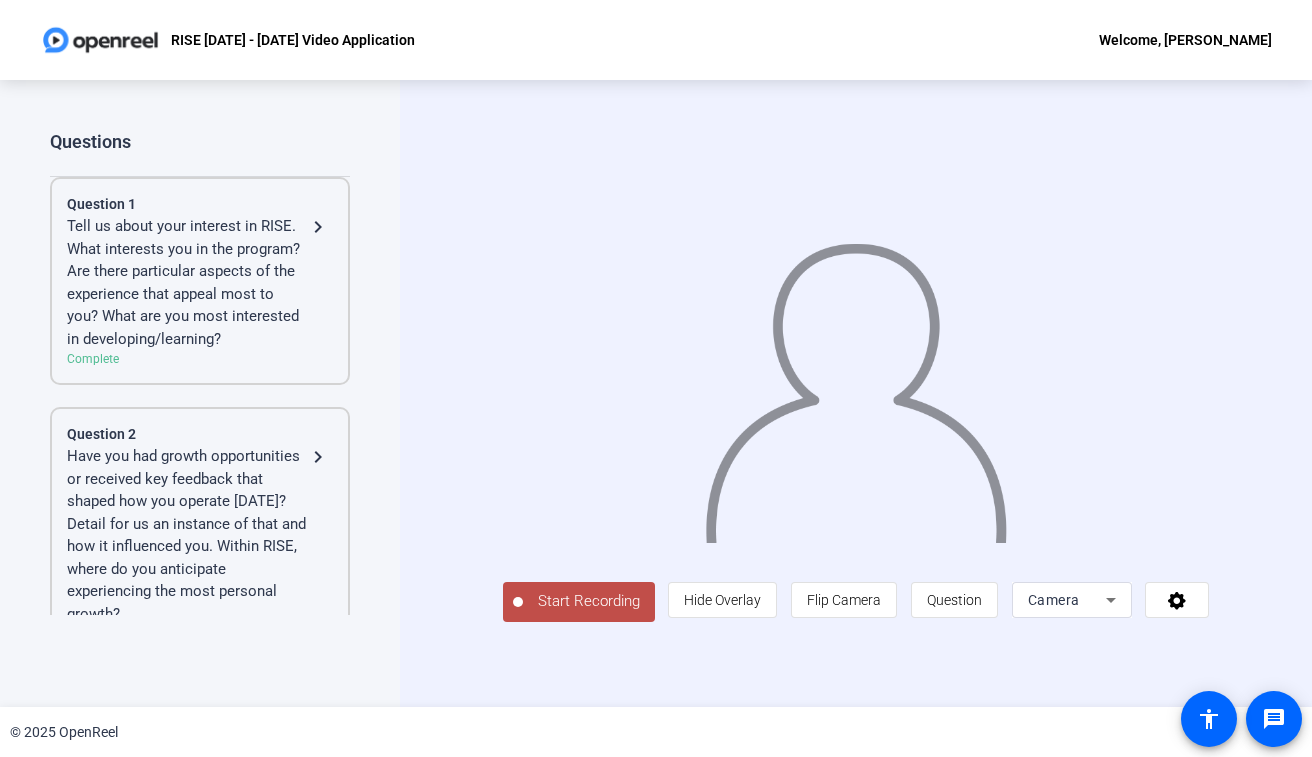 click on "Start Recording  person  Hide Overlay flip Flip Camera question_mark  Question Camera" 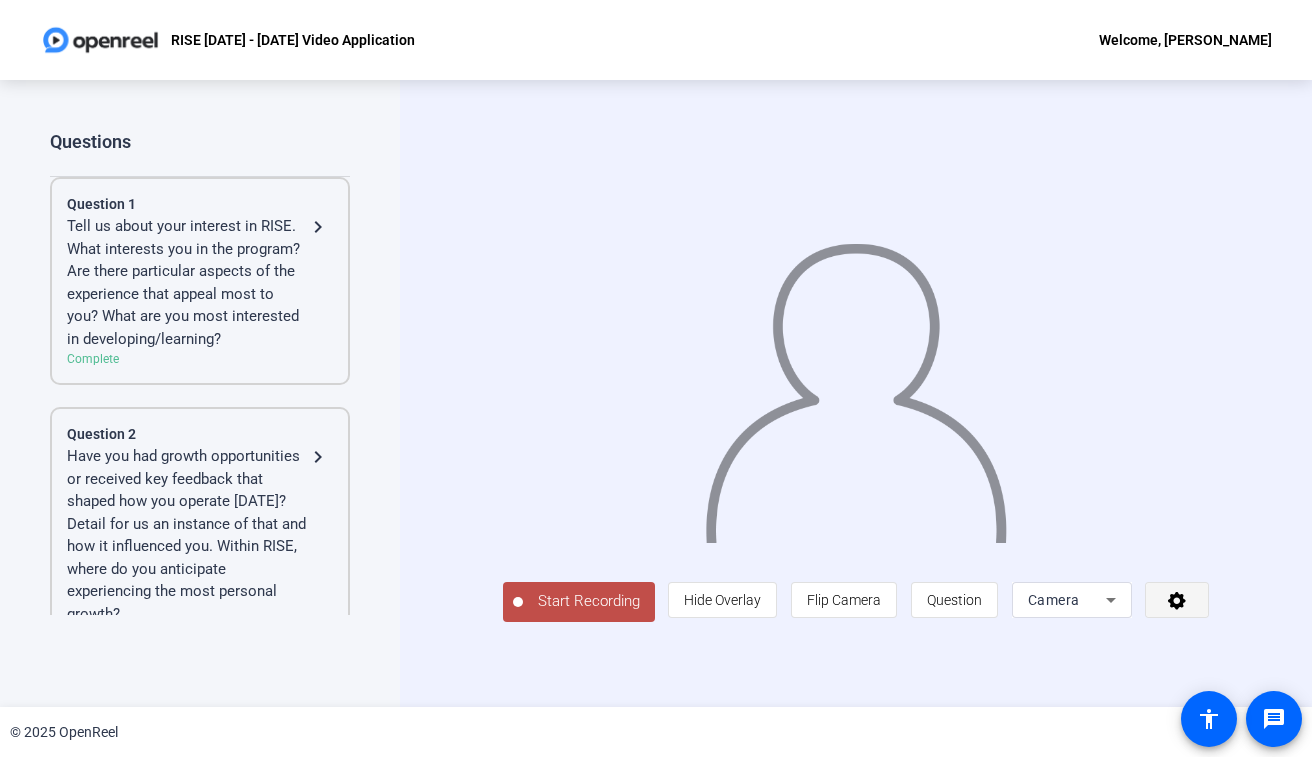 click 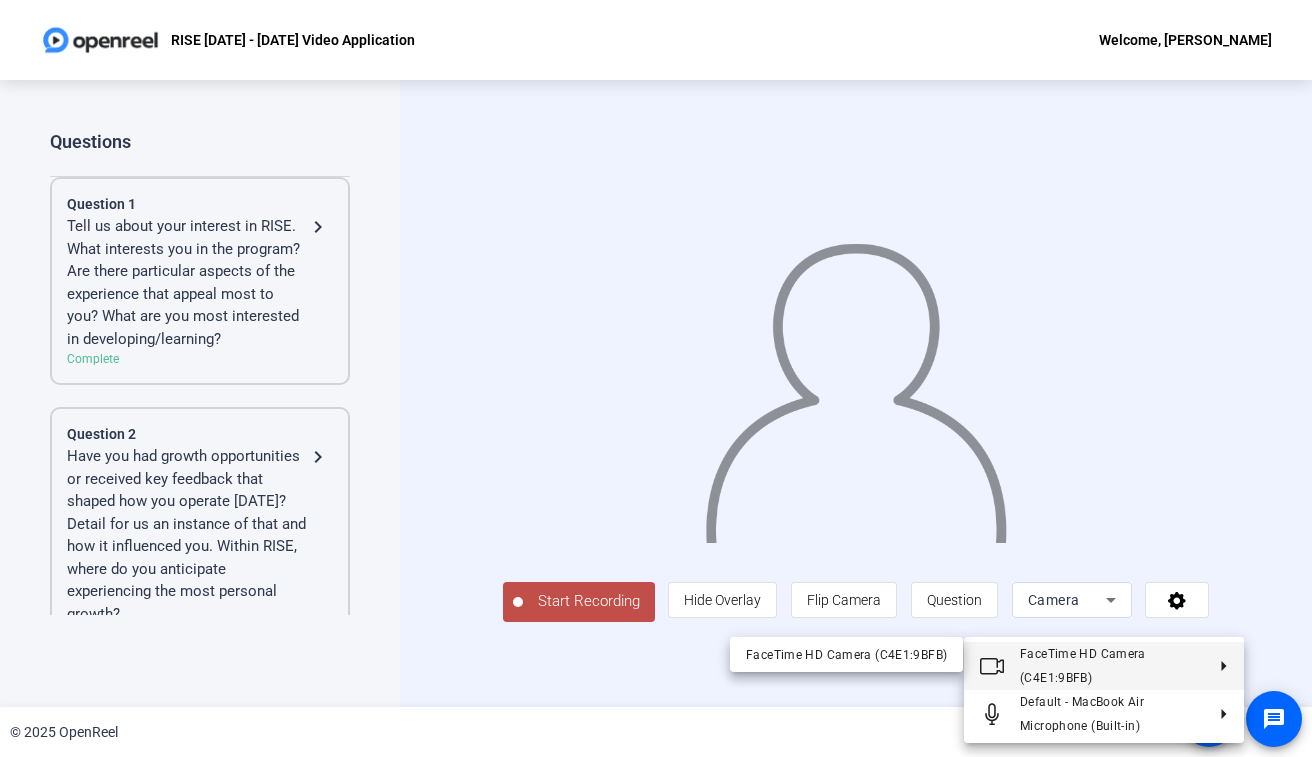 click at bounding box center [656, 378] 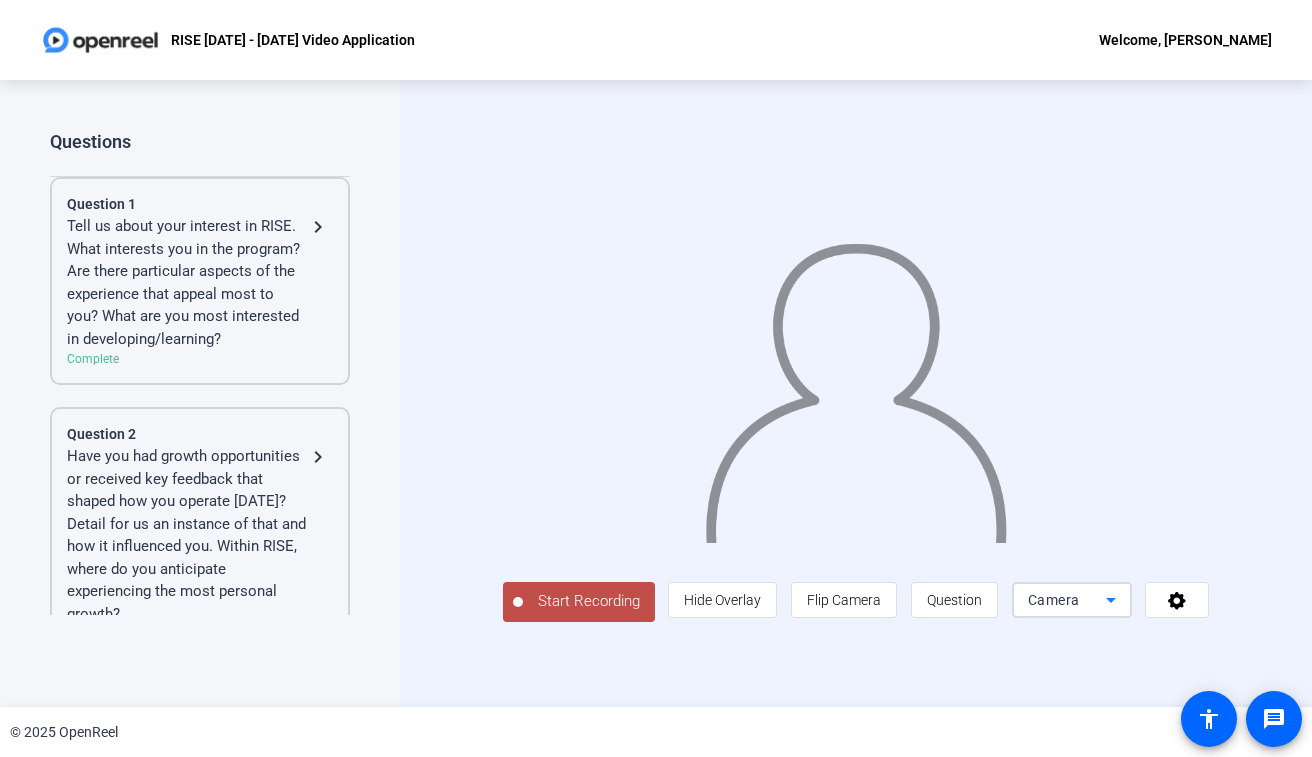 click on "Camera" at bounding box center (1054, 600) 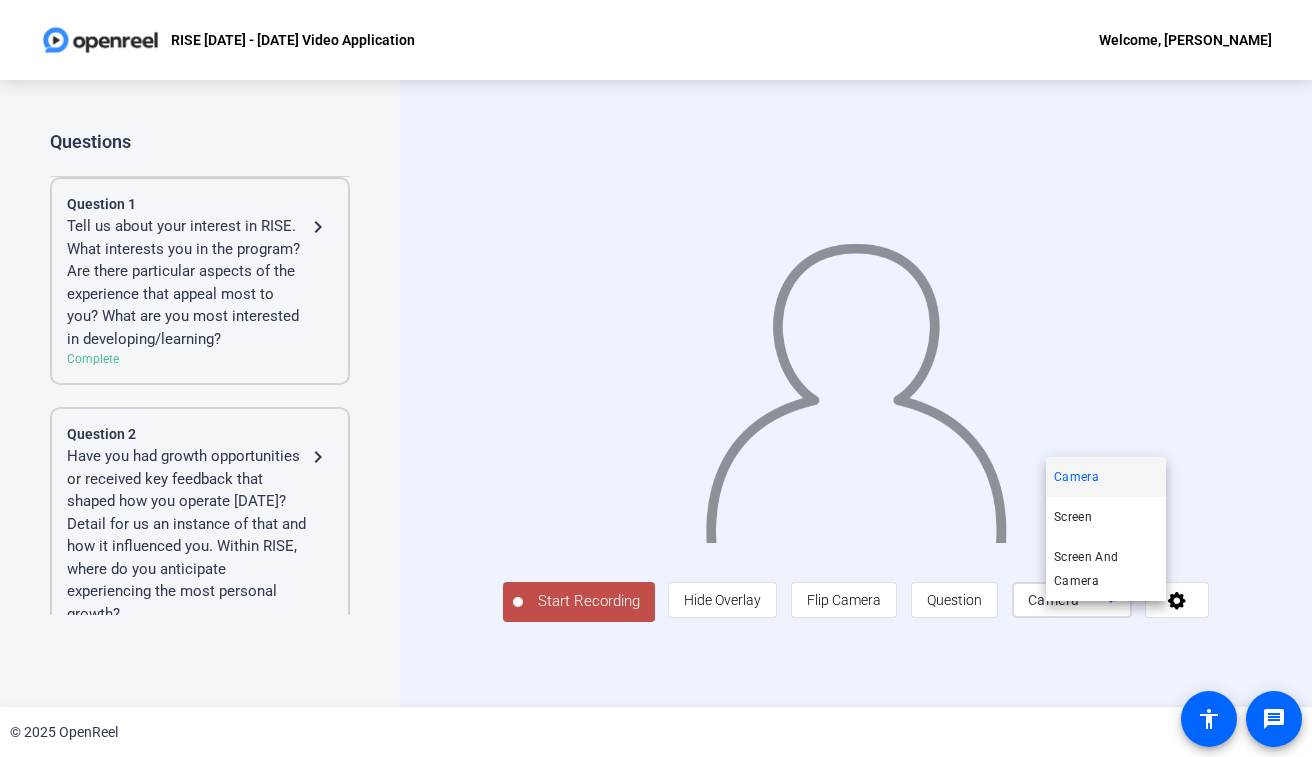 click at bounding box center [656, 378] 